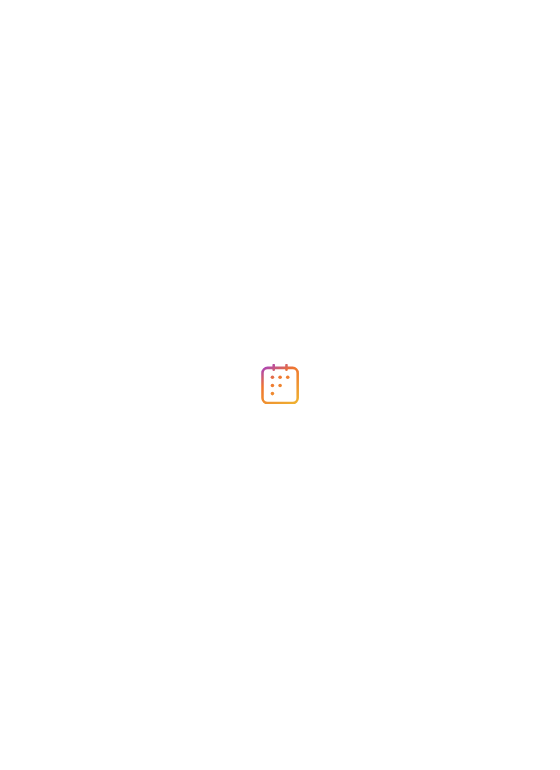 scroll, scrollTop: 0, scrollLeft: 0, axis: both 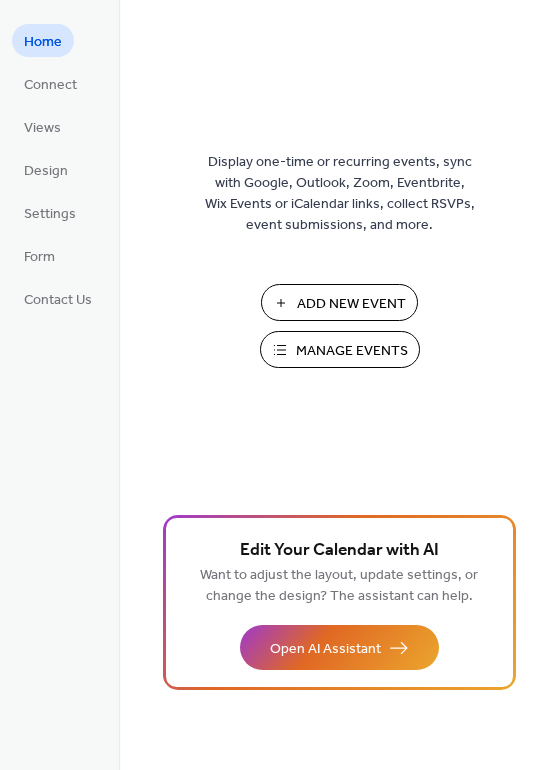 click on "Manage Events" at bounding box center [352, 351] 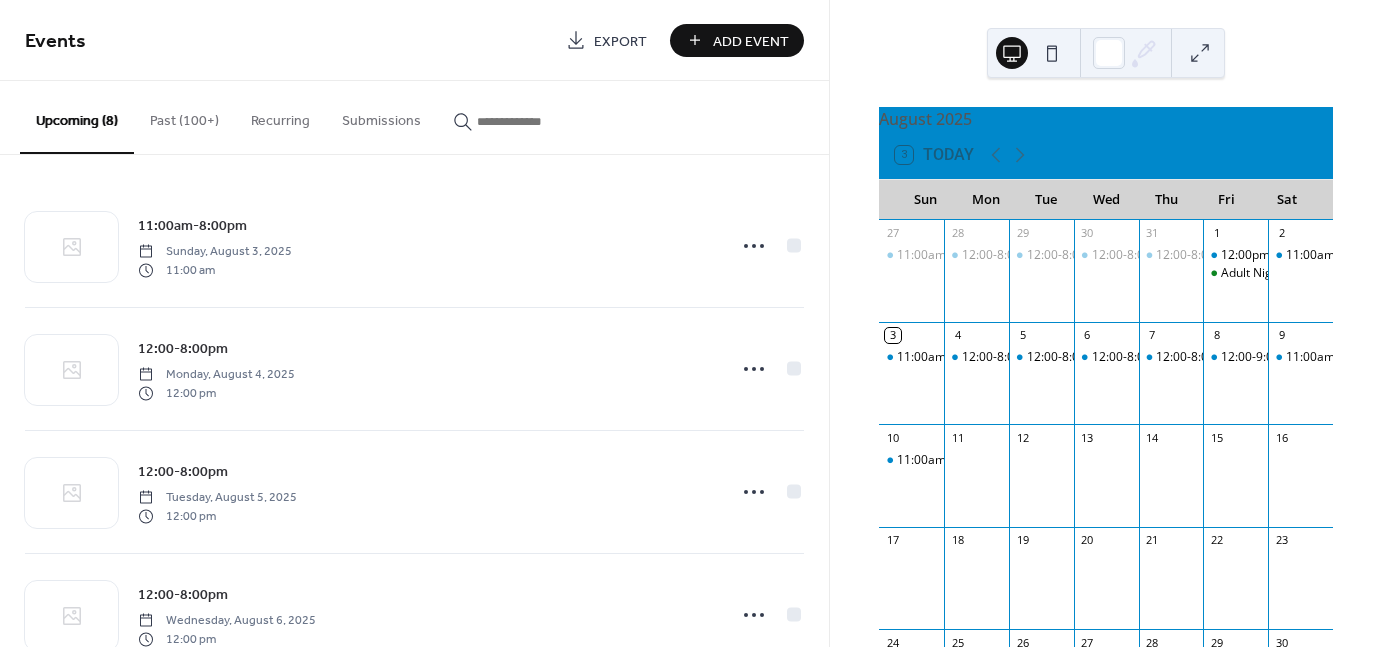 scroll, scrollTop: 0, scrollLeft: 0, axis: both 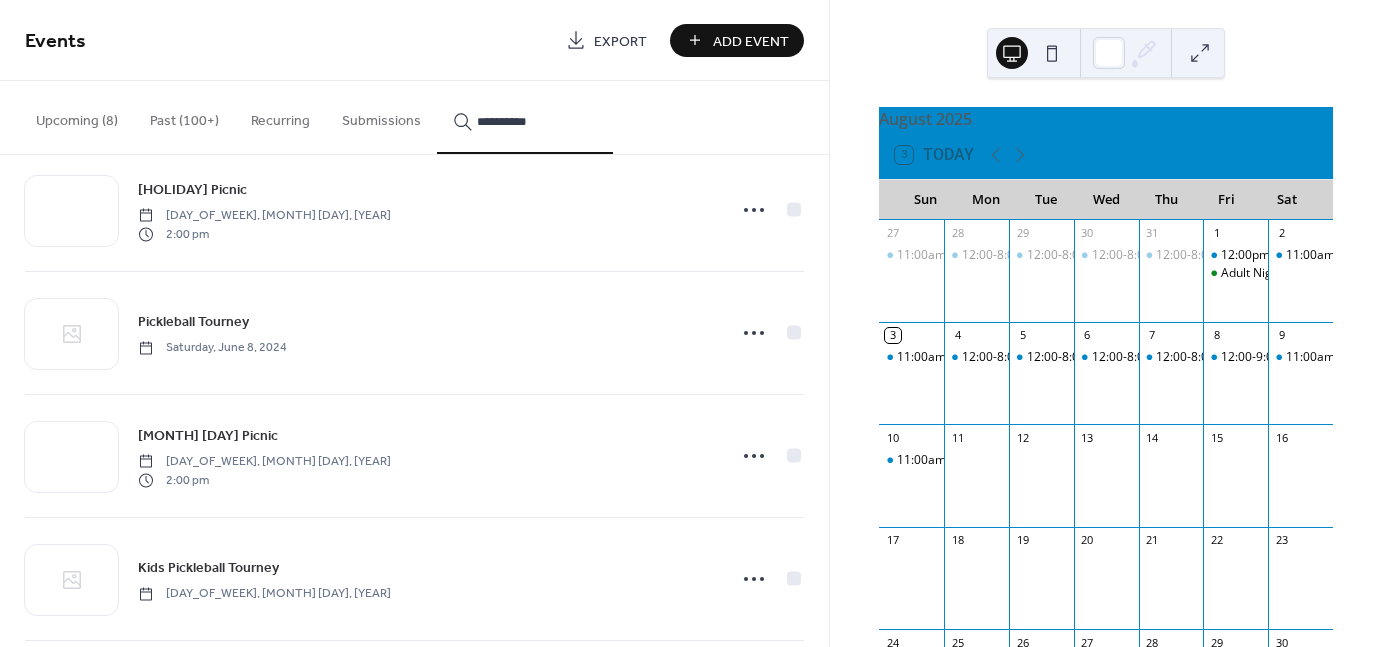 type on "**********" 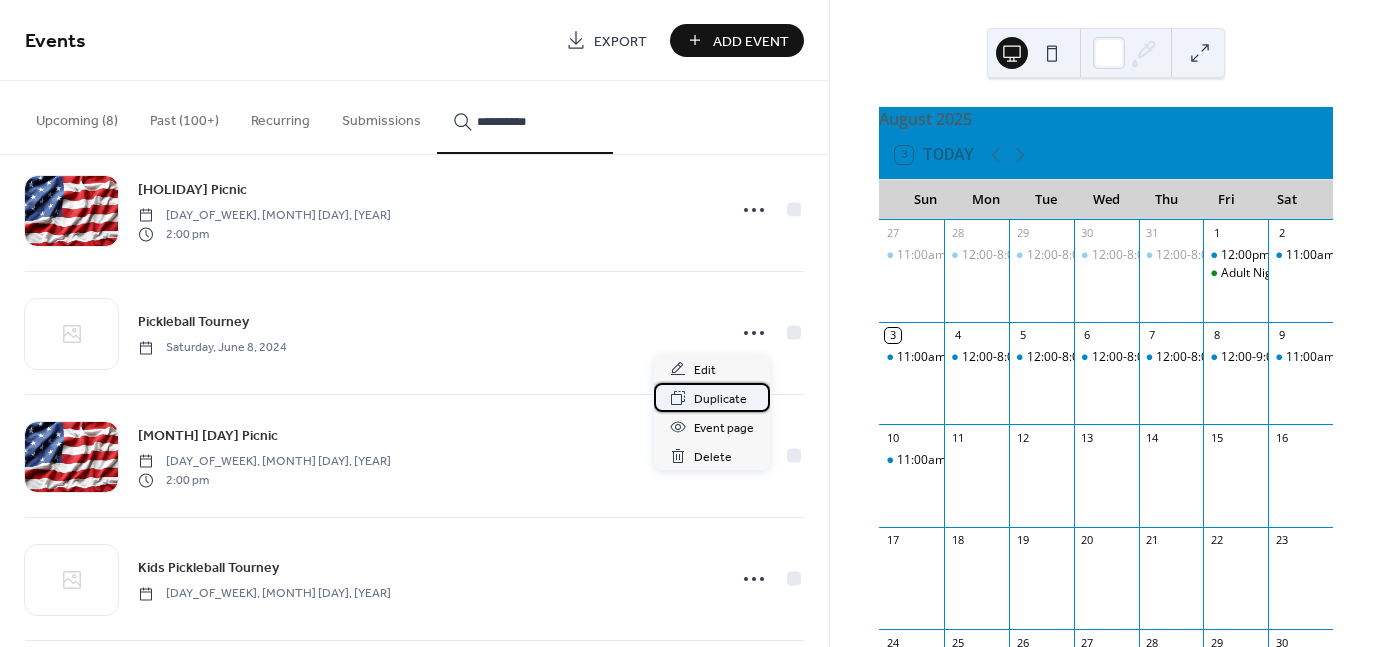 click on "Duplicate" at bounding box center (720, 399) 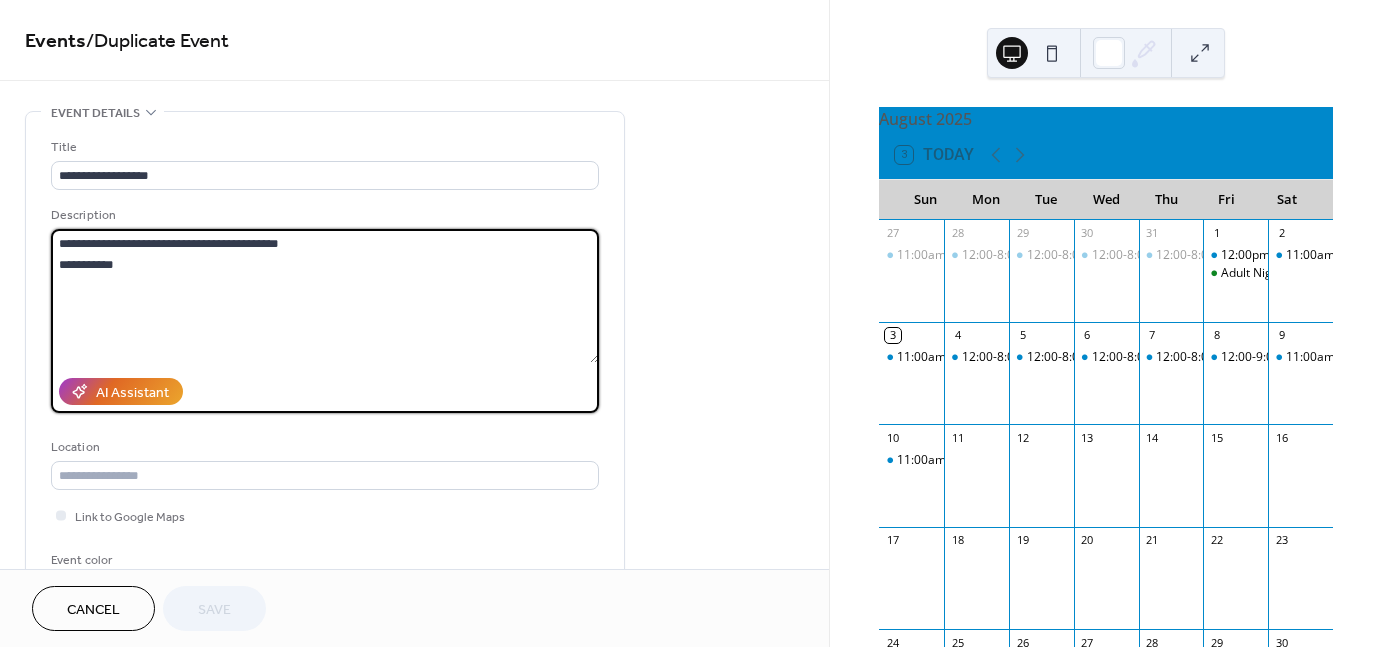 click on "**********" at bounding box center (325, 296) 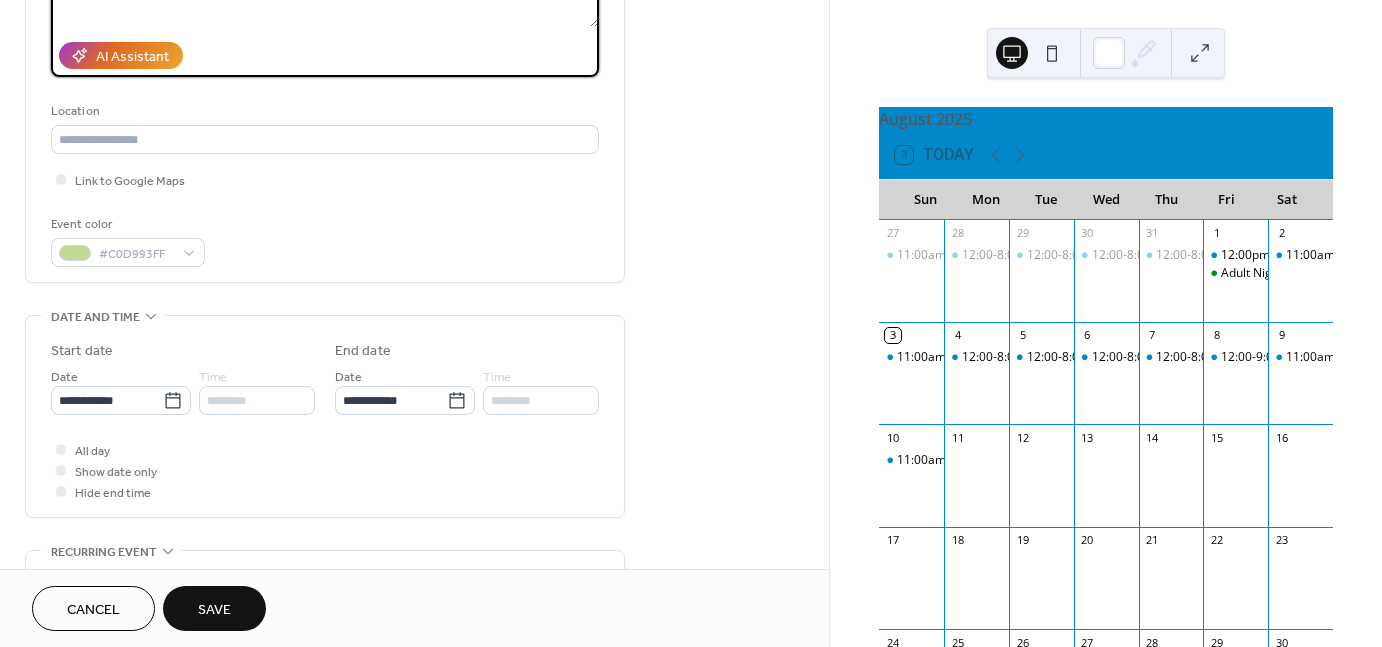 scroll, scrollTop: 428, scrollLeft: 0, axis: vertical 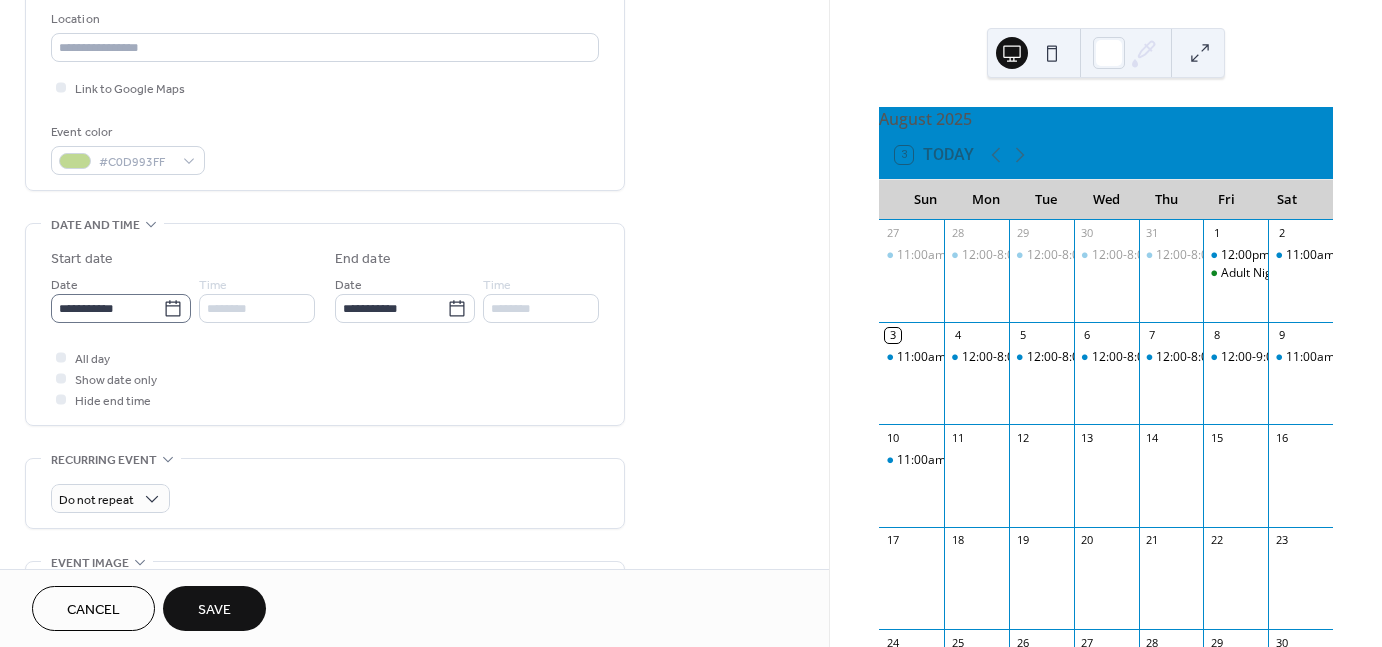 type on "**********" 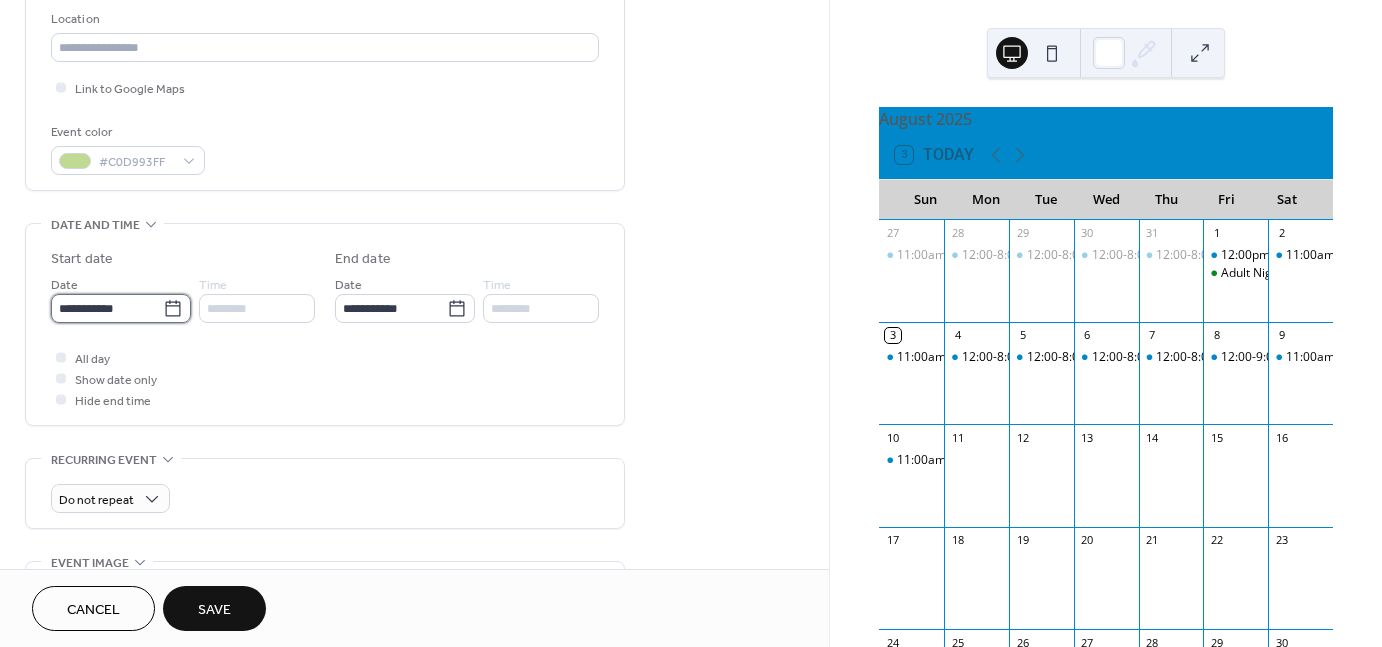 click on "**********" at bounding box center [107, 308] 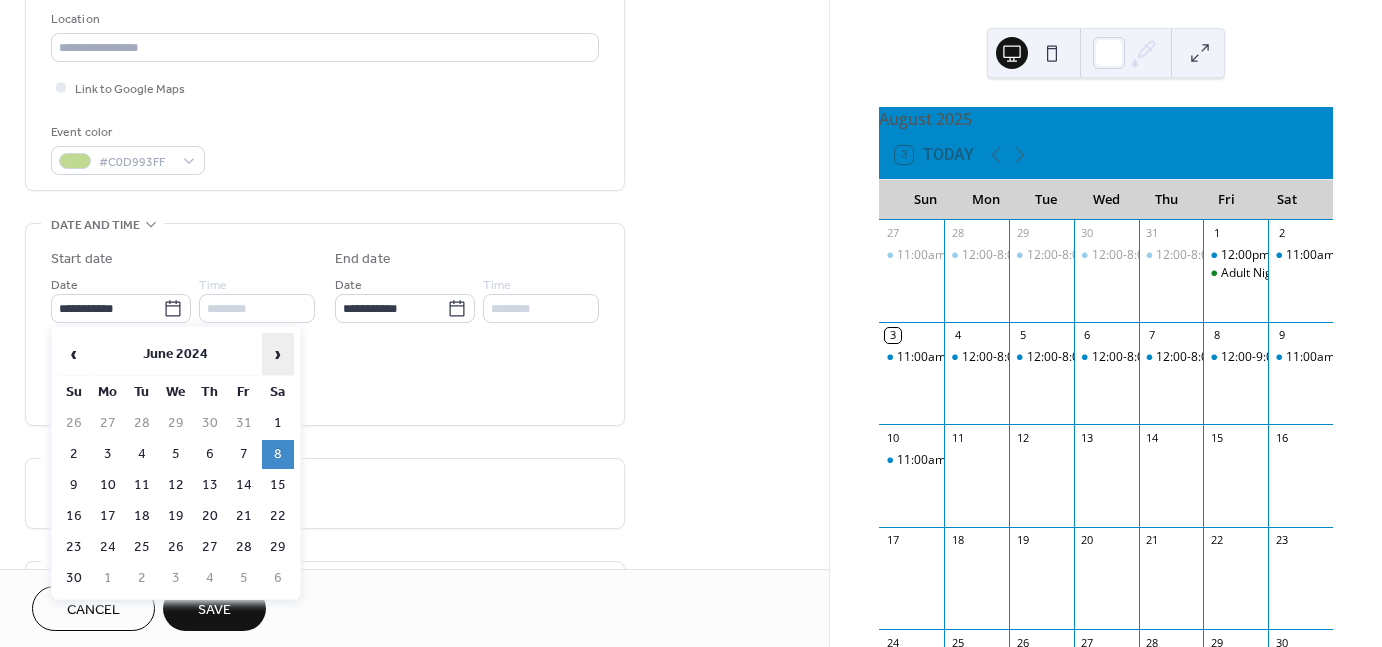 click on "›" at bounding box center [278, 354] 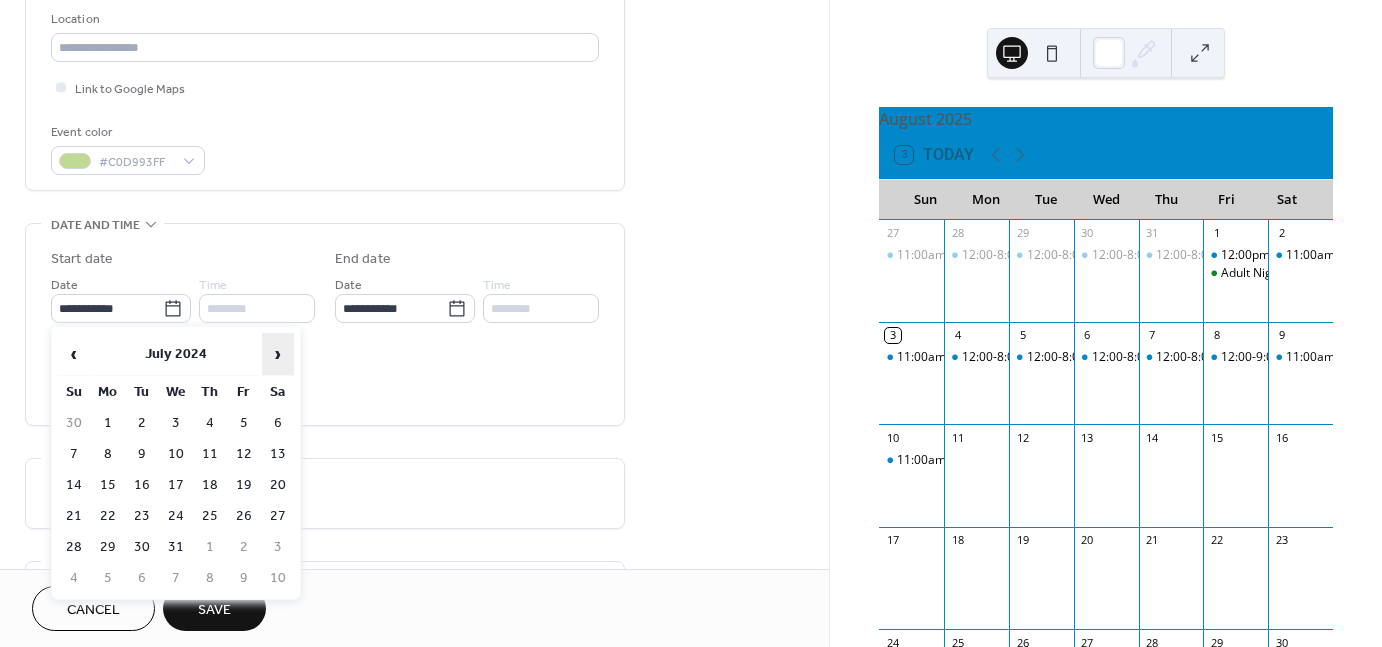 click on "›" at bounding box center [278, 354] 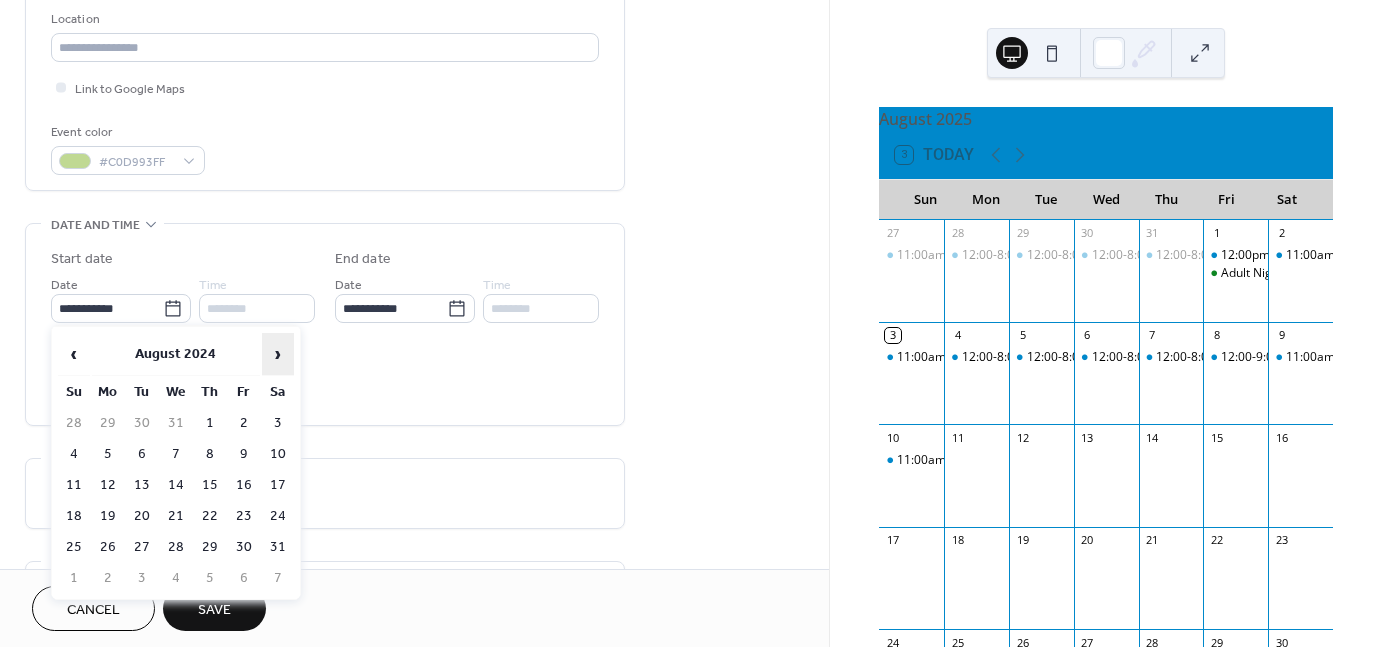 click on "›" at bounding box center (278, 354) 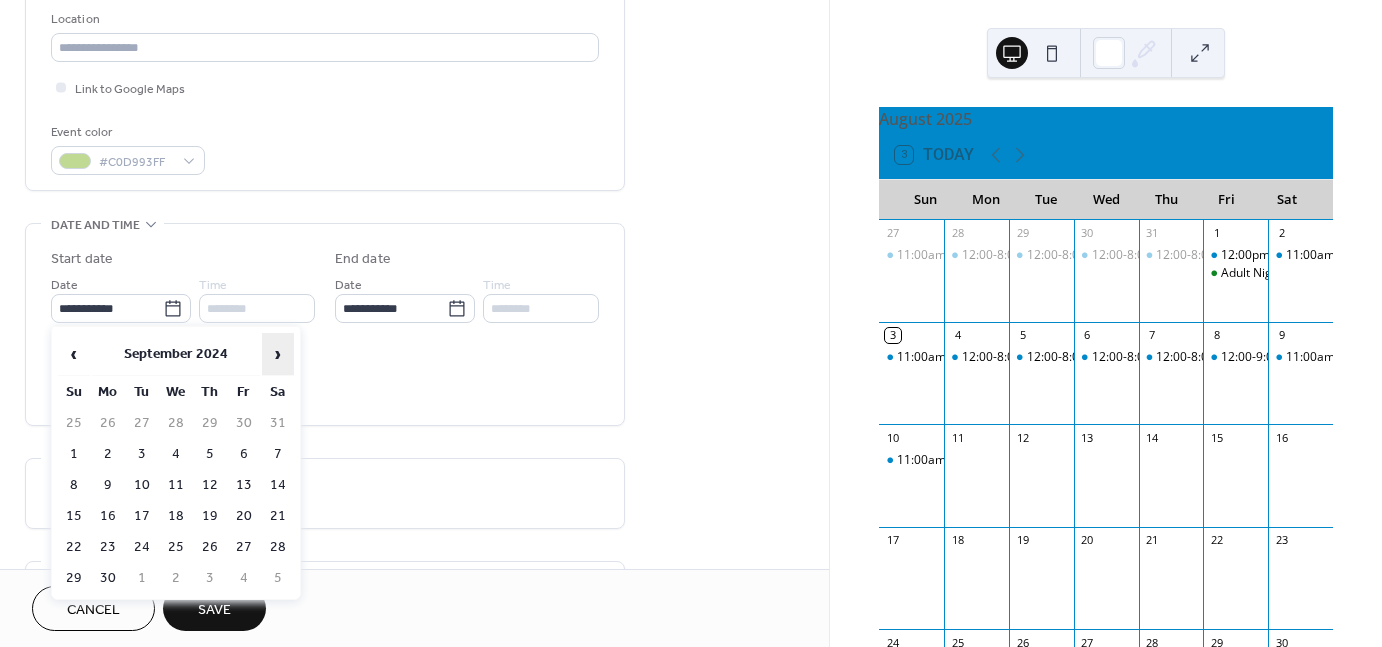 click on "›" at bounding box center (278, 354) 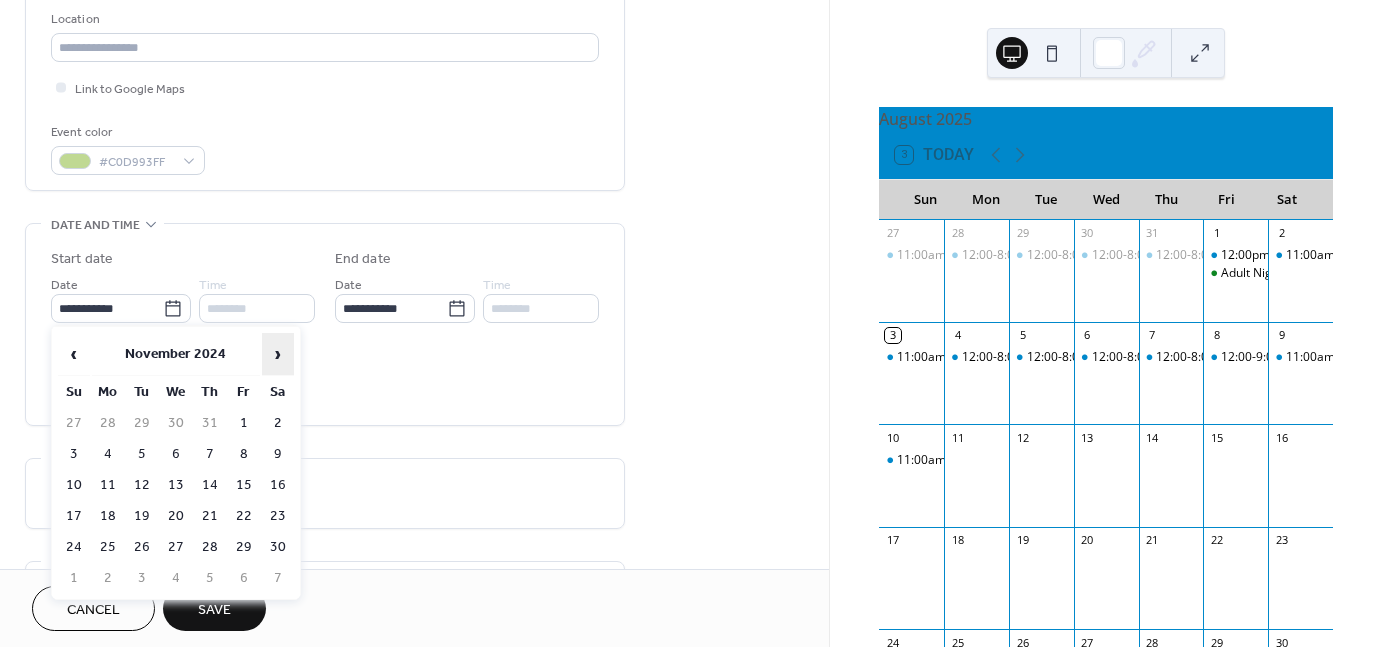 click on "›" at bounding box center [278, 354] 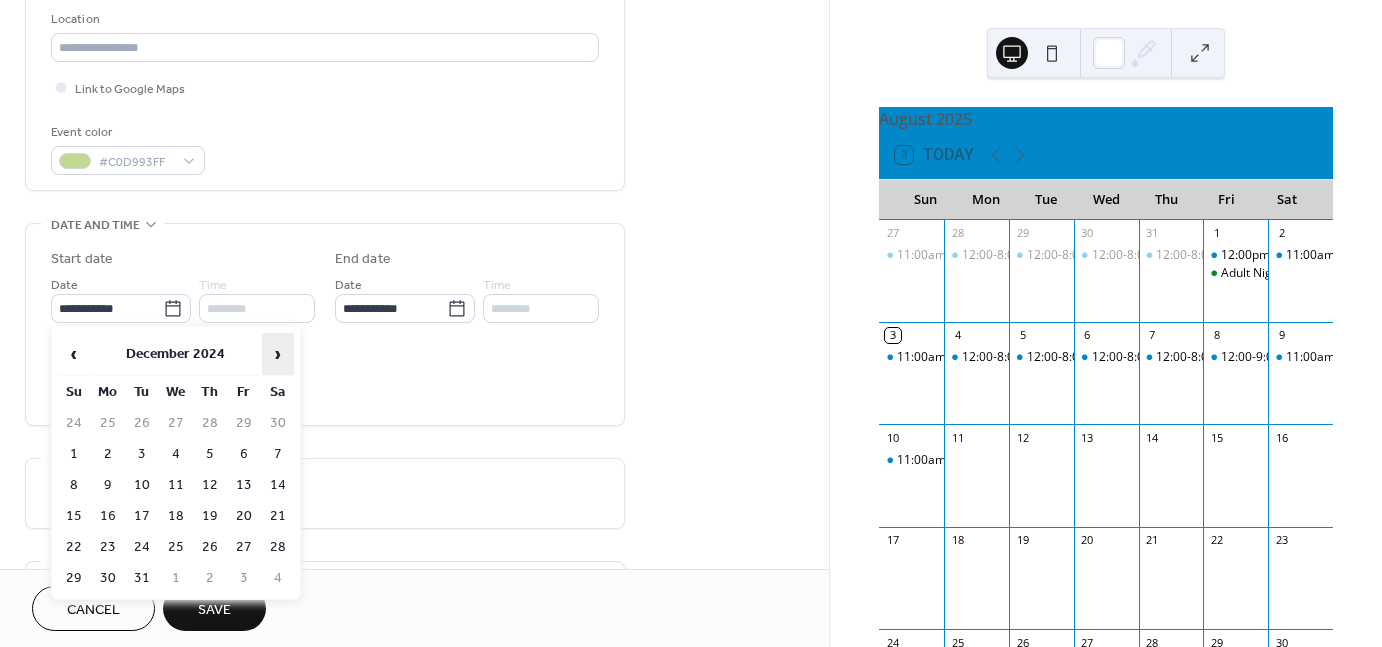click on "›" at bounding box center [278, 354] 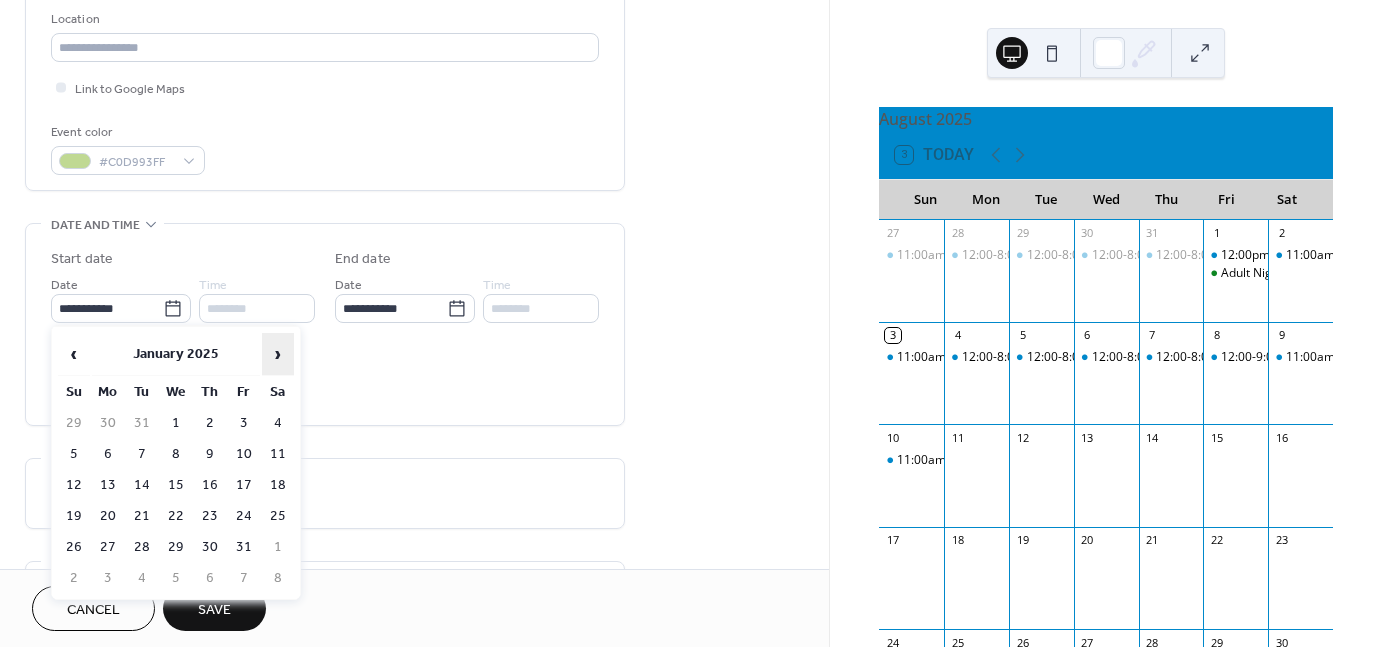 click on "›" at bounding box center (278, 354) 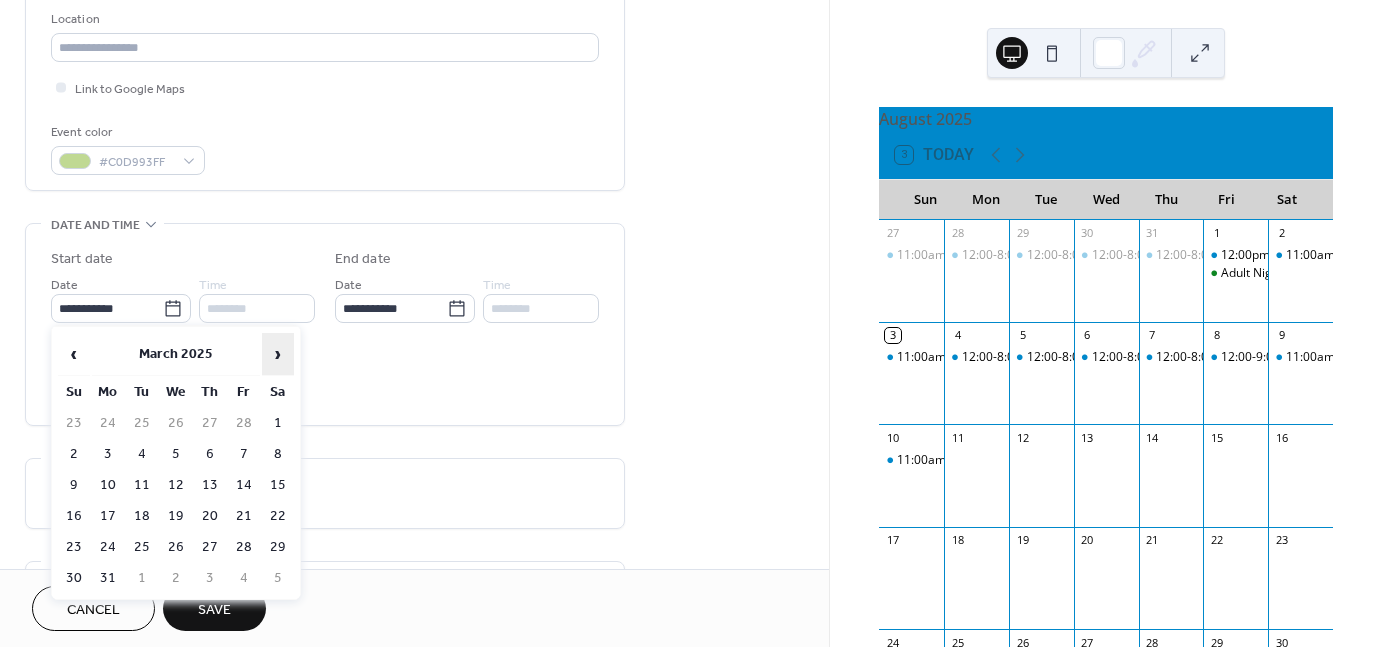 click on "›" at bounding box center (278, 354) 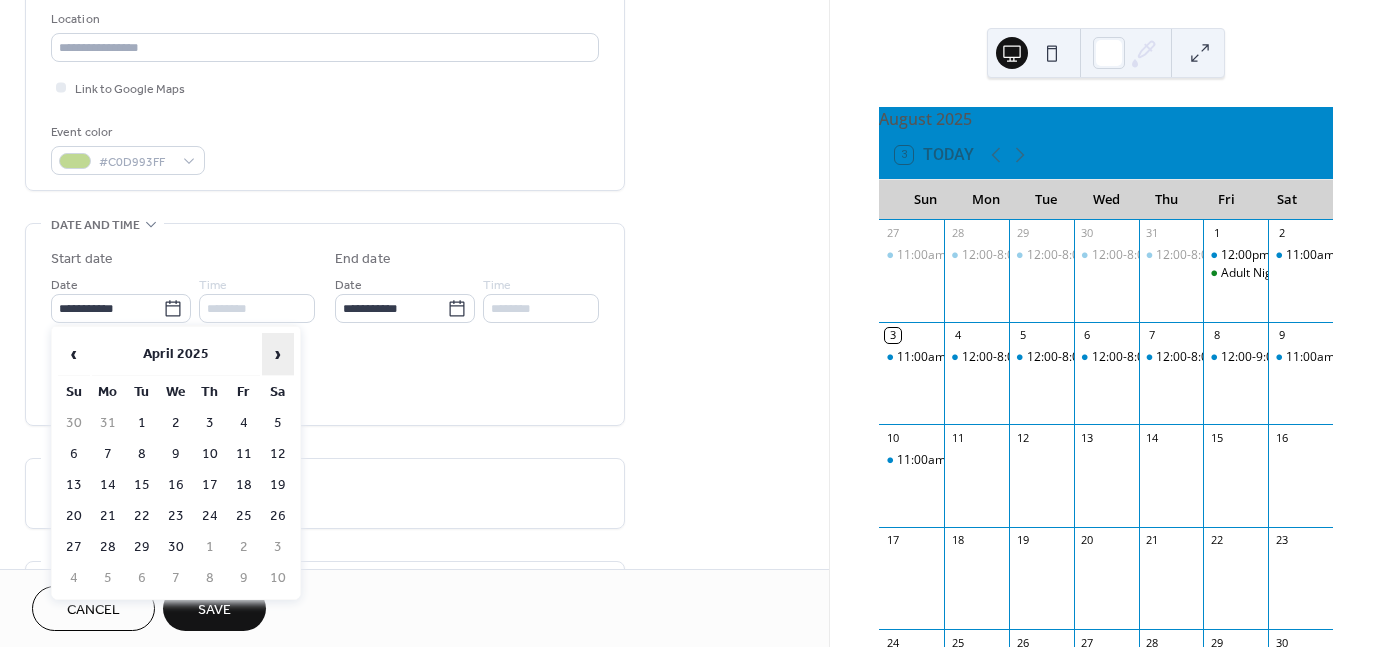 click on "›" at bounding box center [278, 354] 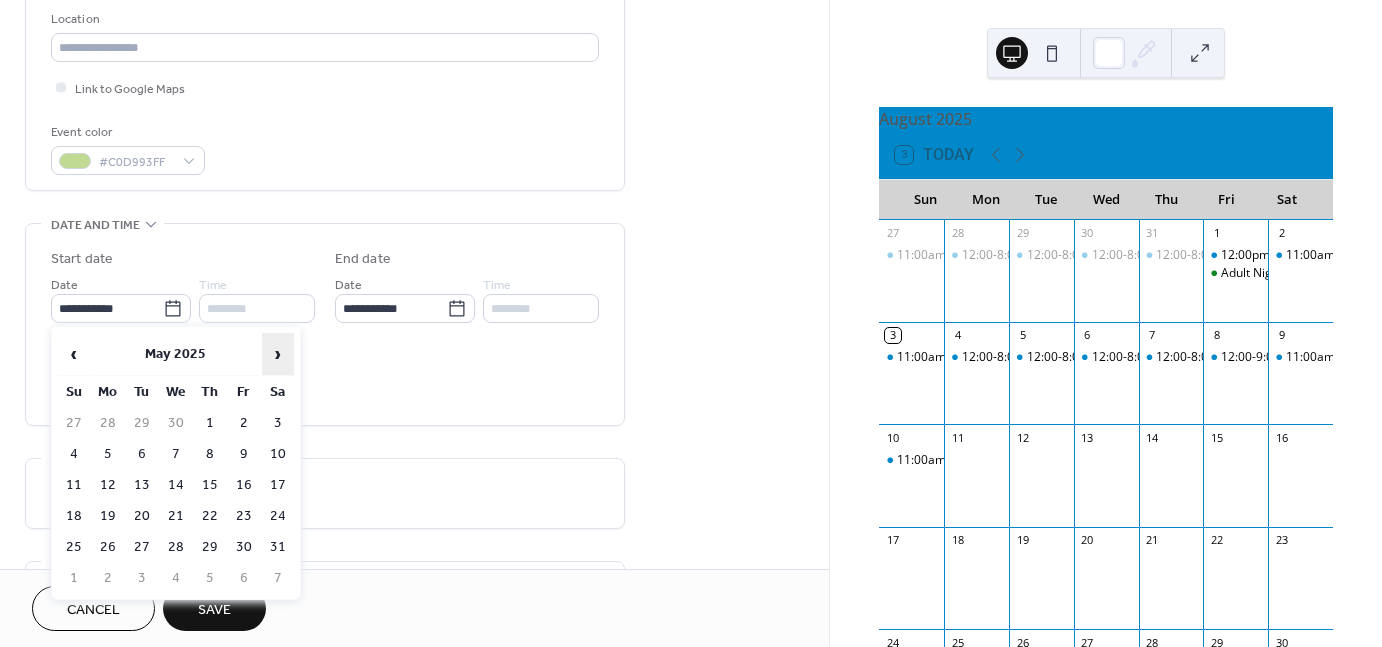 click on "›" at bounding box center (278, 354) 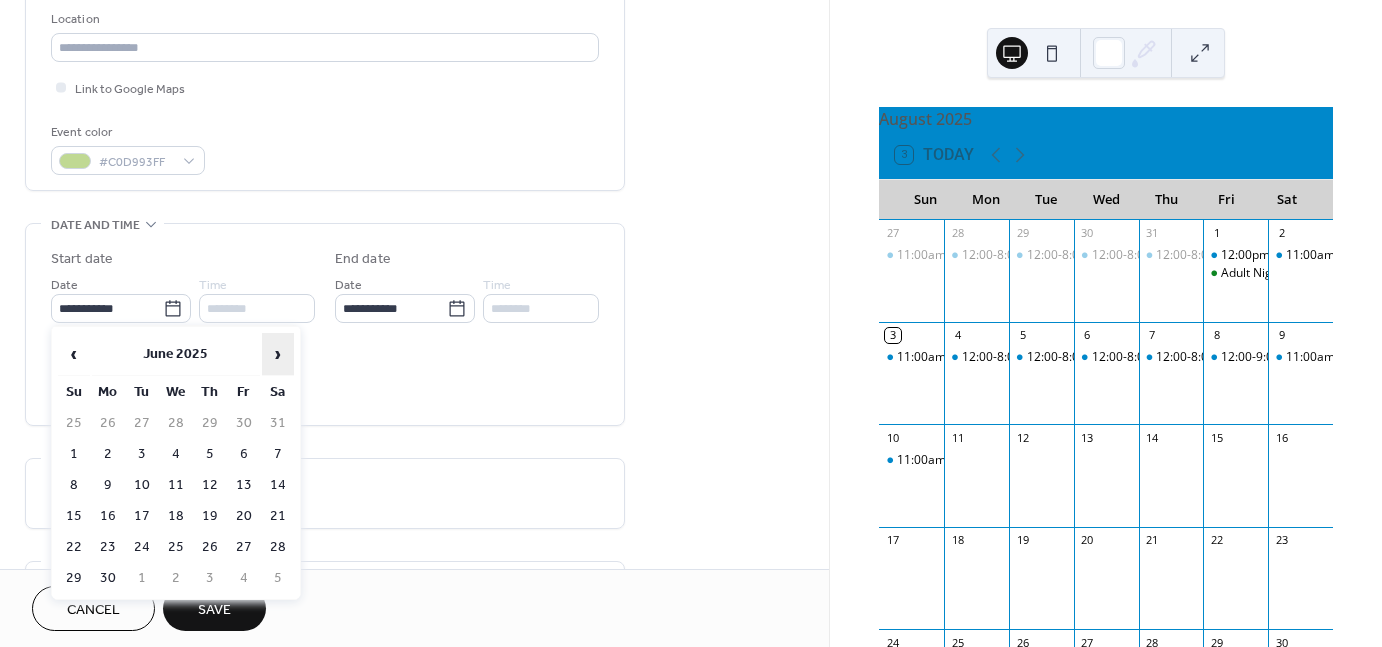 click on "›" at bounding box center (278, 354) 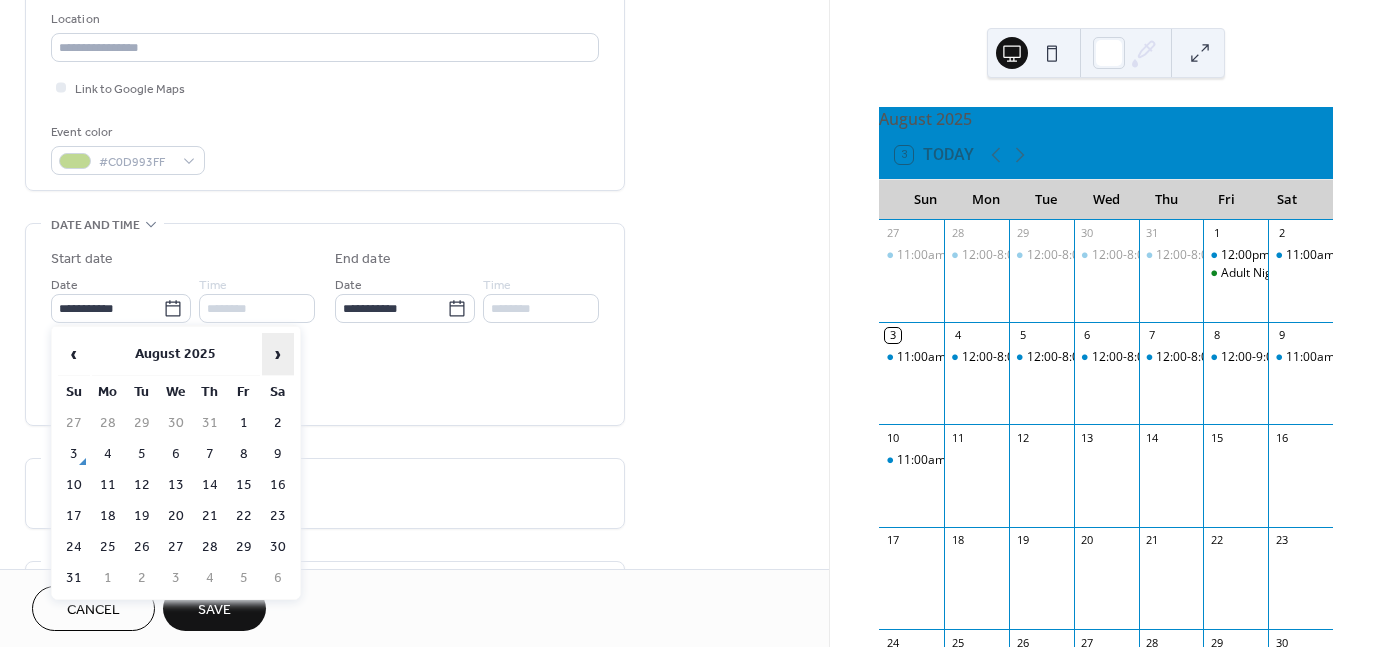 click on "›" at bounding box center [278, 354] 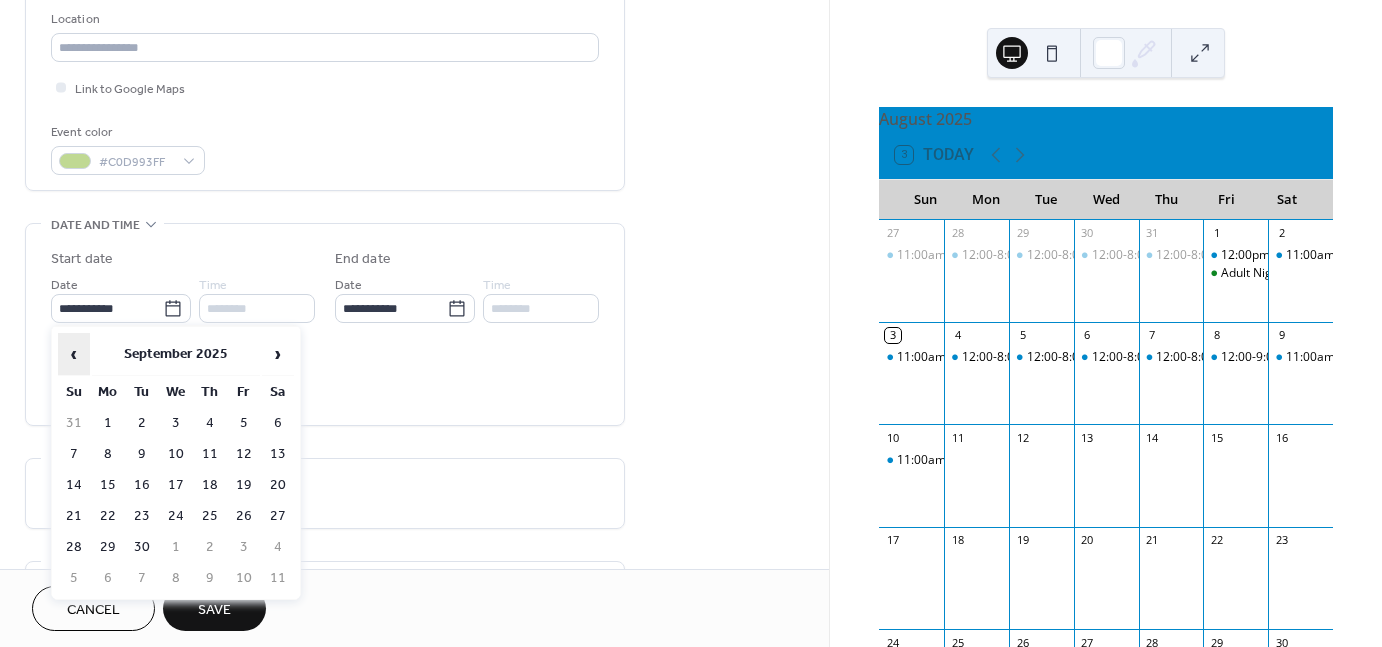 click on "‹" at bounding box center (74, 354) 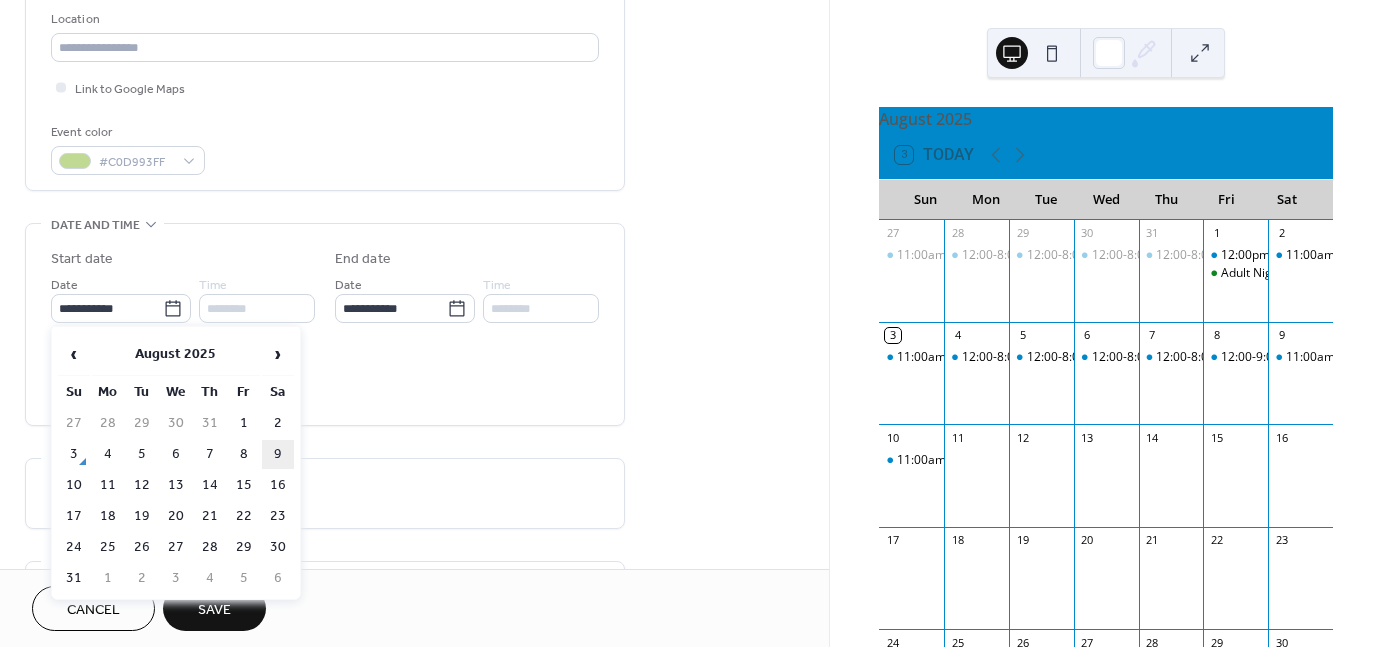 click on "9" at bounding box center (278, 454) 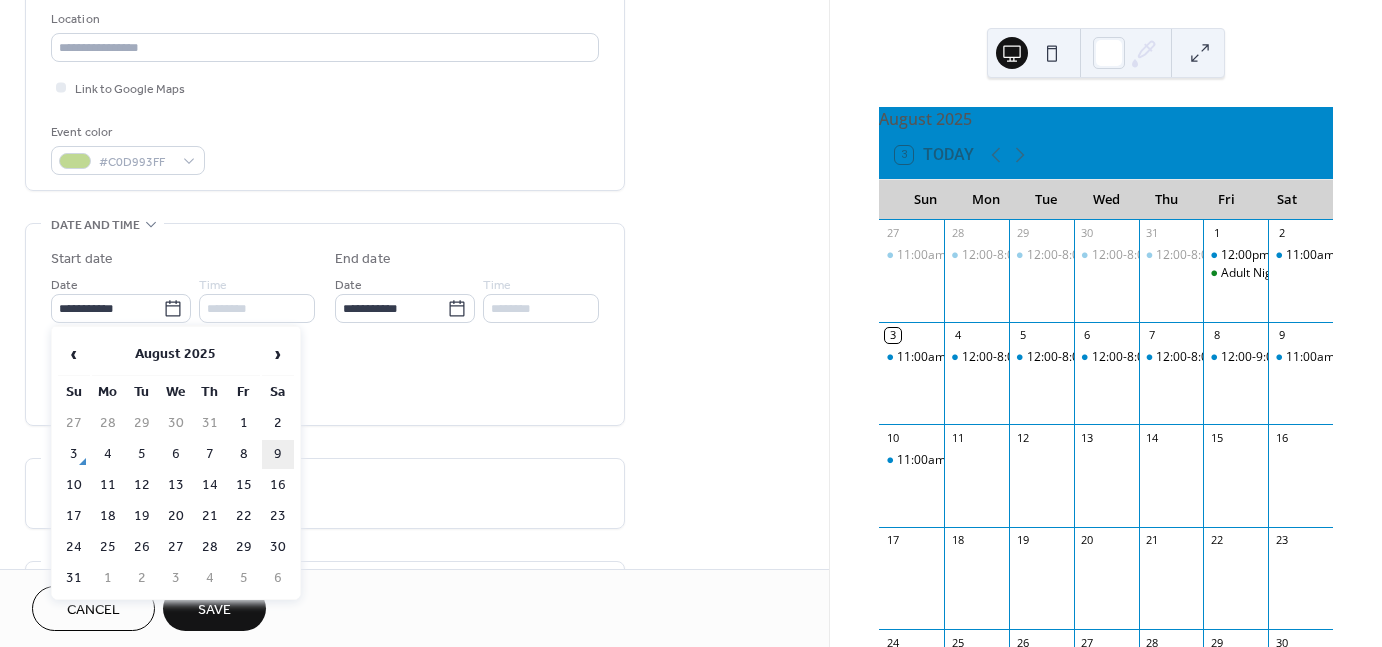 type on "**********" 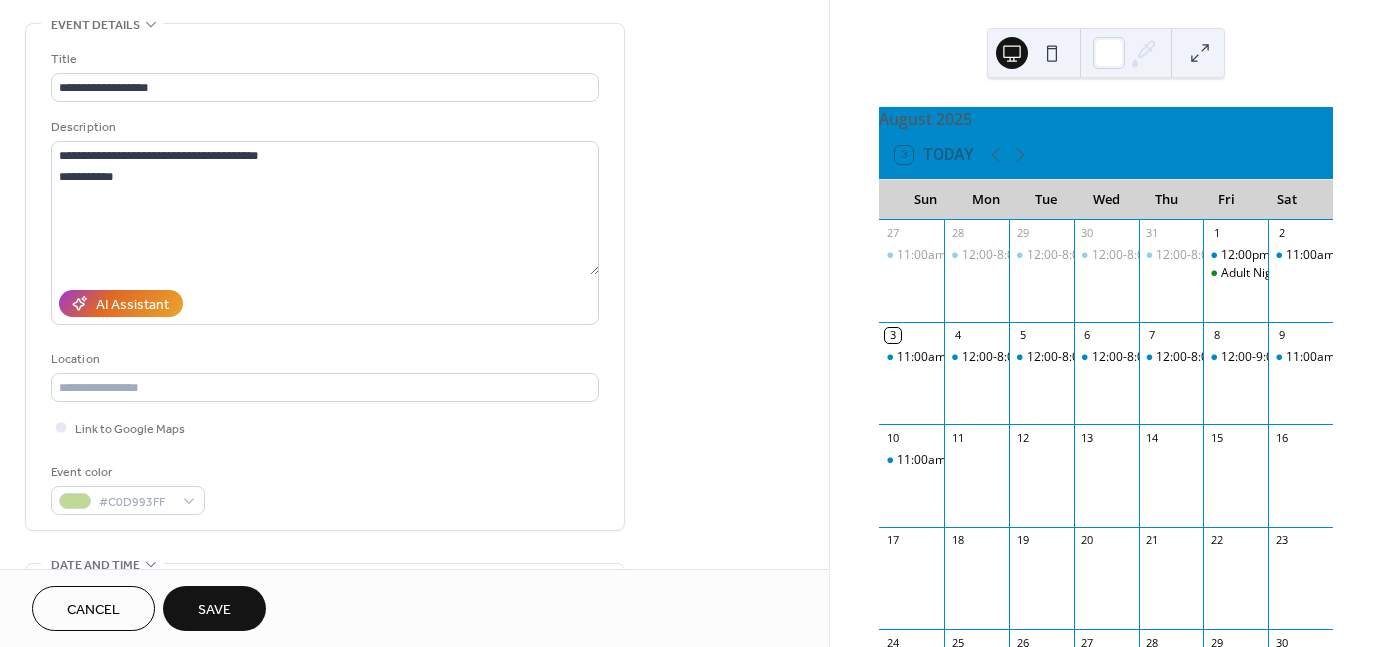 scroll, scrollTop: 87, scrollLeft: 0, axis: vertical 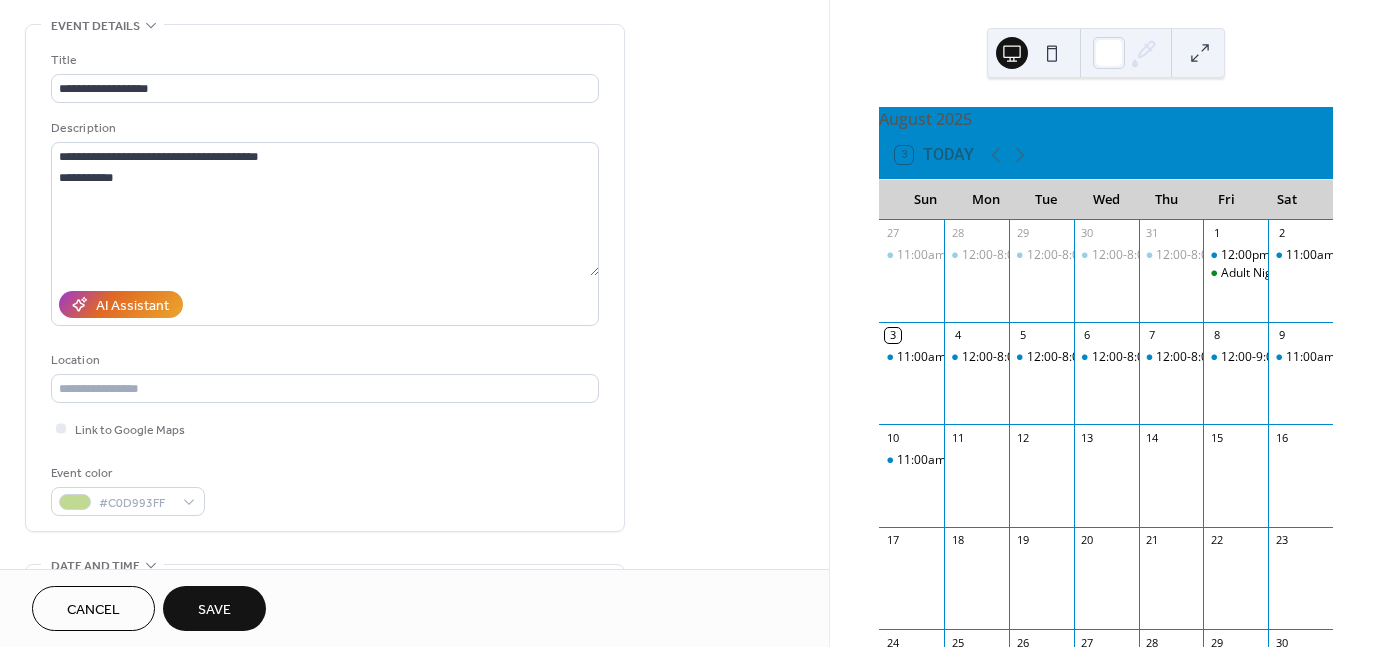 click on "Save" at bounding box center (214, 610) 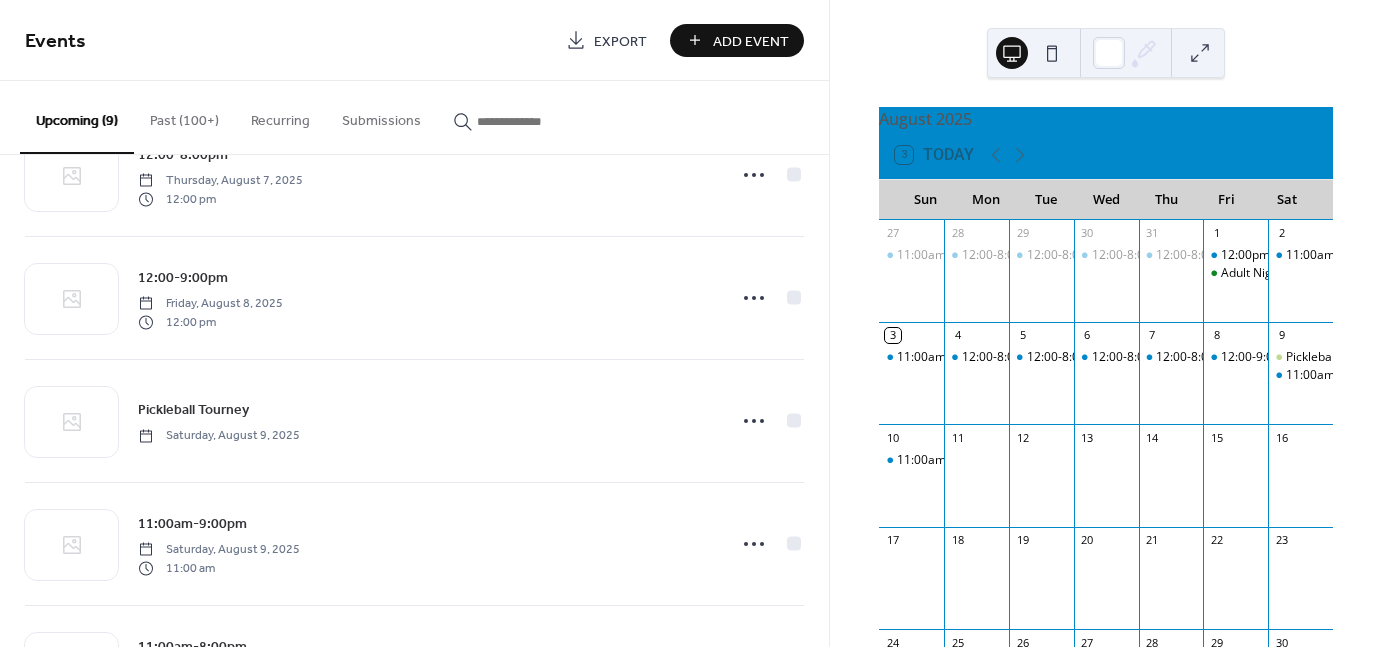 scroll, scrollTop: 566, scrollLeft: 0, axis: vertical 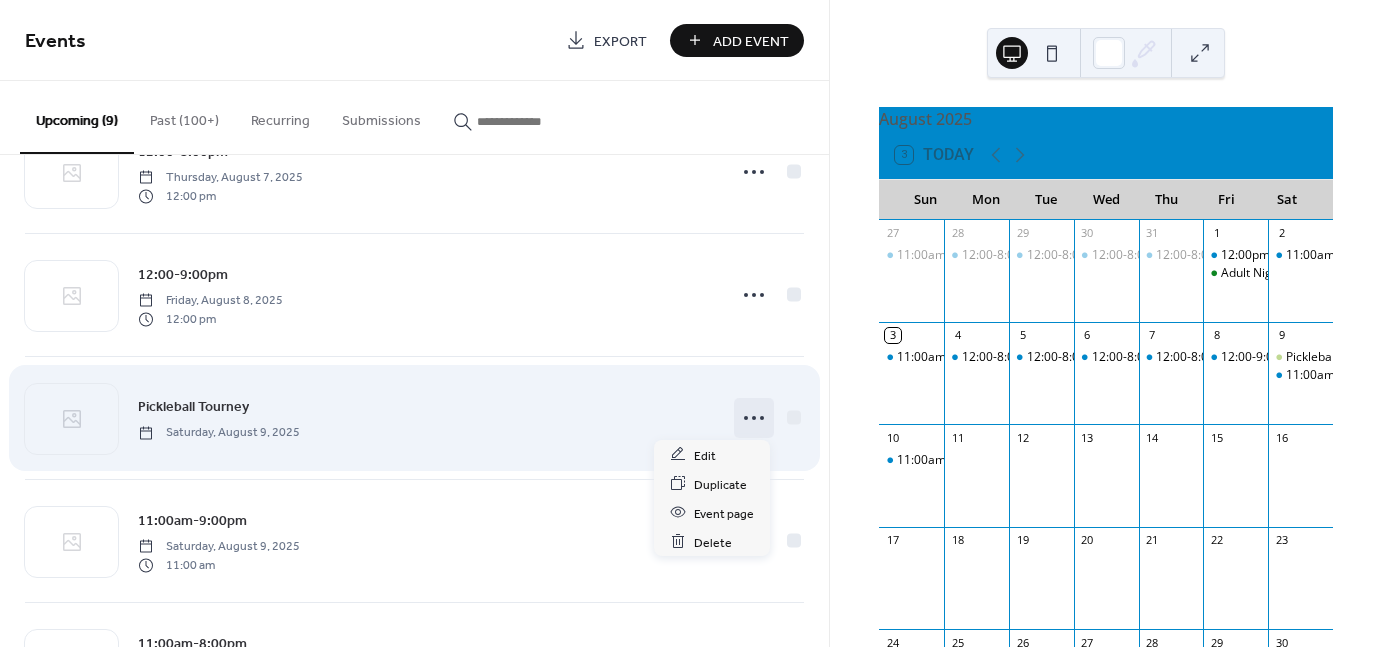 click 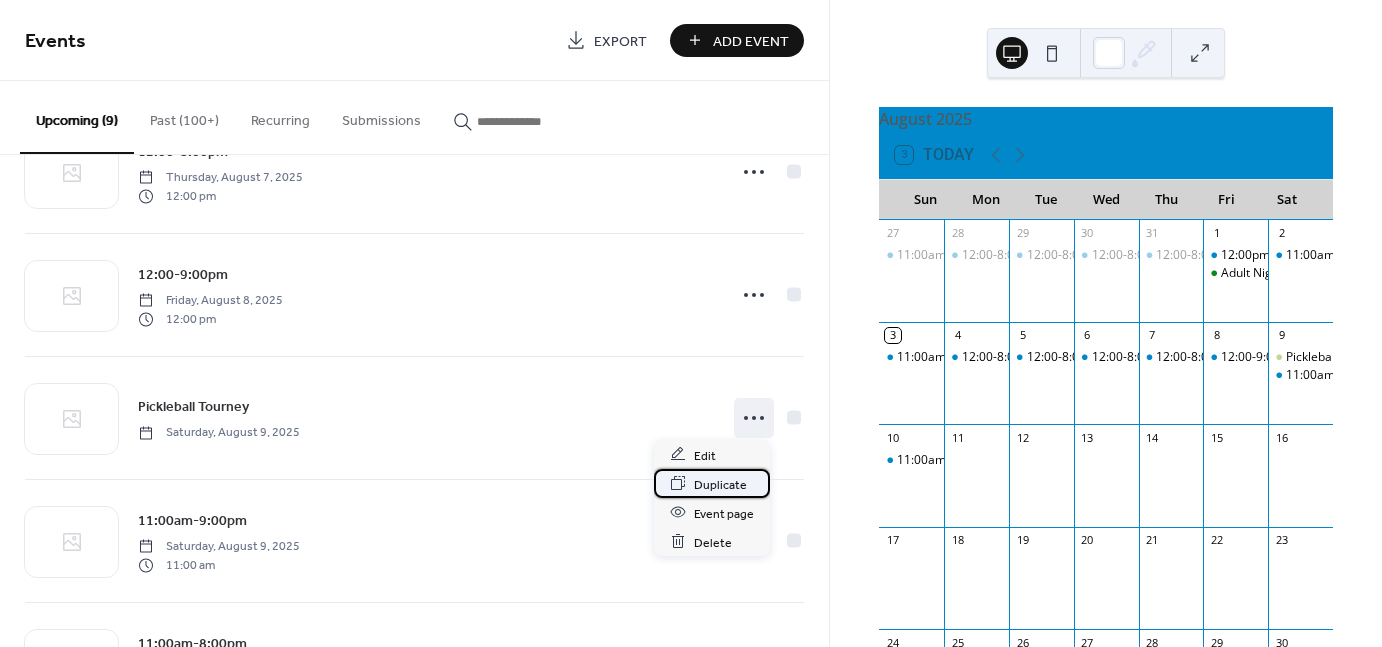 click on "Duplicate" at bounding box center [720, 484] 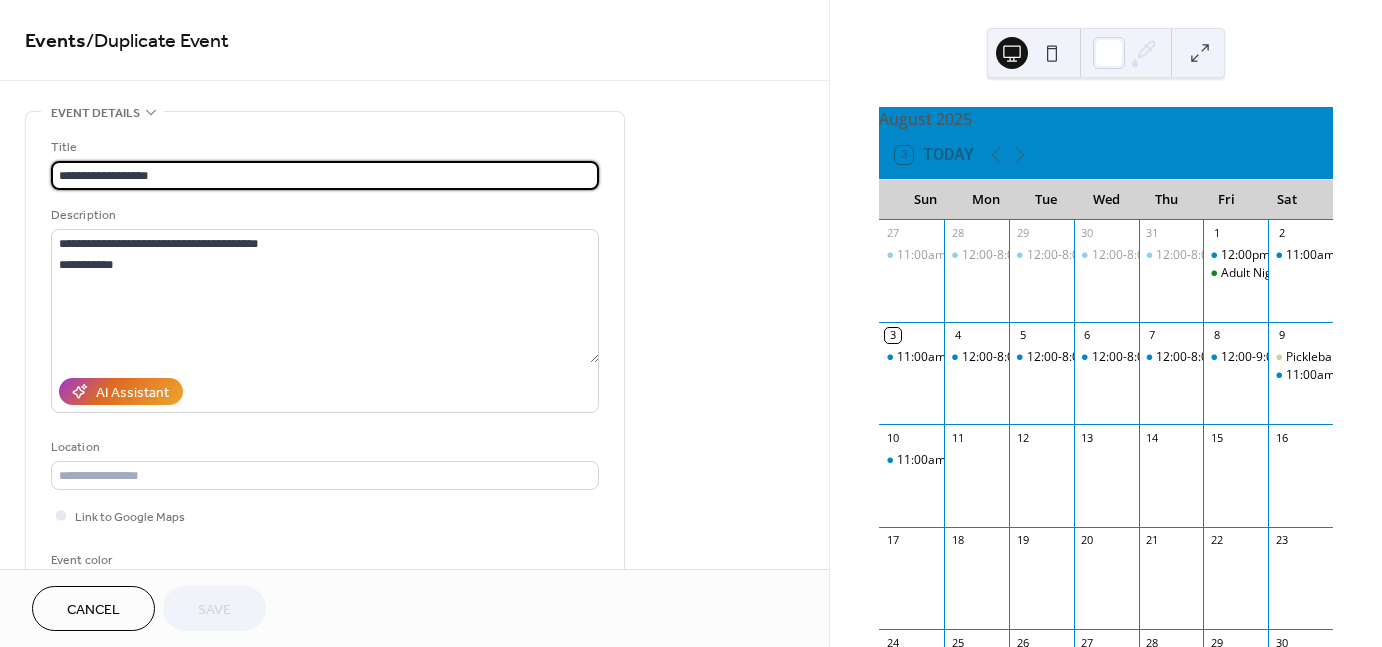 click on "**********" at bounding box center [325, 175] 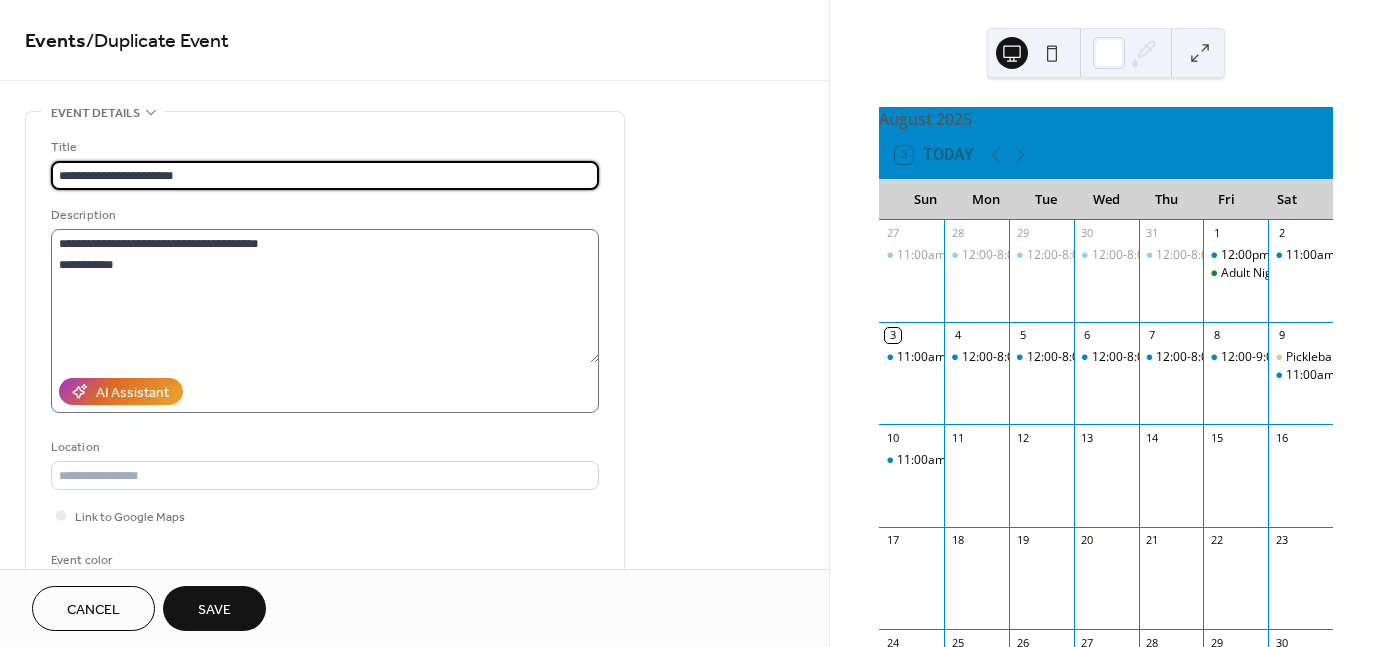 type on "**********" 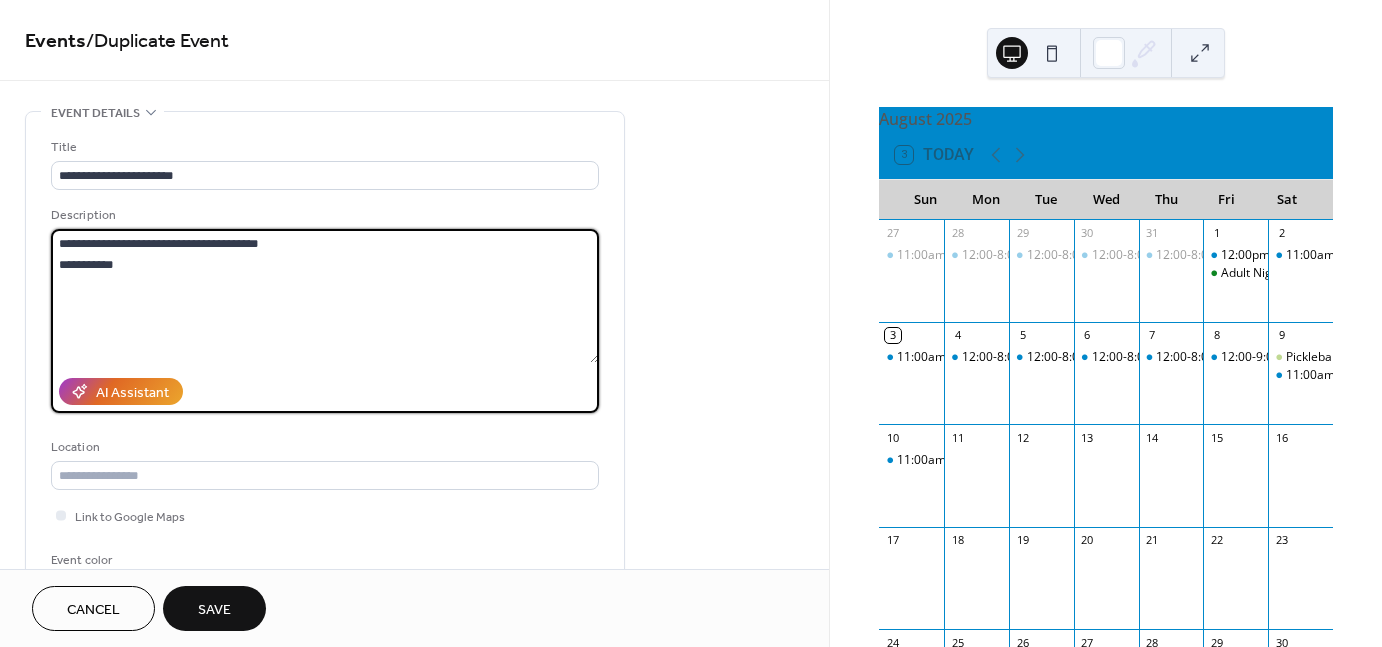 click on "**********" at bounding box center (325, 296) 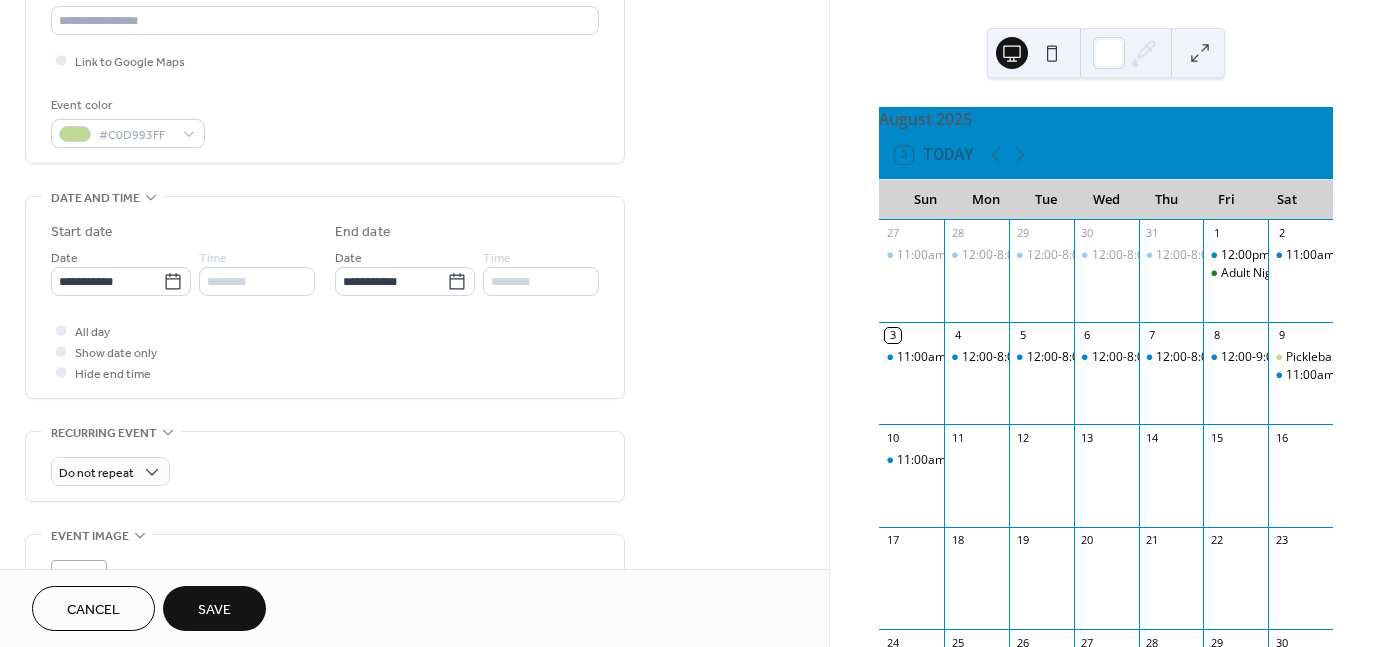 scroll, scrollTop: 456, scrollLeft: 0, axis: vertical 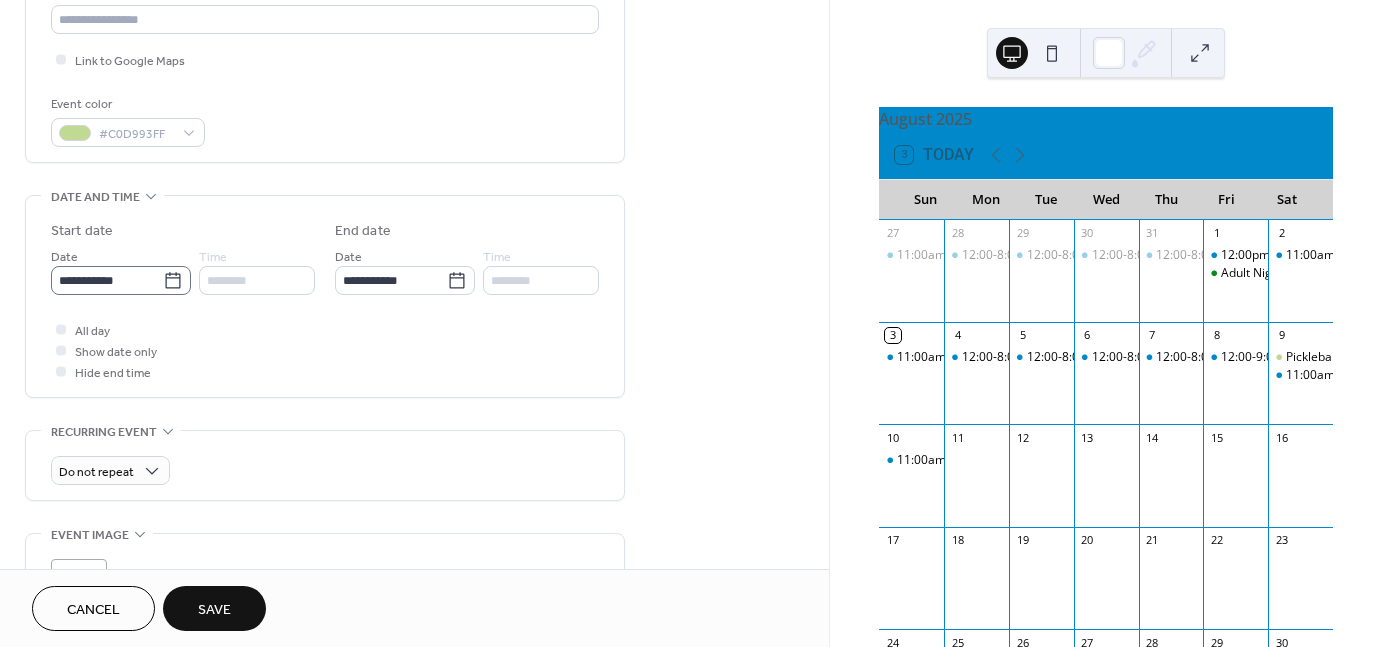 type on "**********" 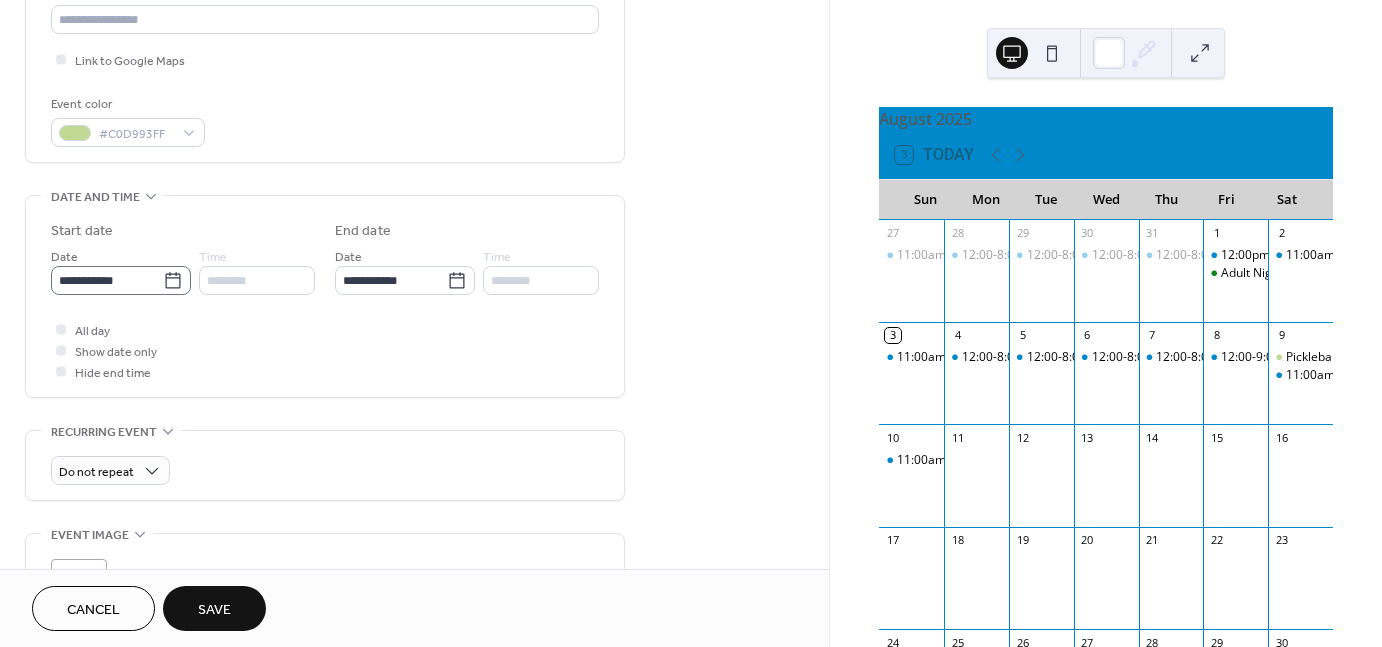 click 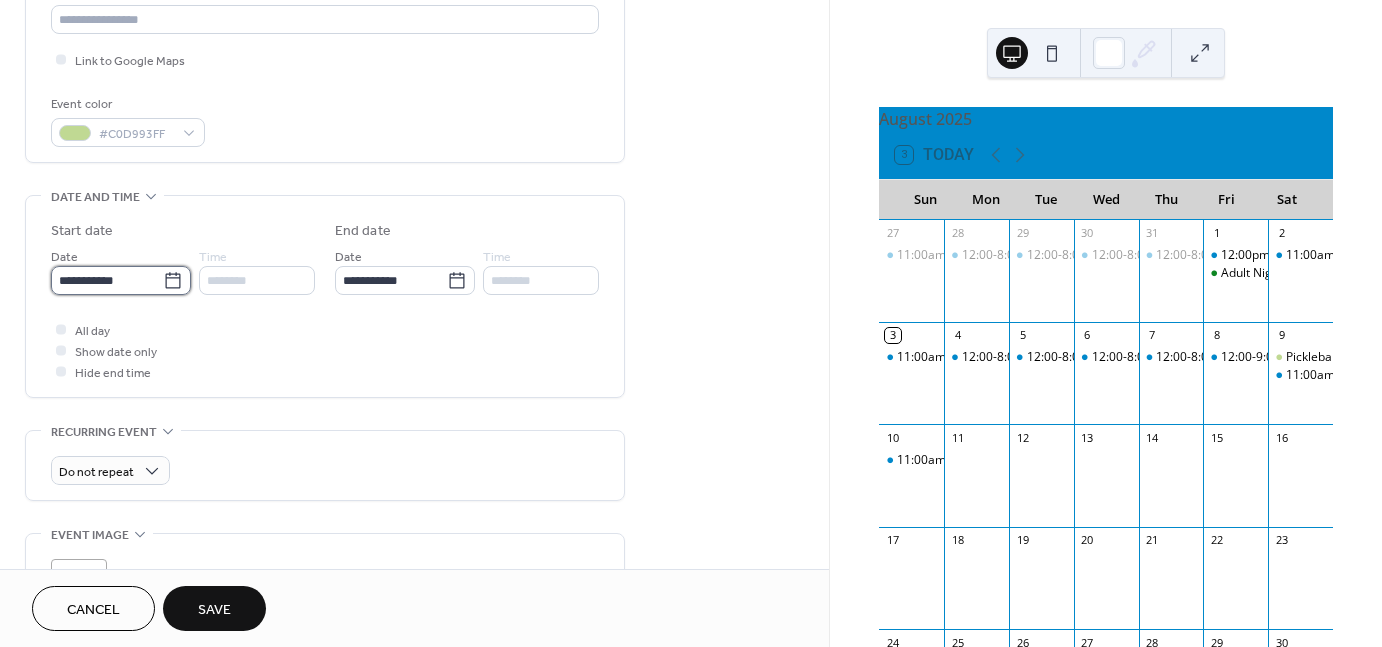 click on "**********" at bounding box center [107, 280] 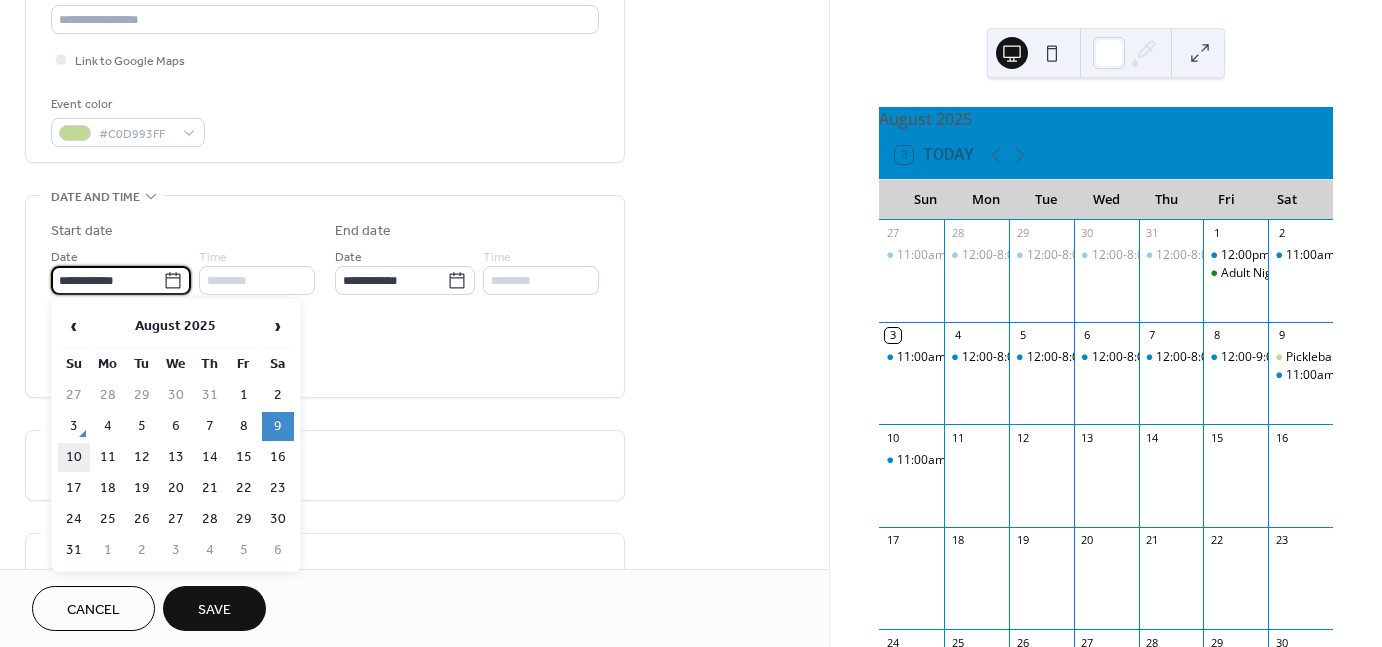 click on "10" at bounding box center (74, 457) 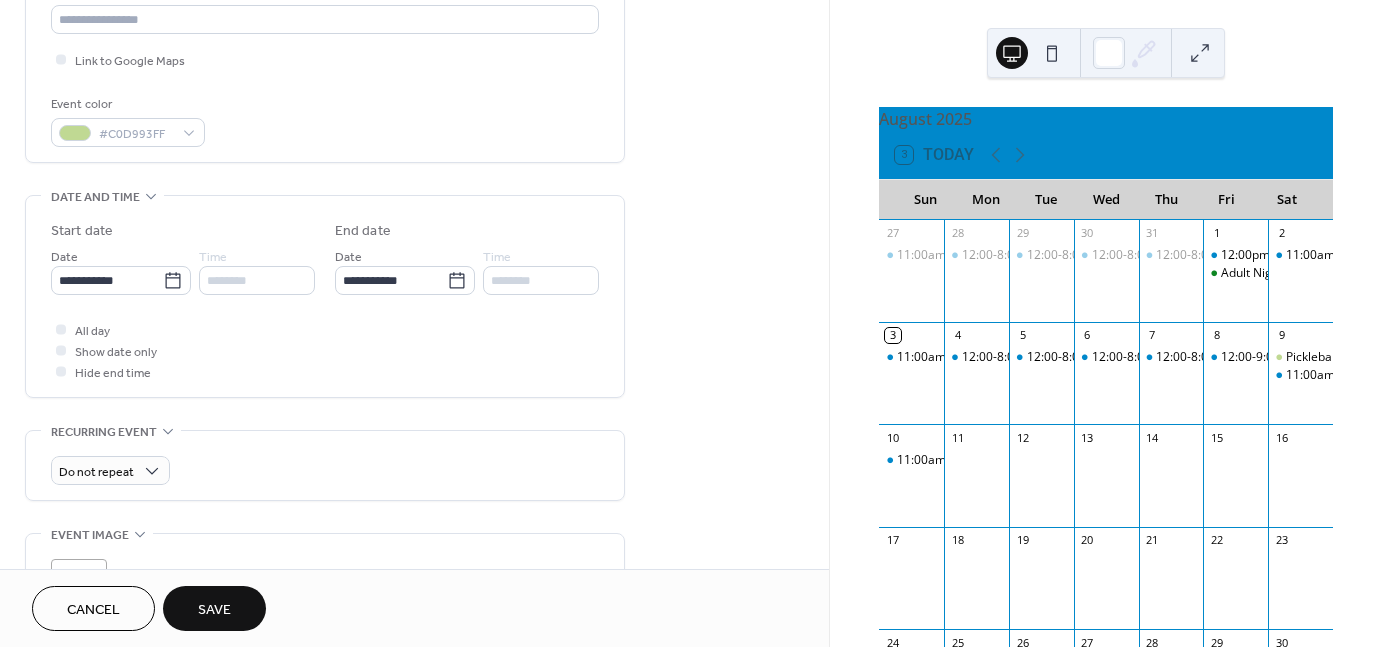 click on "Save" at bounding box center [214, 610] 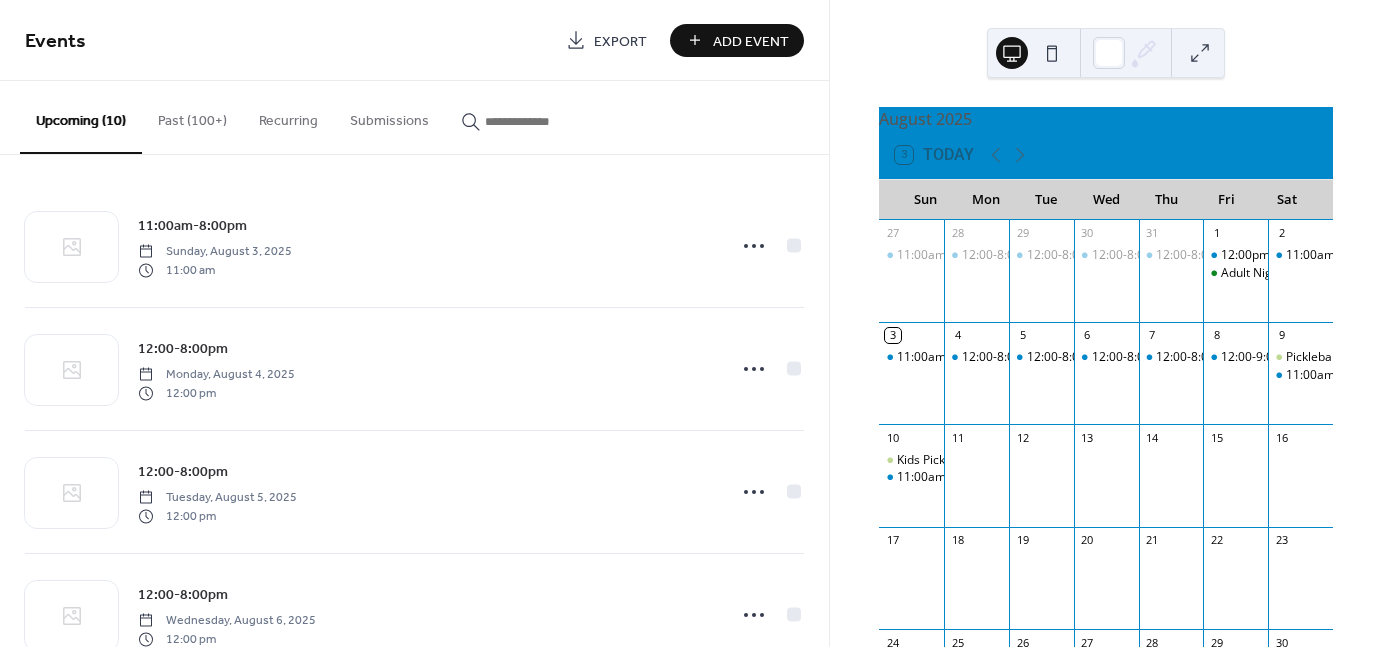 click at bounding box center [545, 121] 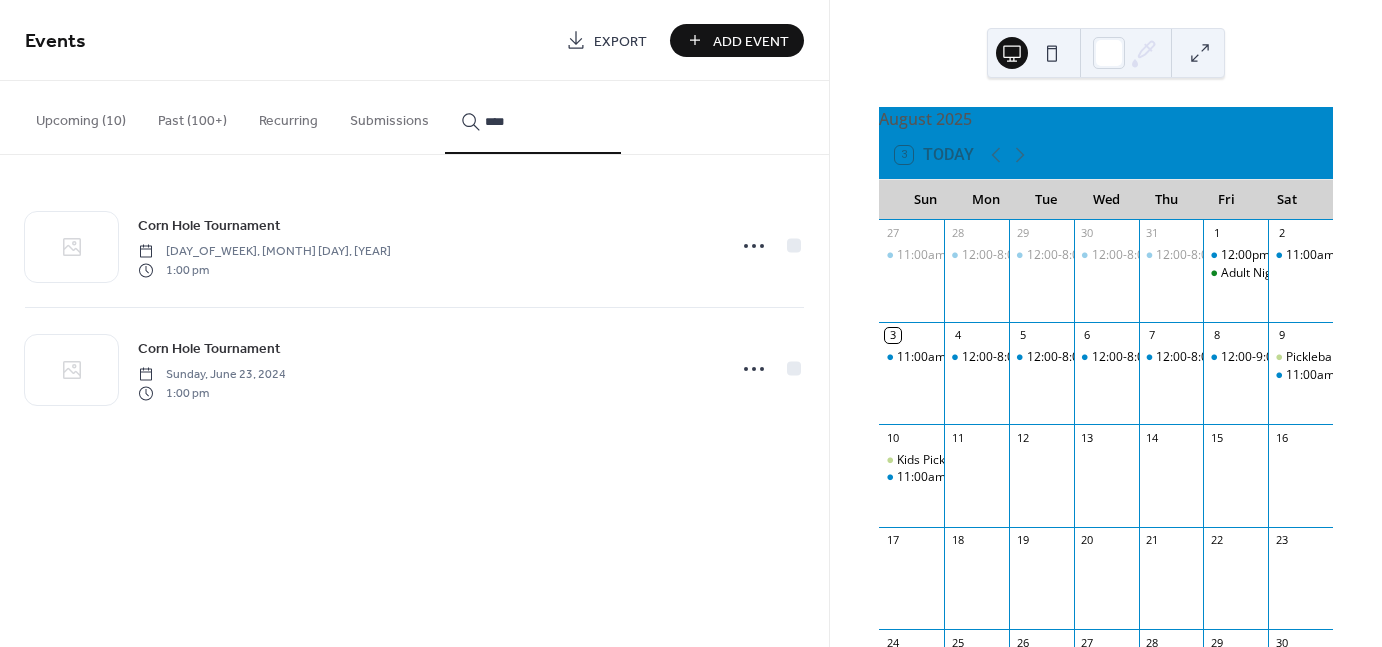 type on "****" 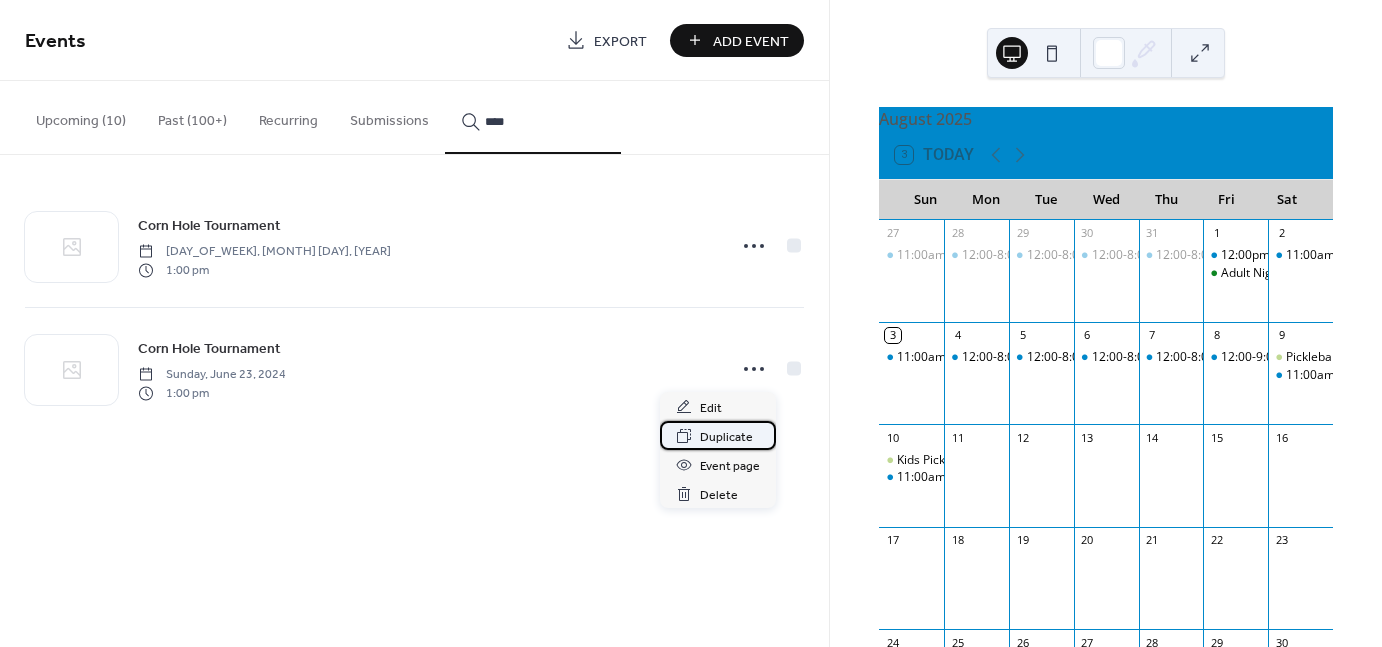 click on "Duplicate" at bounding box center [726, 437] 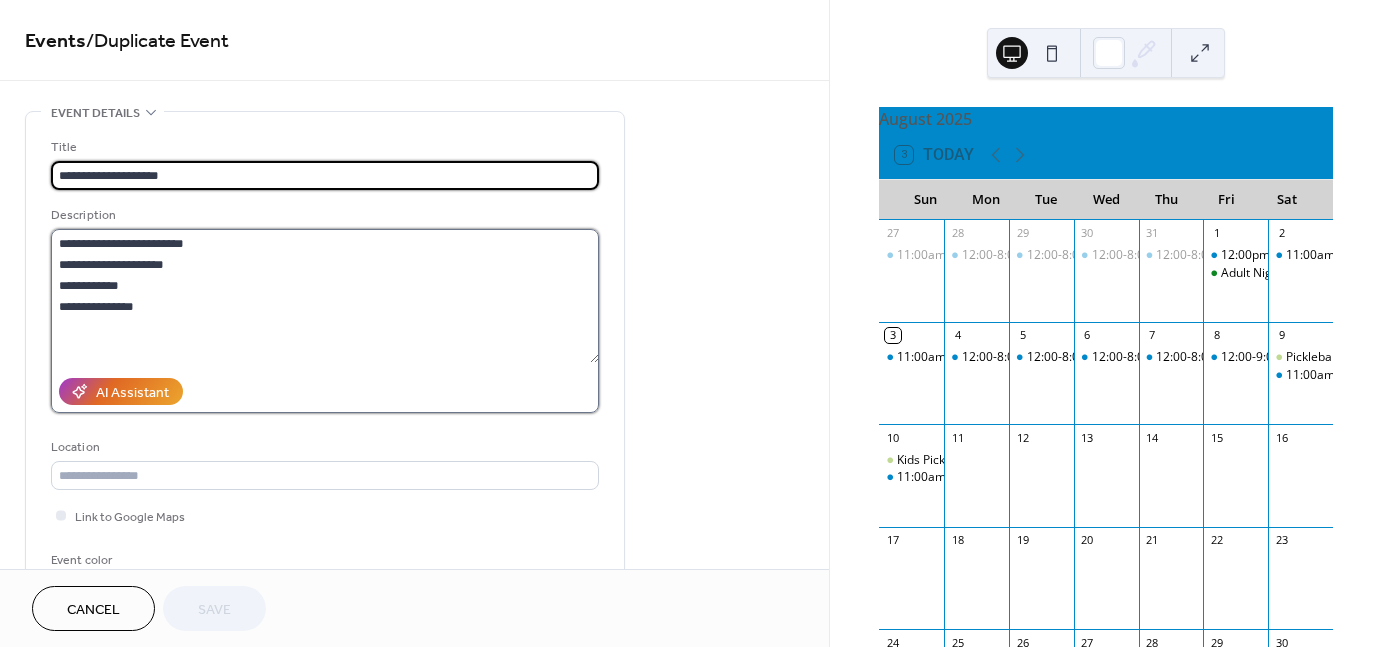 click on "**********" at bounding box center [325, 296] 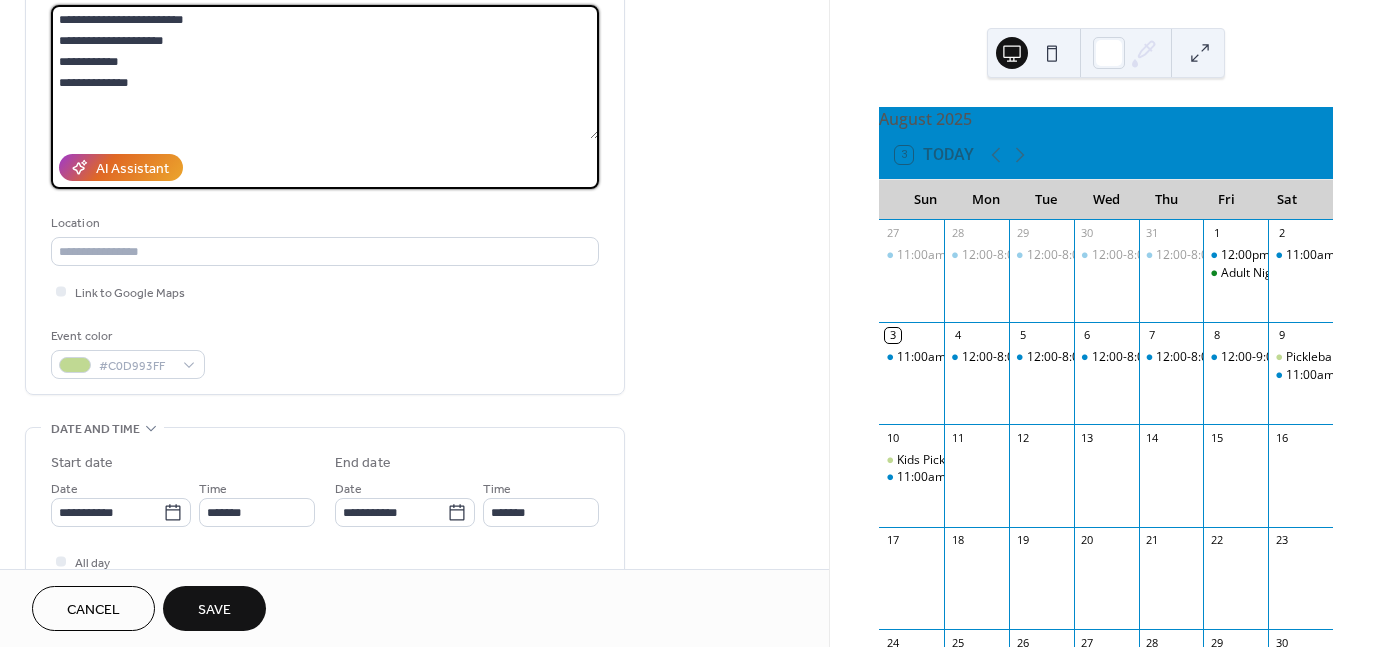 scroll, scrollTop: 276, scrollLeft: 0, axis: vertical 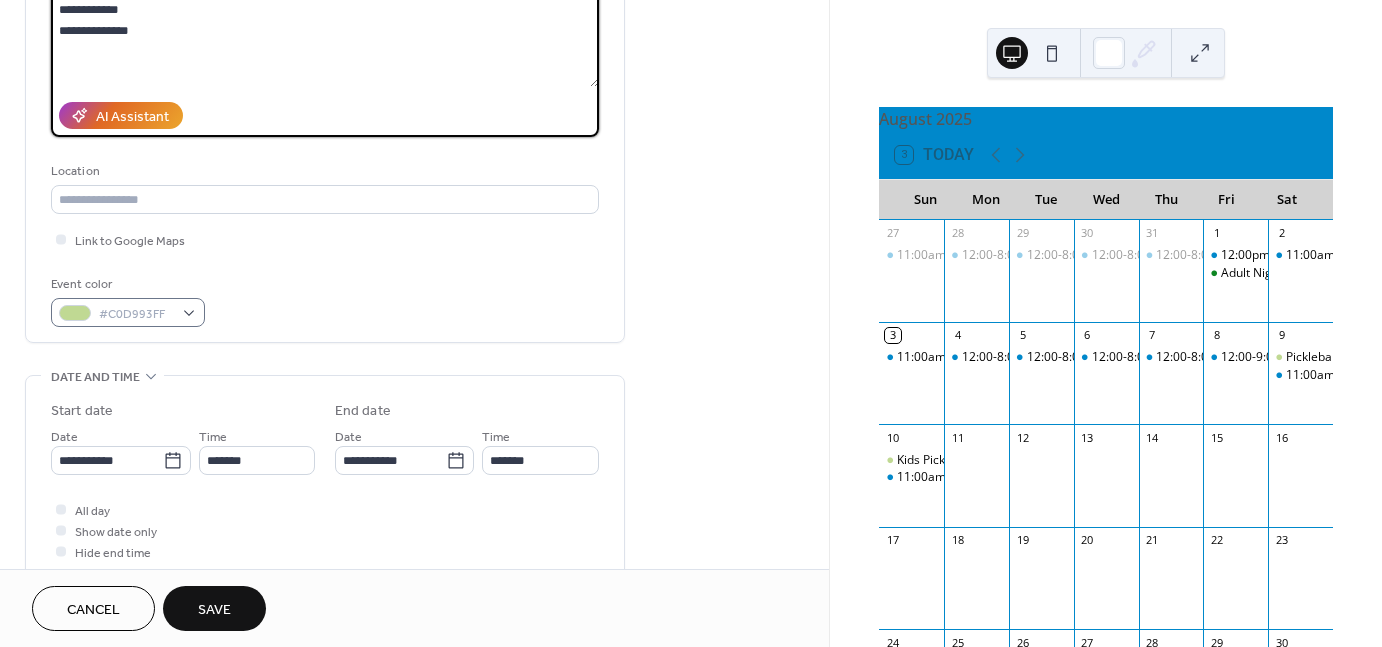 type on "**********" 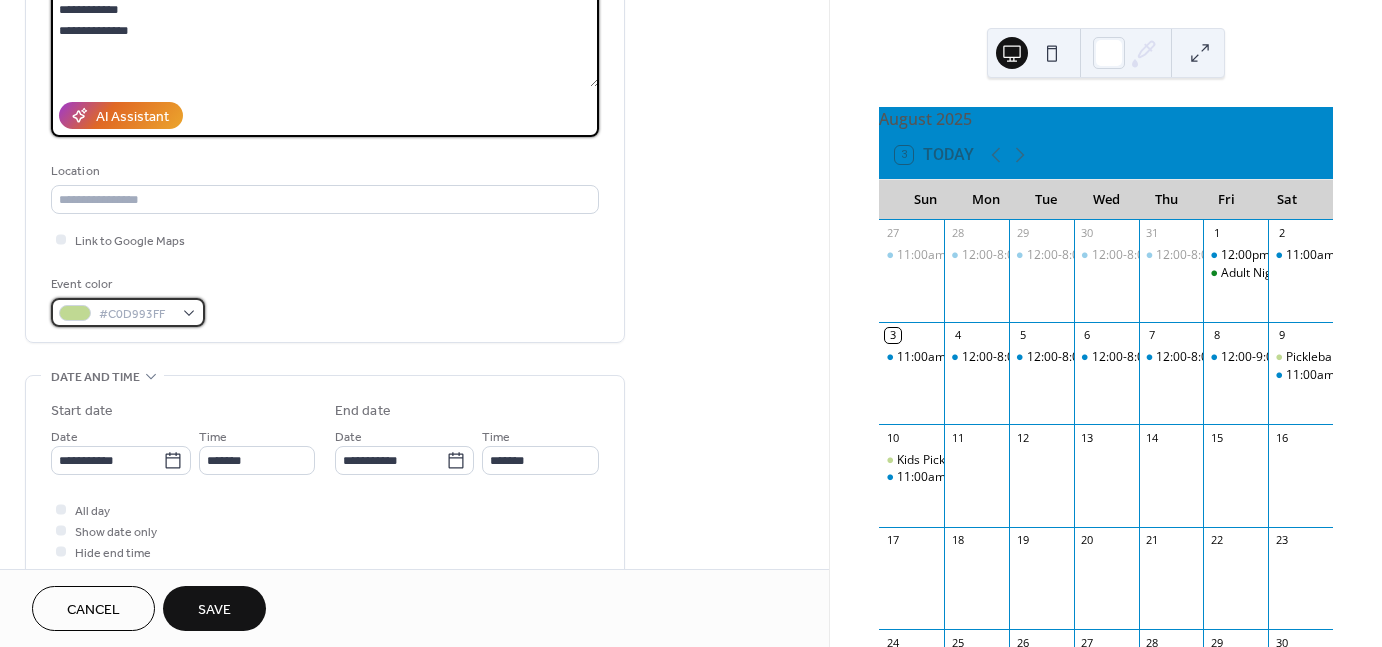 click on "#C0D993FF" at bounding box center [128, 312] 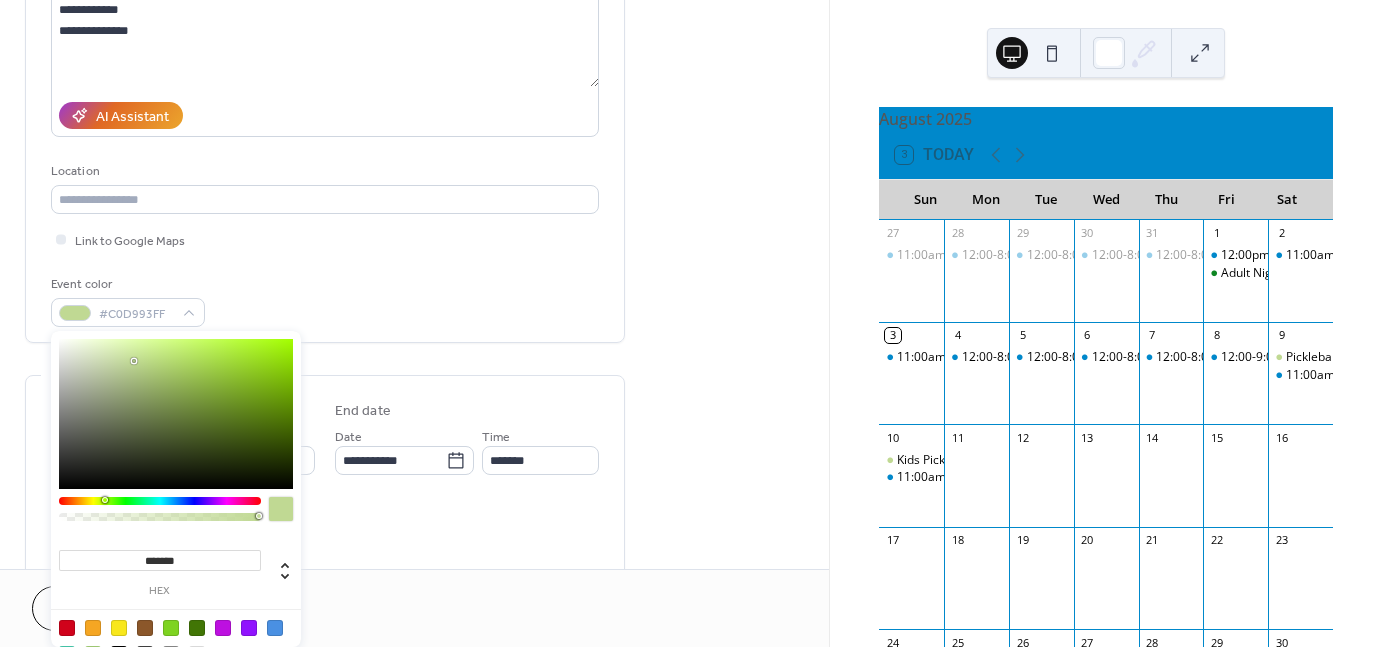 click at bounding box center (223, 628) 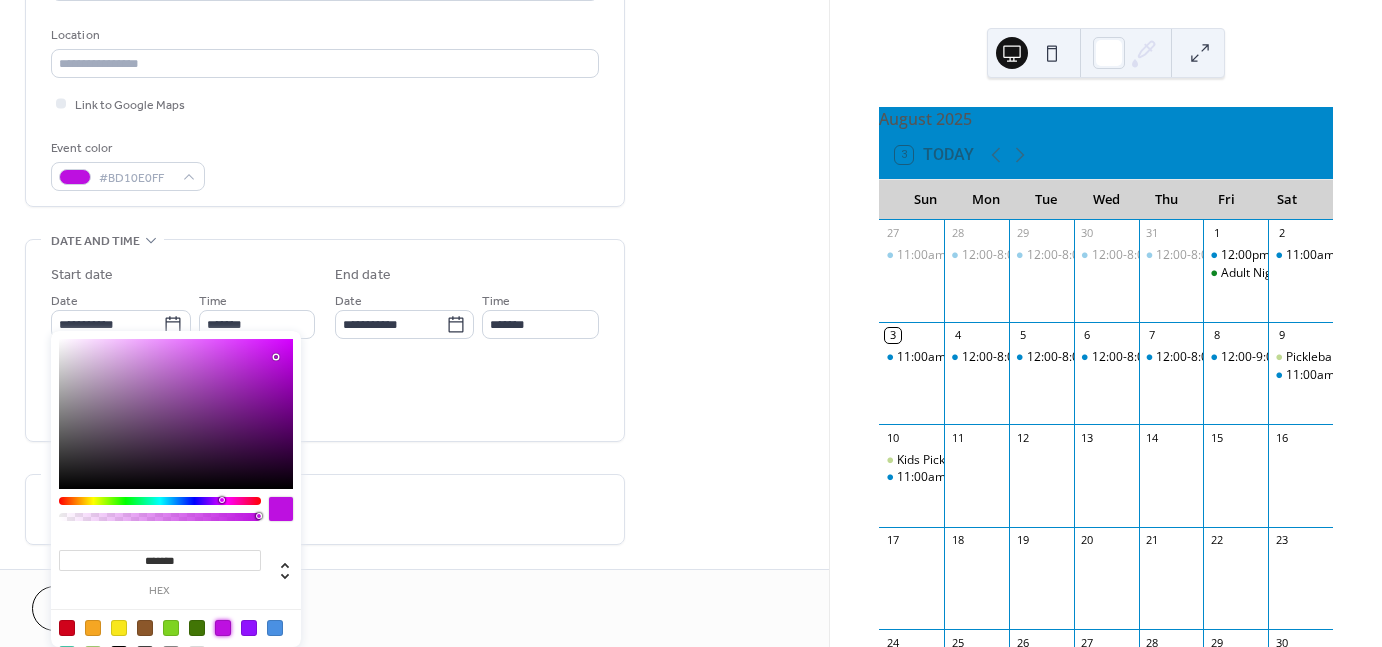 scroll, scrollTop: 567, scrollLeft: 0, axis: vertical 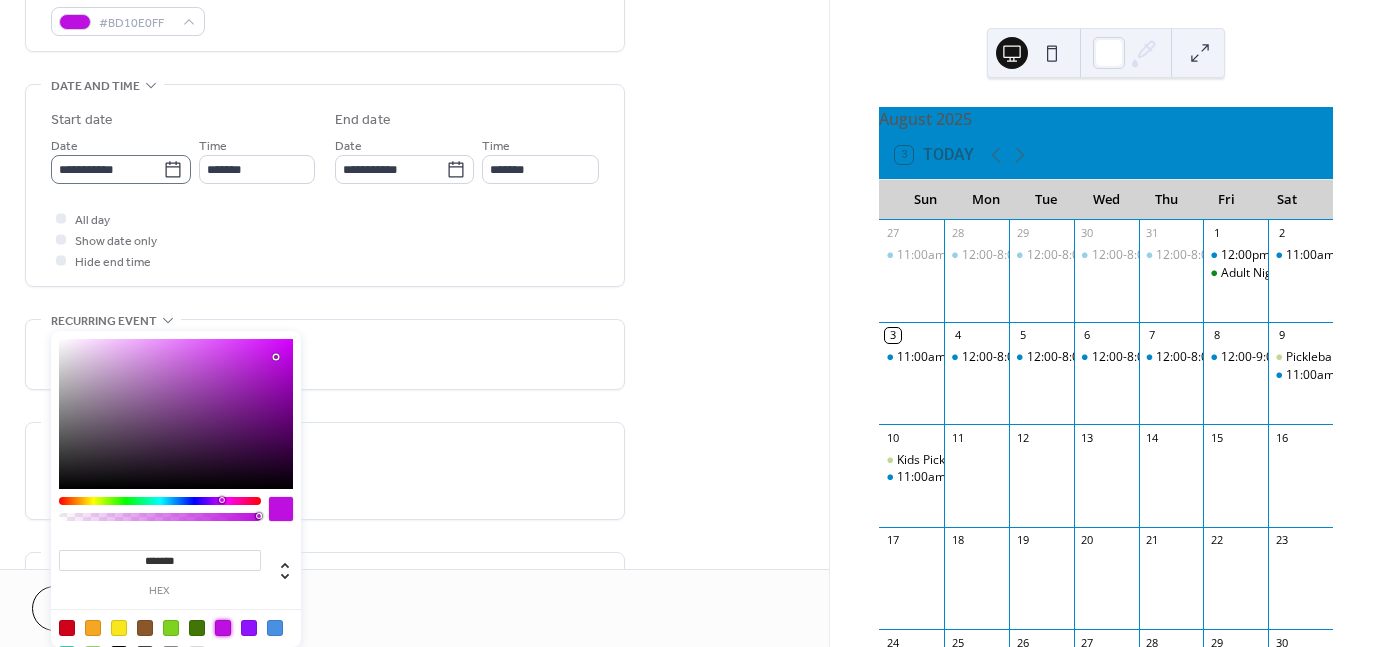 click 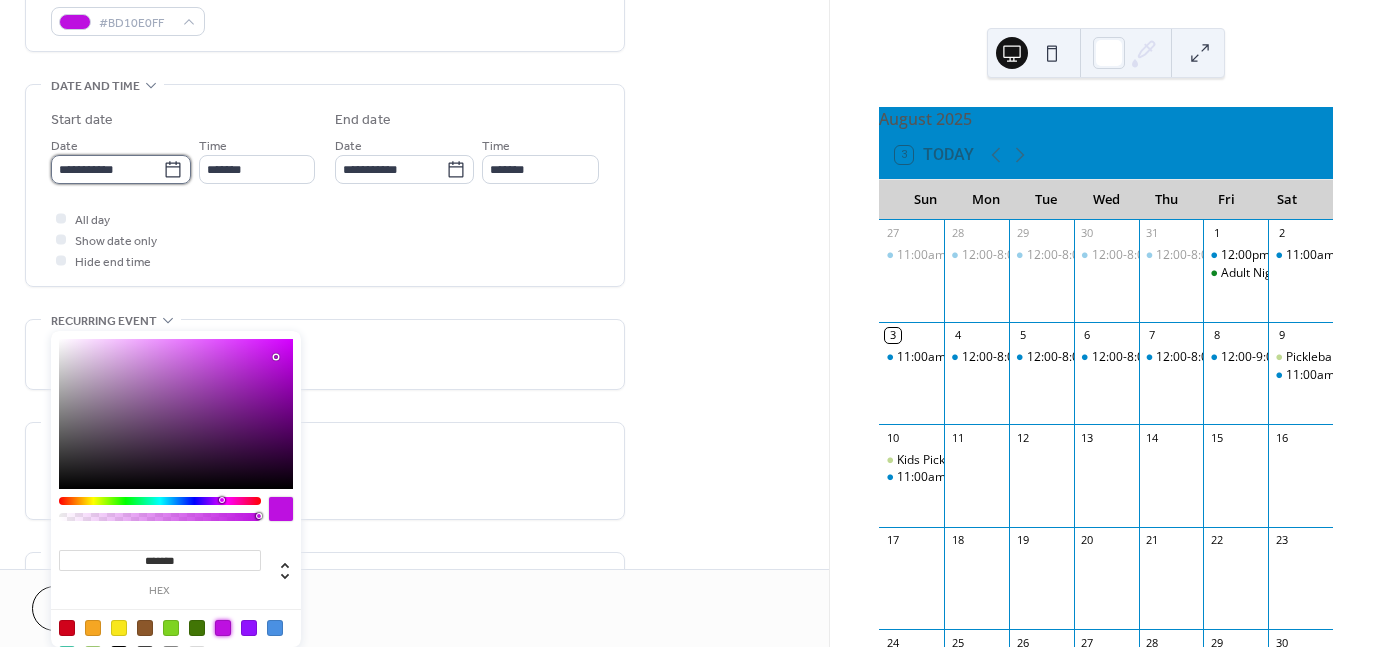 click on "**********" at bounding box center (107, 169) 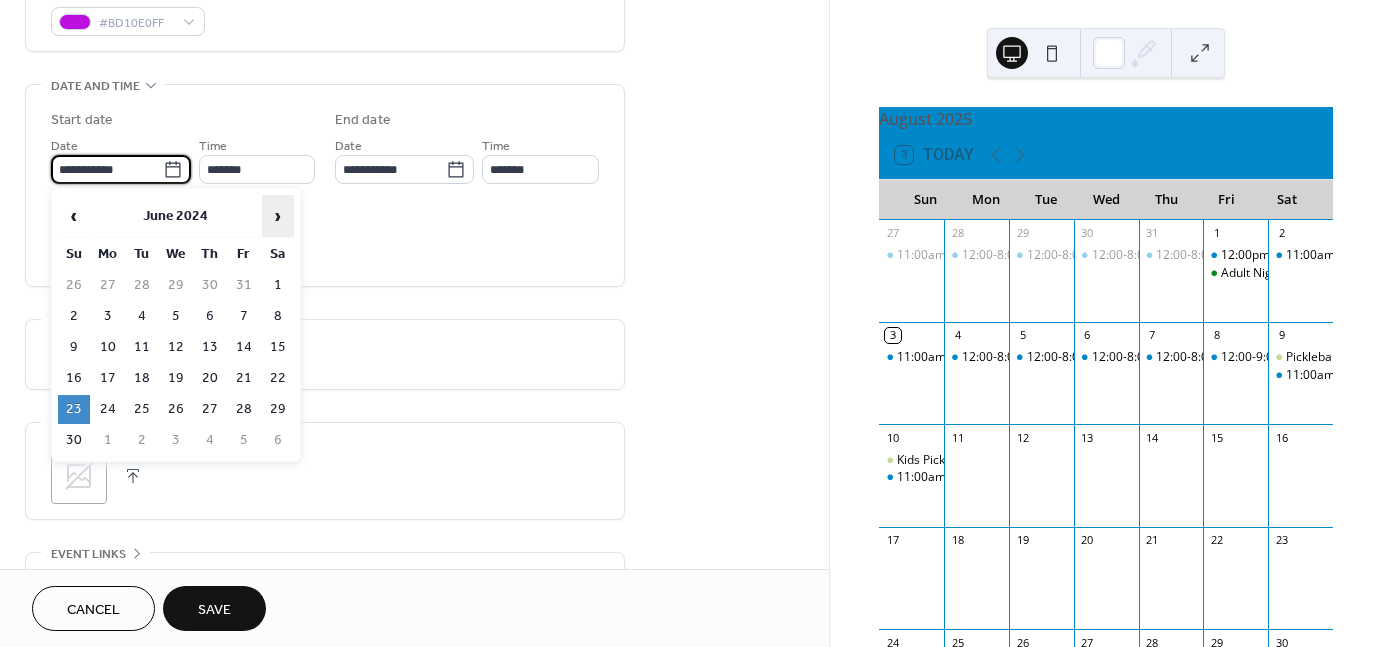 click on "›" at bounding box center (278, 216) 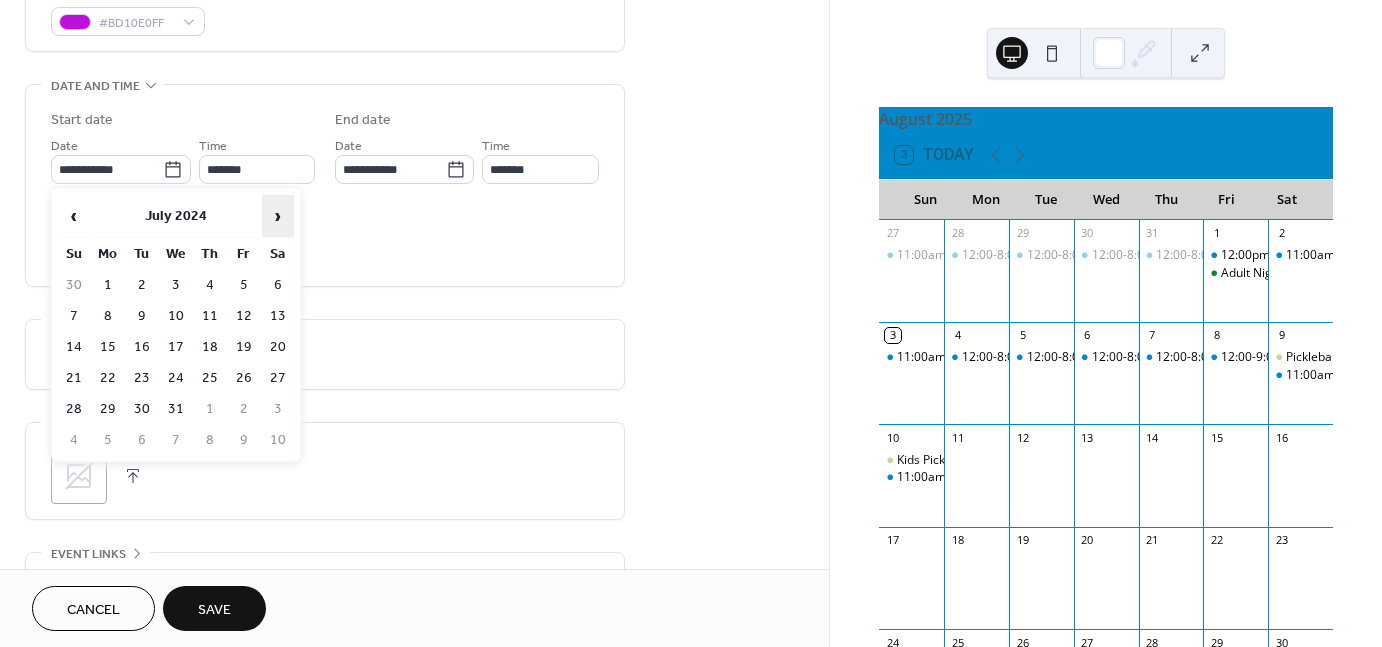 click on "›" at bounding box center (278, 216) 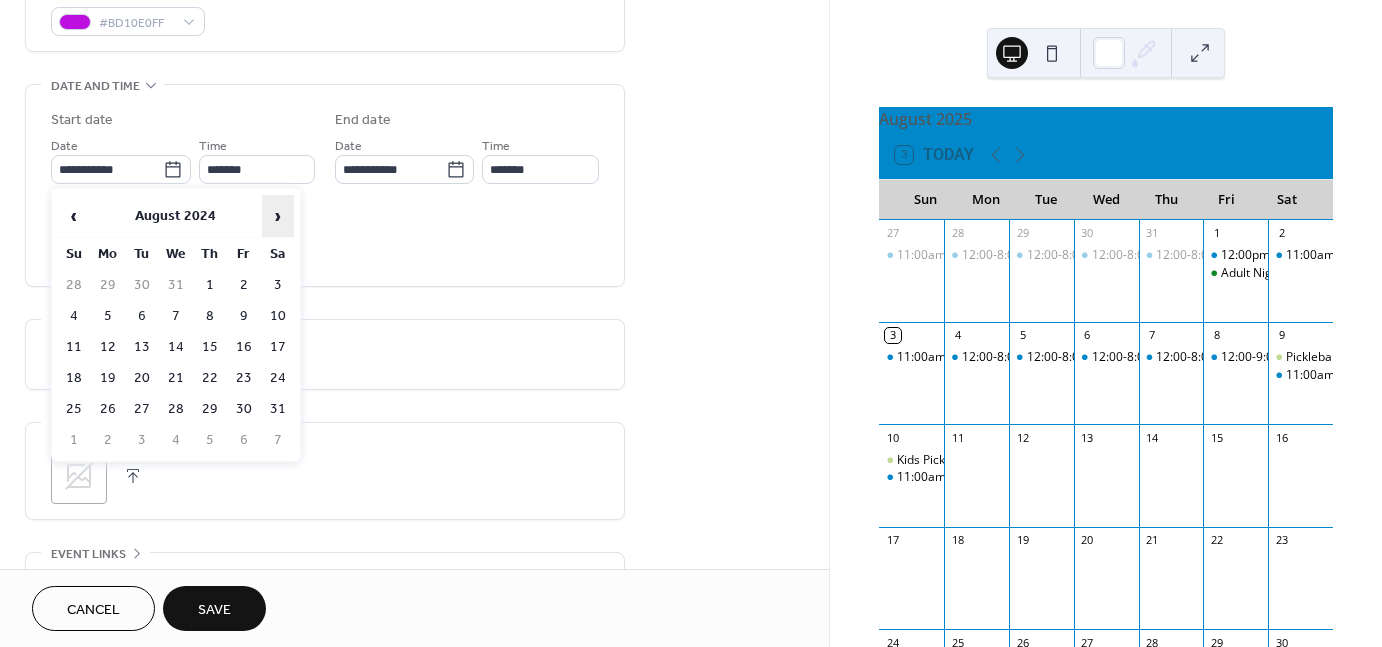 click on "›" at bounding box center [278, 216] 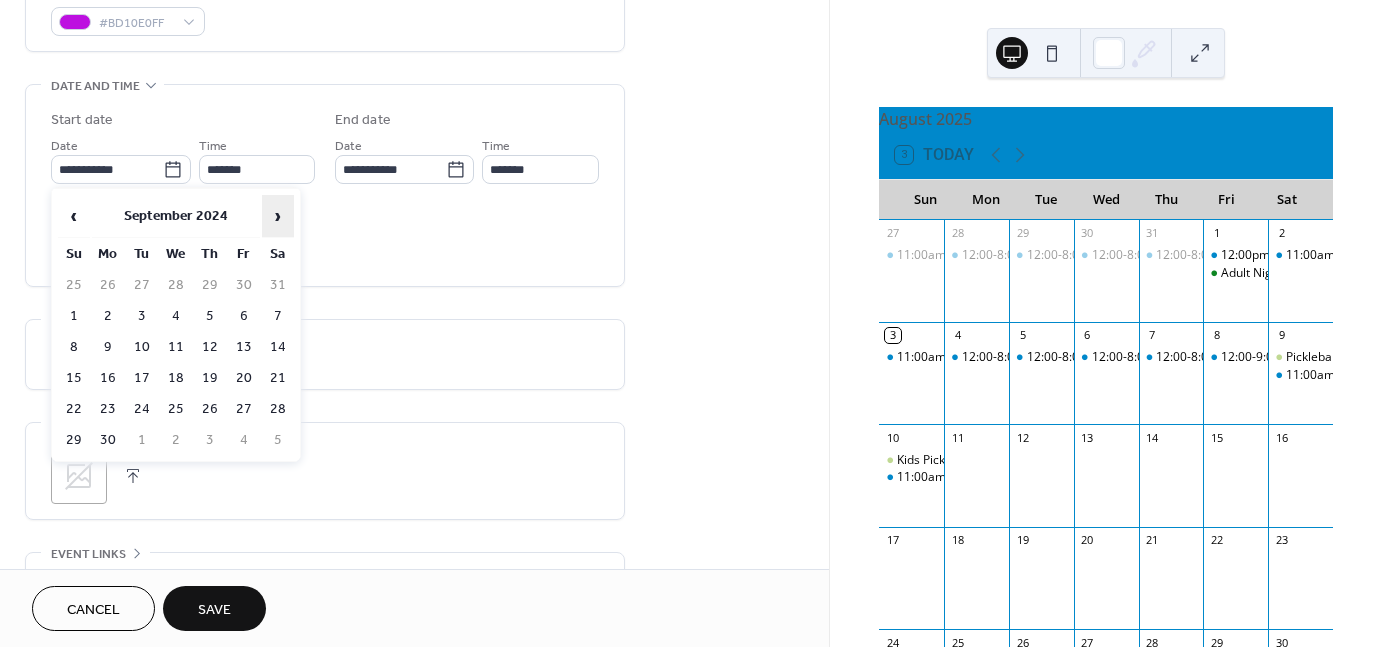 click on "›" at bounding box center [278, 216] 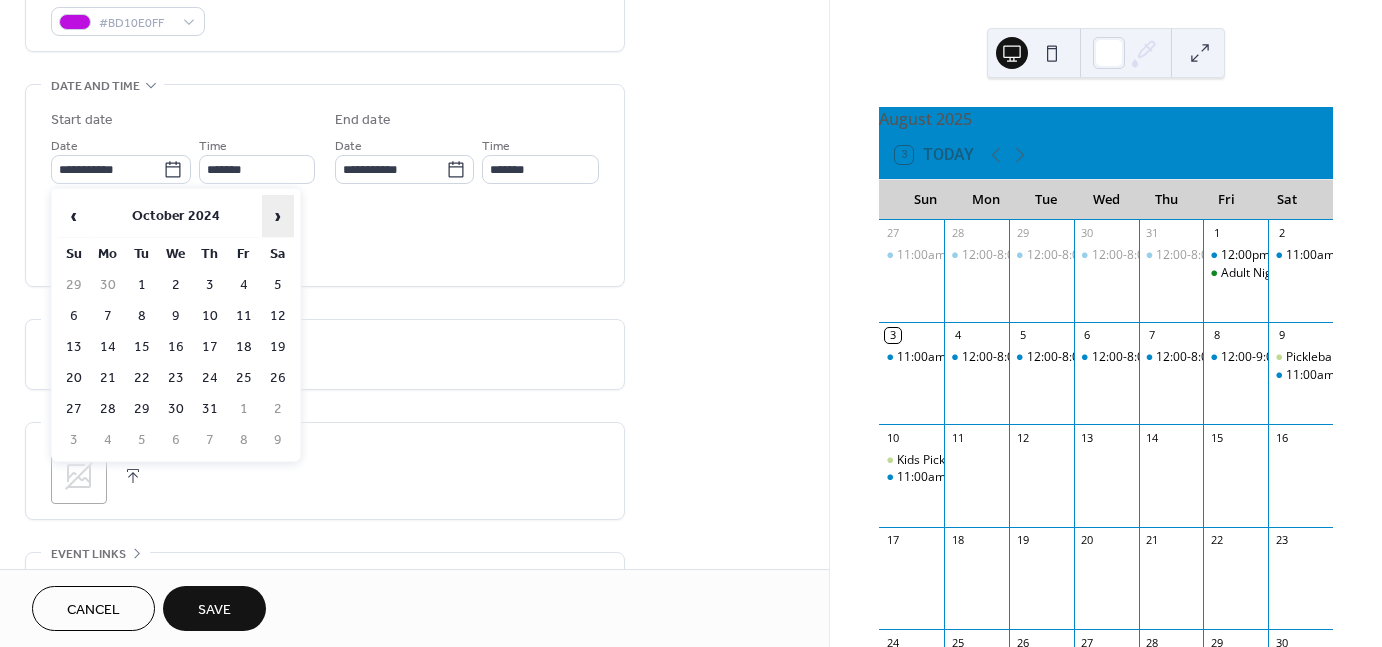 click on "›" at bounding box center [278, 216] 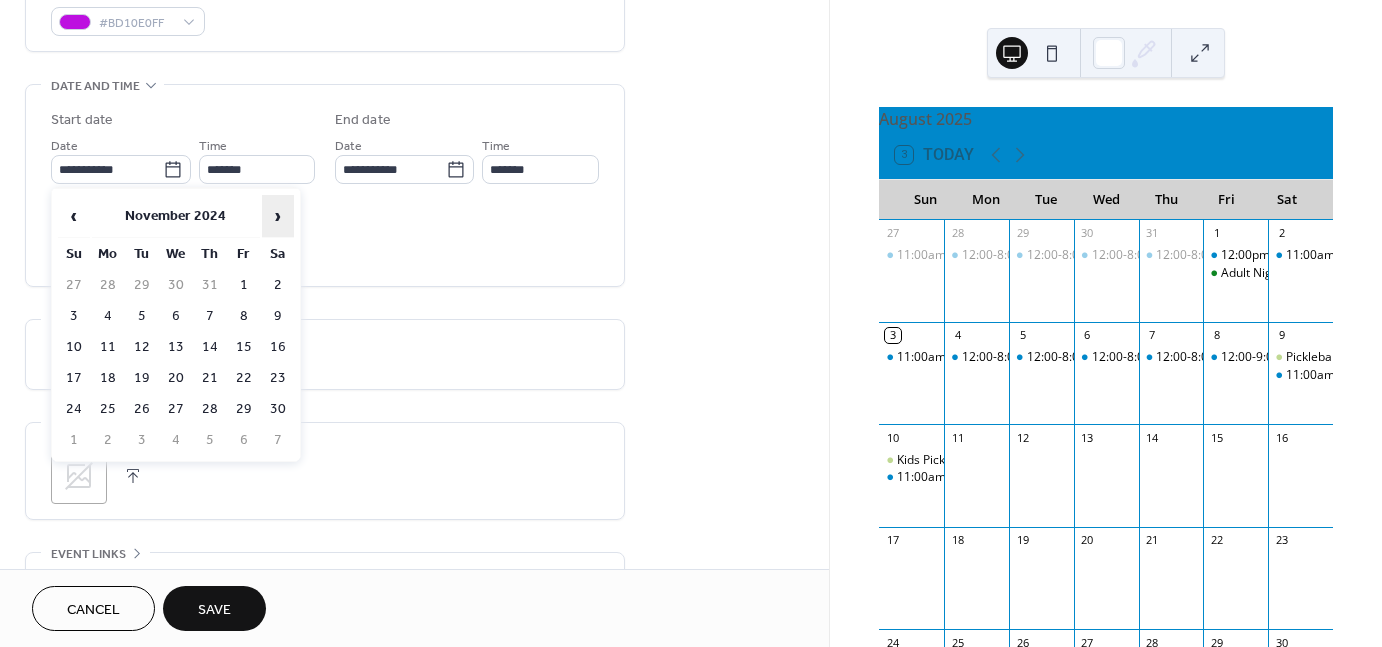 click on "›" at bounding box center [278, 216] 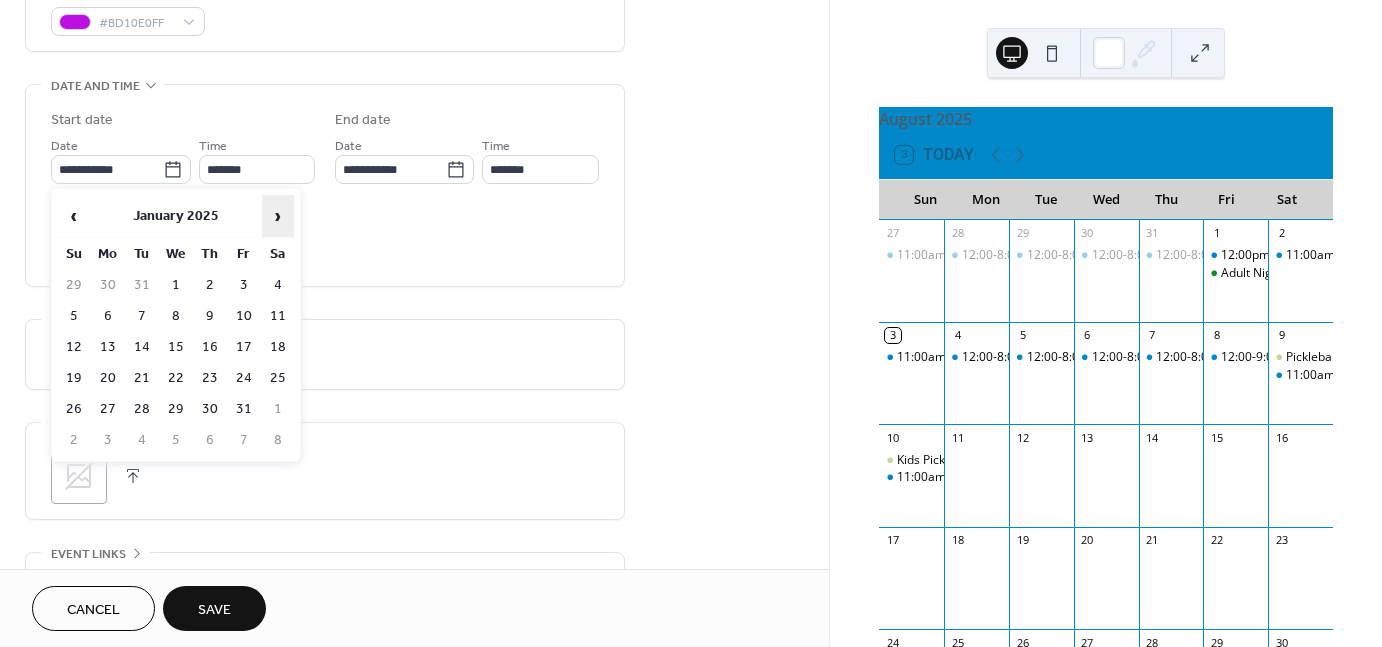 click on "›" at bounding box center (278, 216) 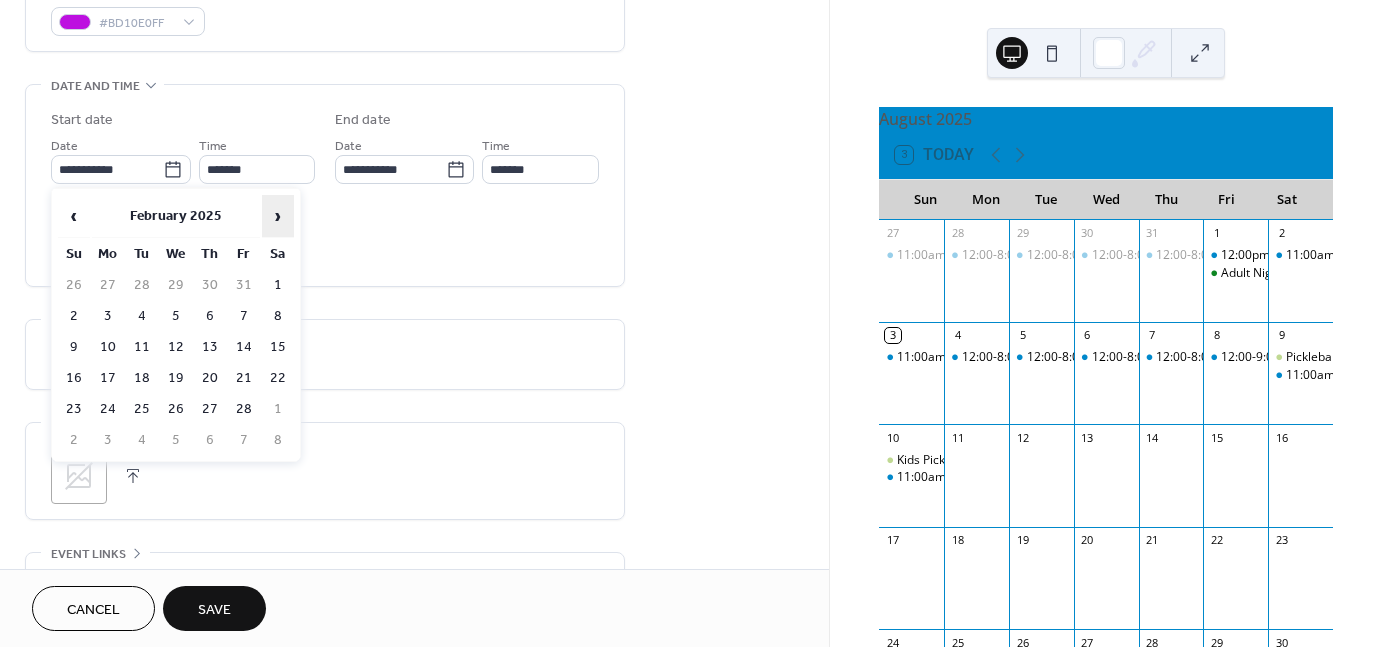 click on "›" at bounding box center [278, 216] 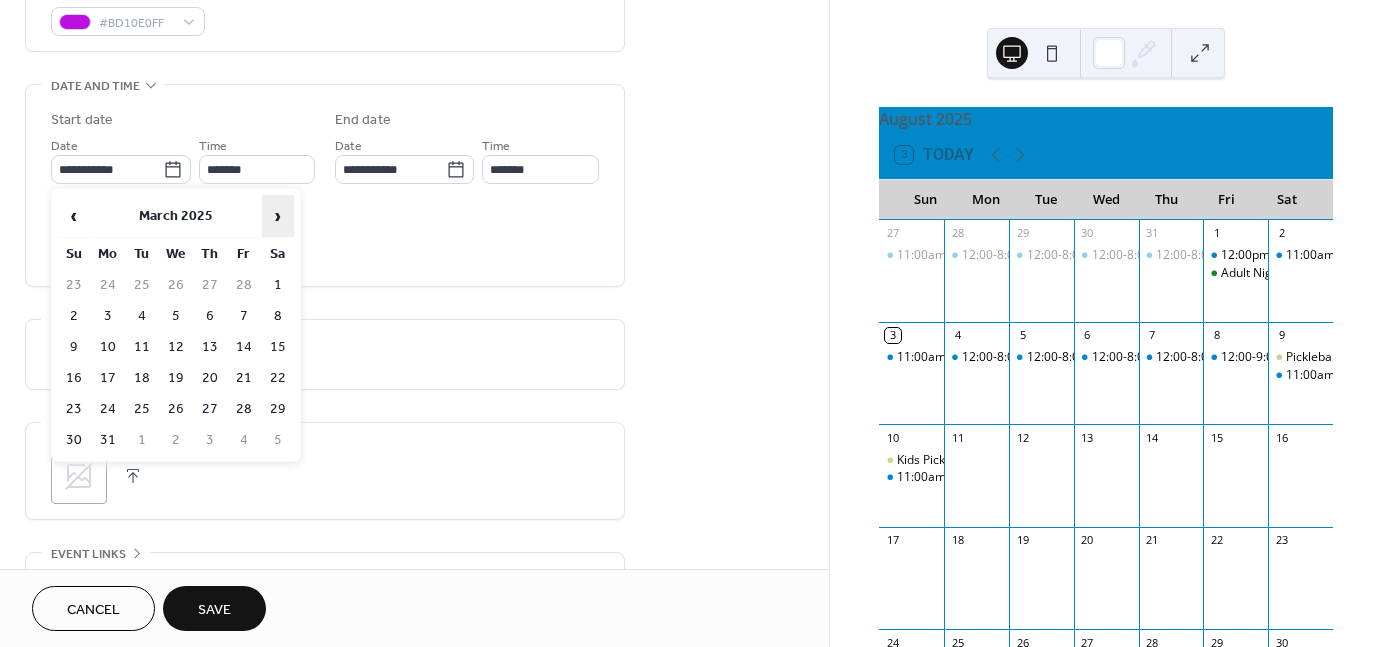 click on "›" at bounding box center (278, 216) 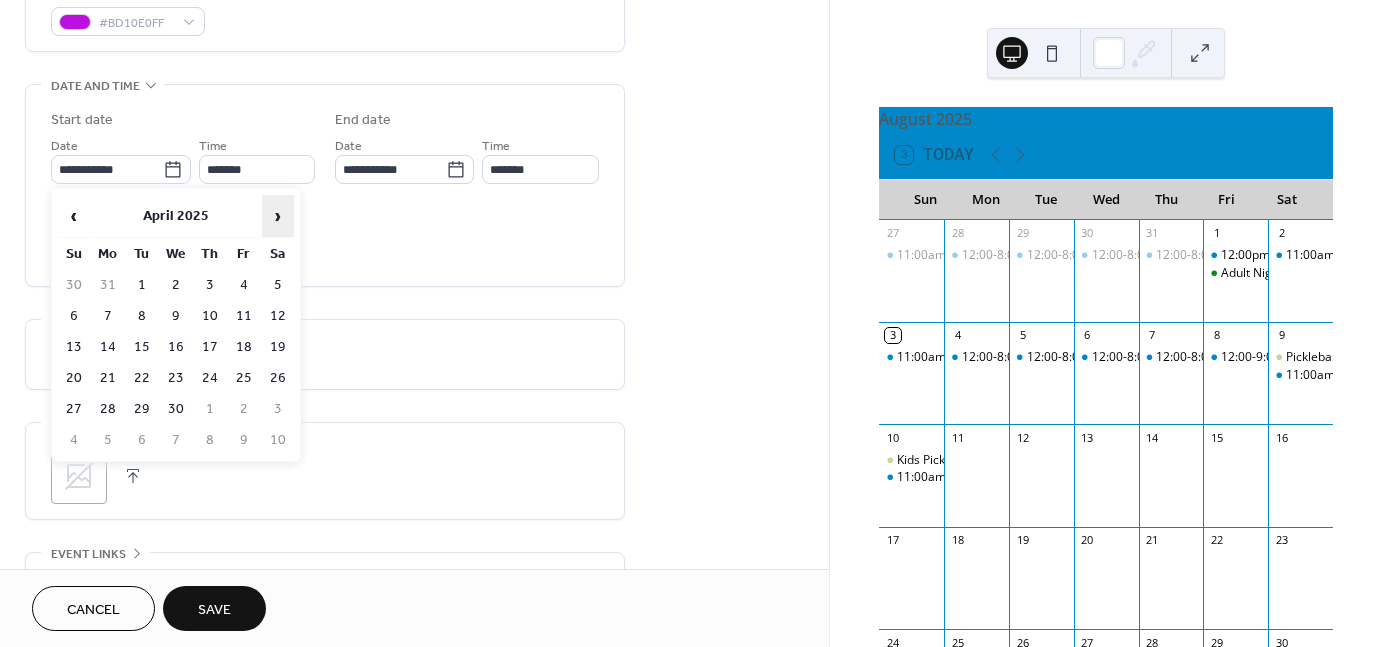 click on "›" at bounding box center [278, 216] 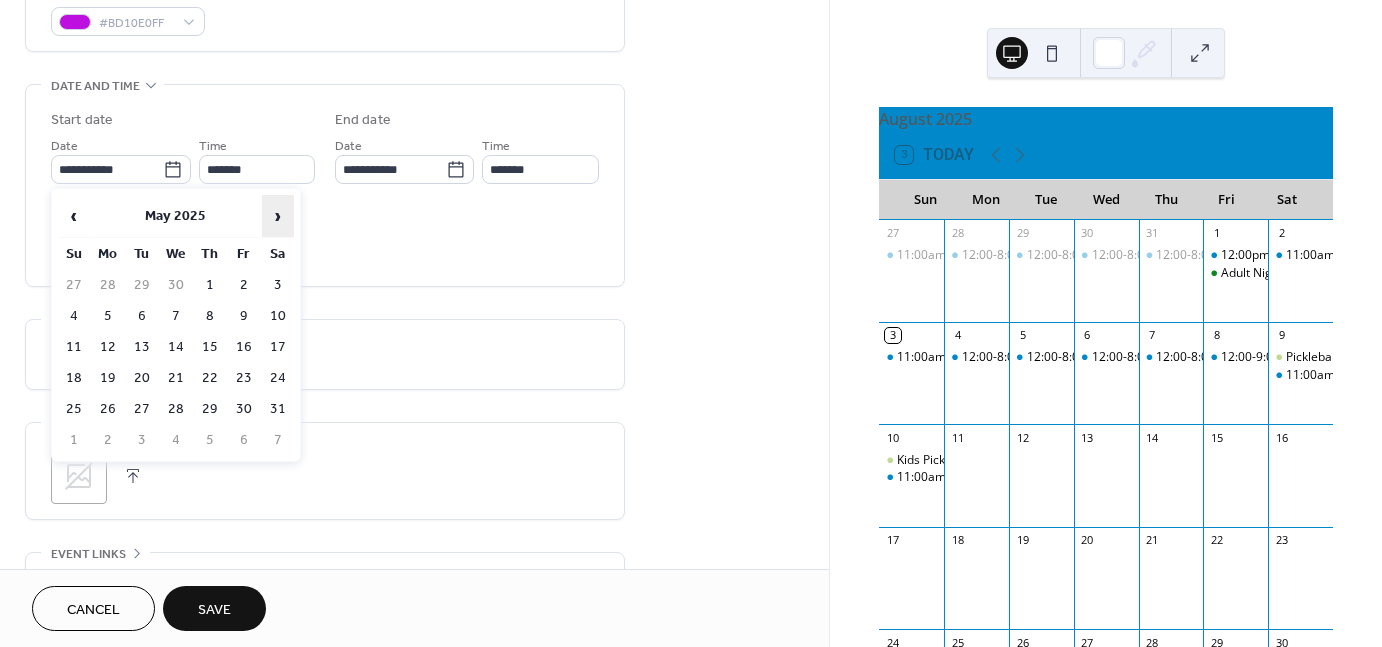 click on "›" at bounding box center [278, 216] 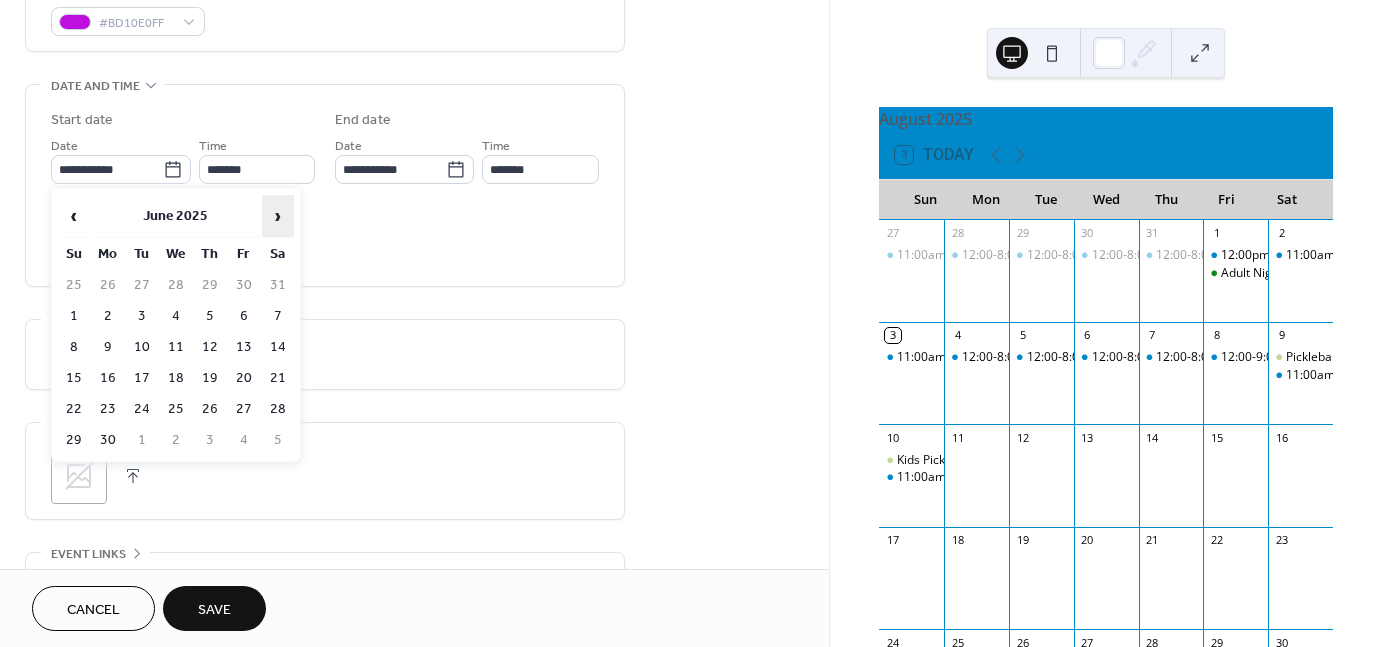 click on "›" at bounding box center (278, 216) 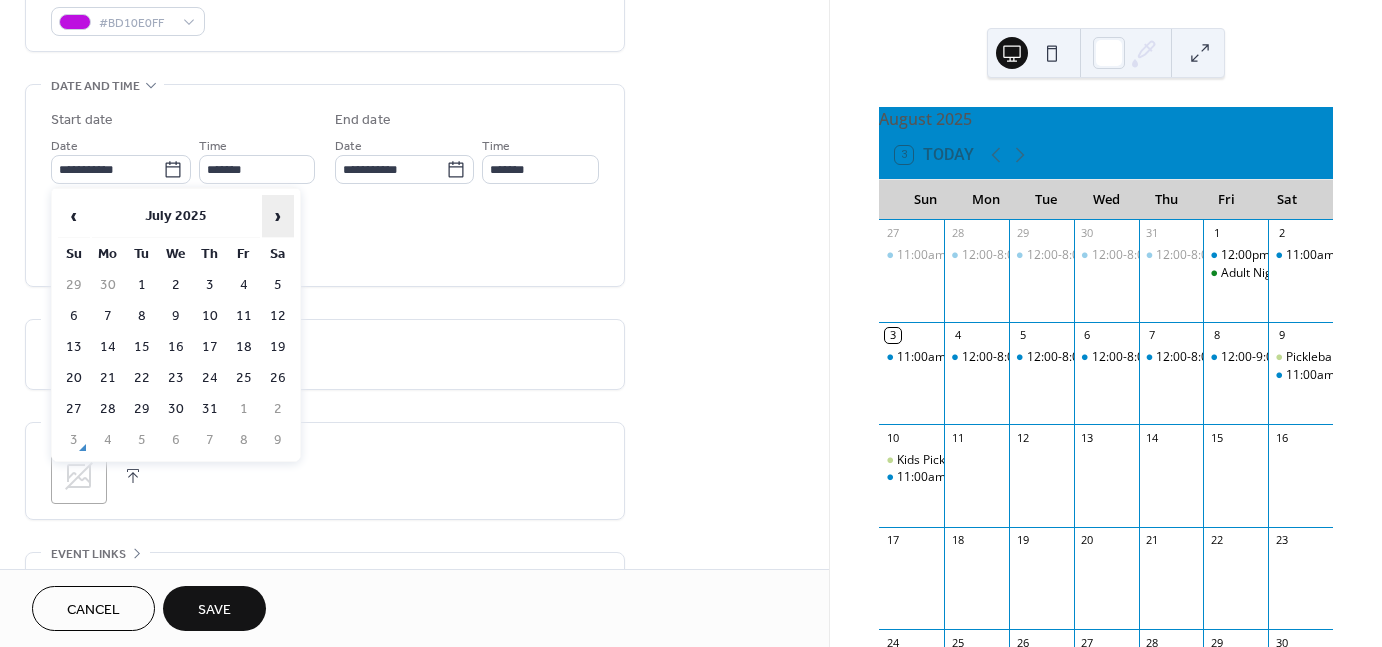 click on "›" at bounding box center (278, 216) 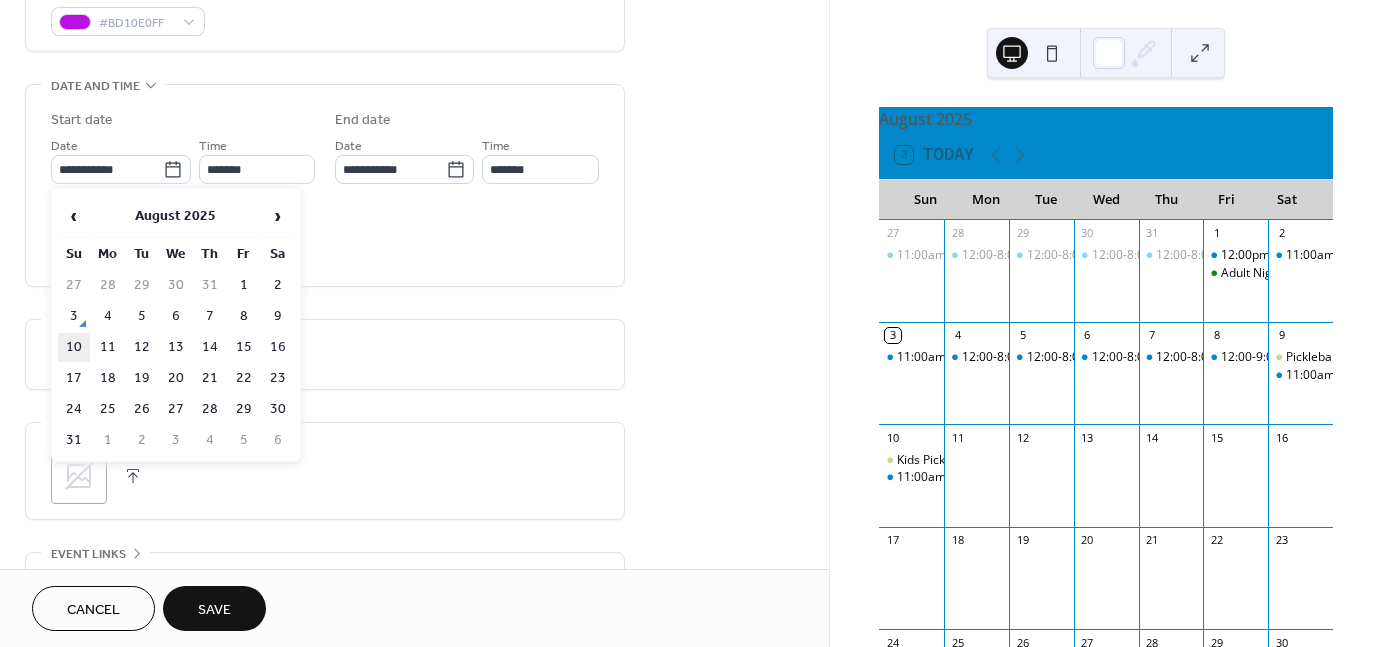 click on "10" at bounding box center [74, 347] 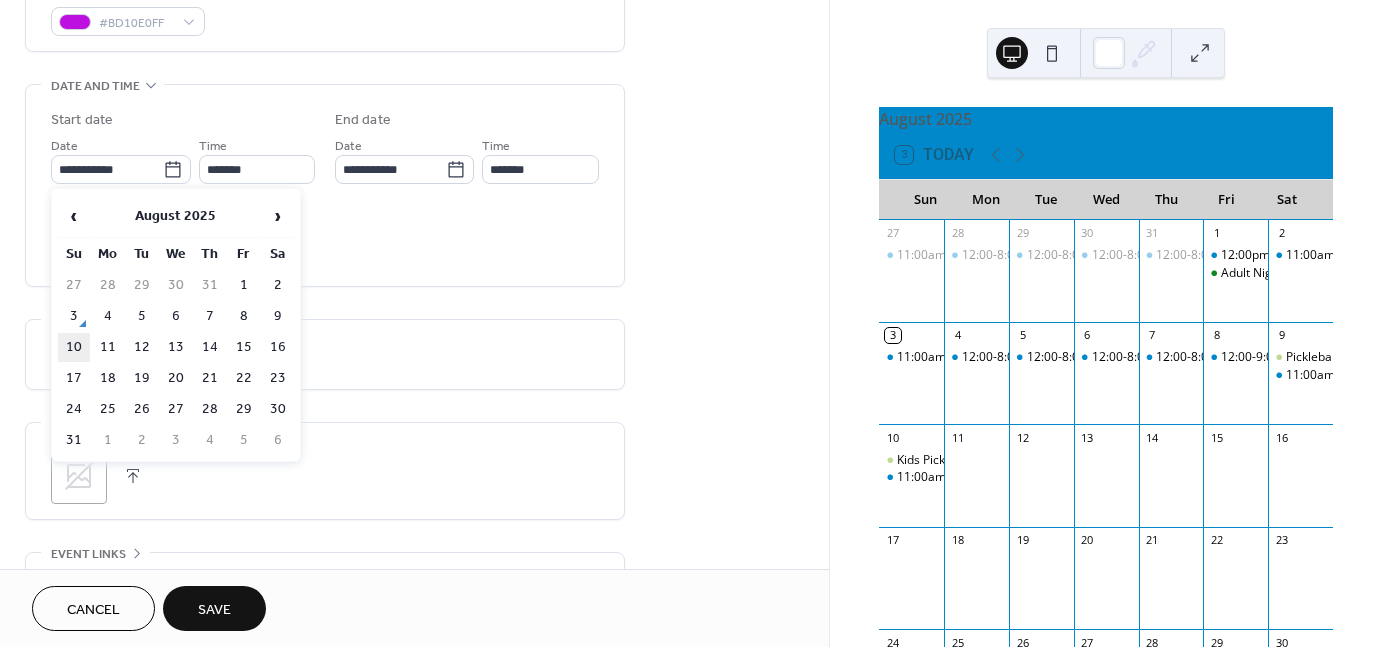 type on "**********" 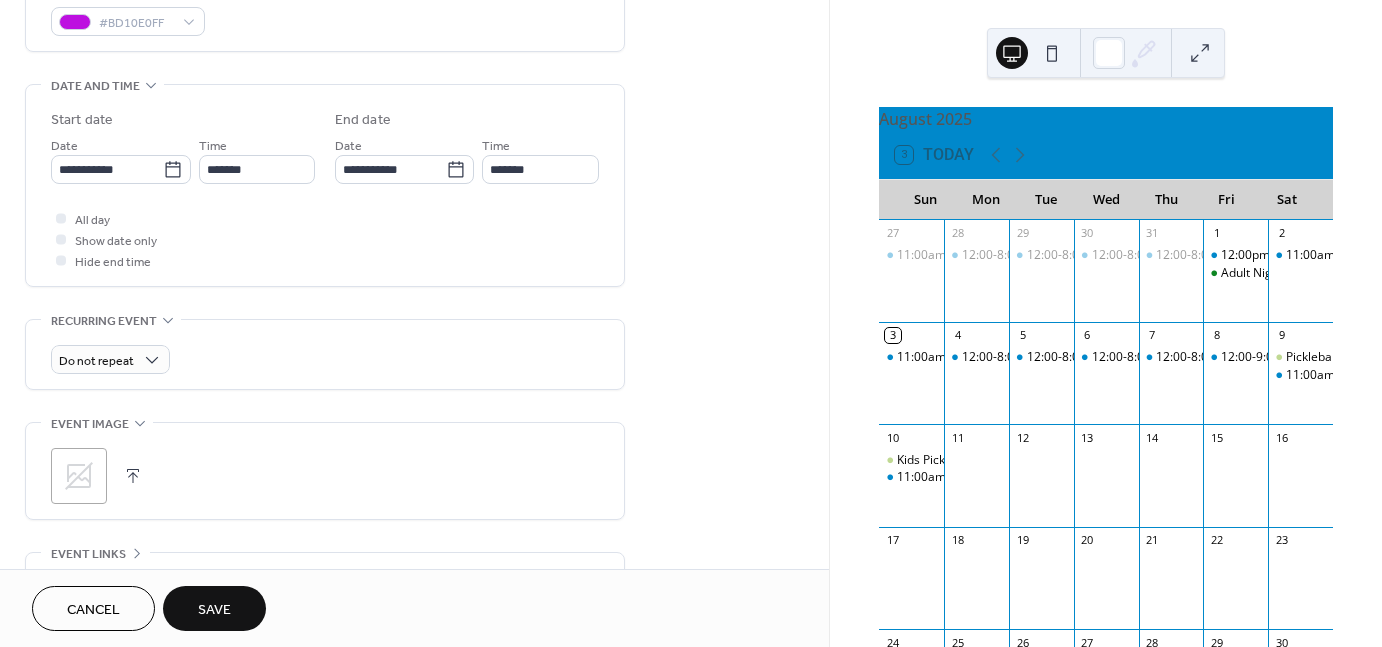 click on "Save" at bounding box center [214, 610] 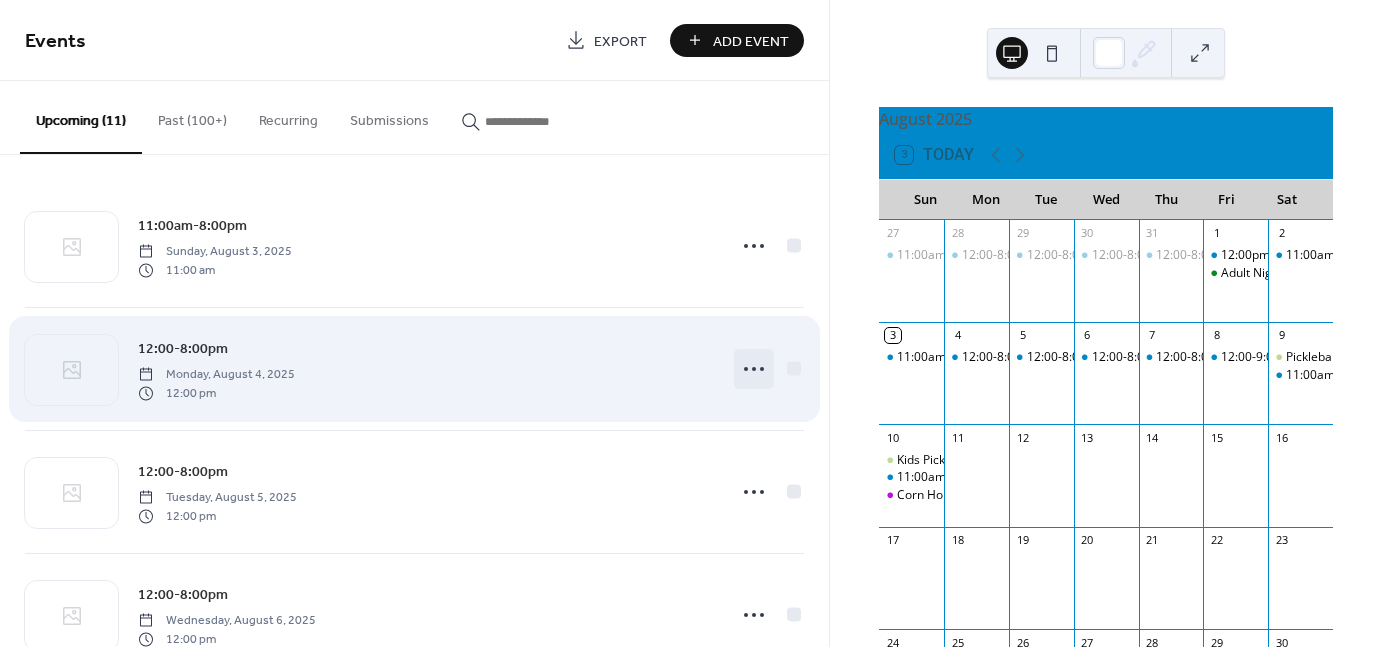 click 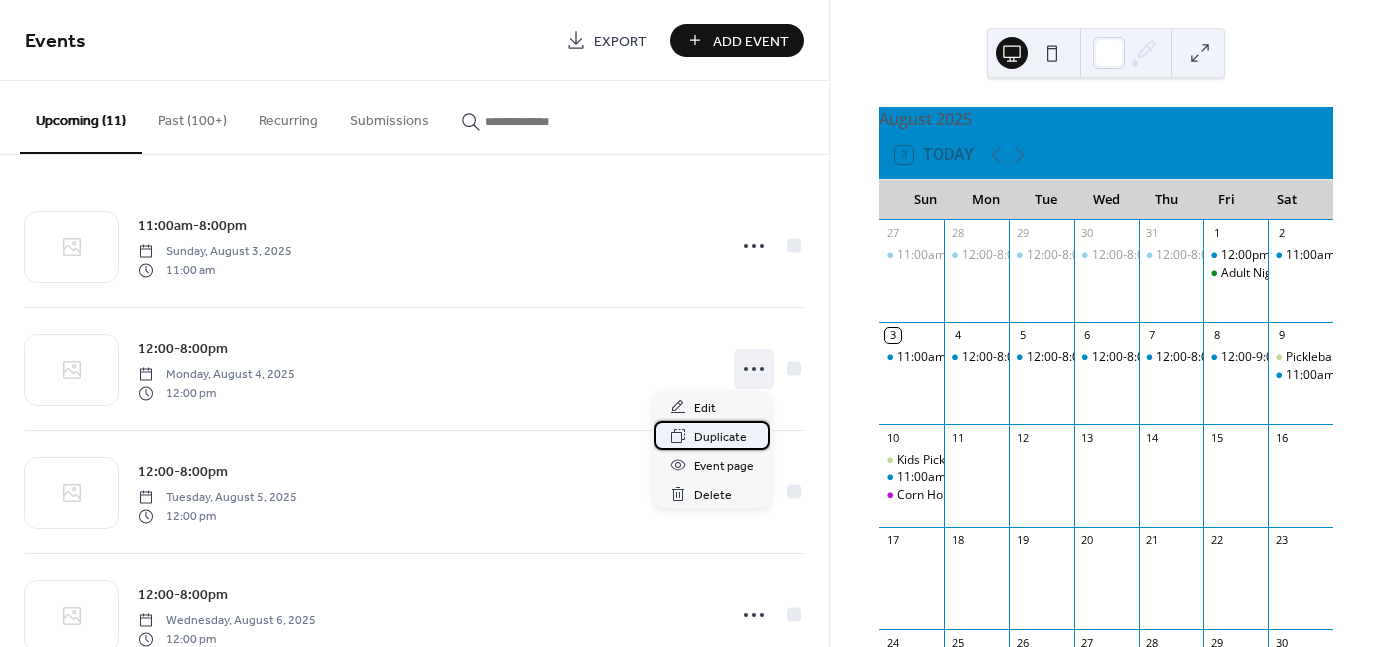 click on "Duplicate" at bounding box center [720, 437] 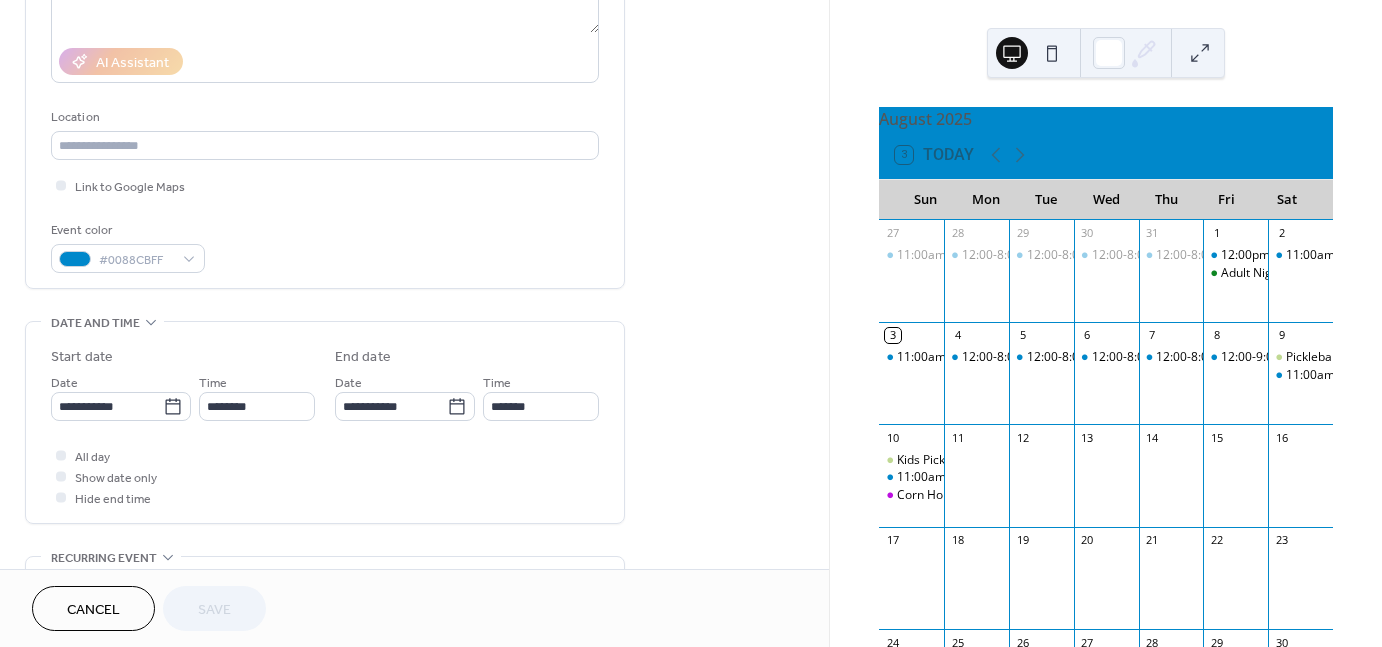 scroll, scrollTop: 331, scrollLeft: 0, axis: vertical 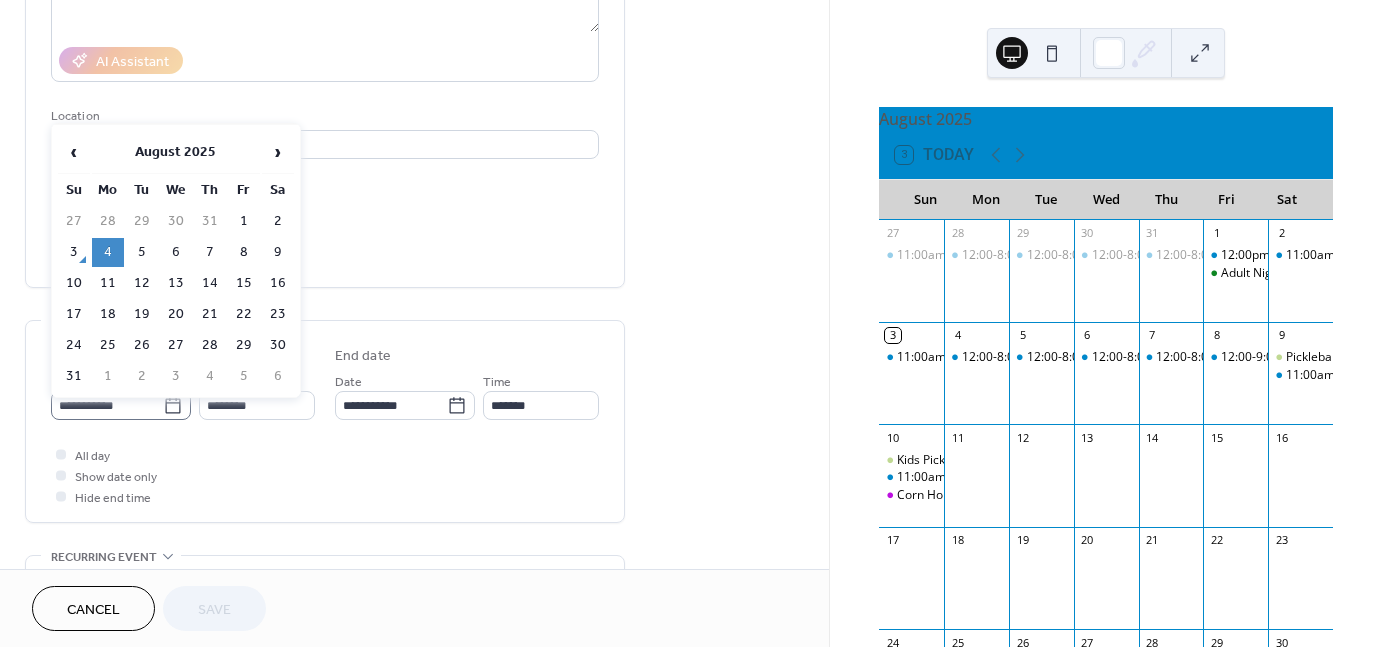 click 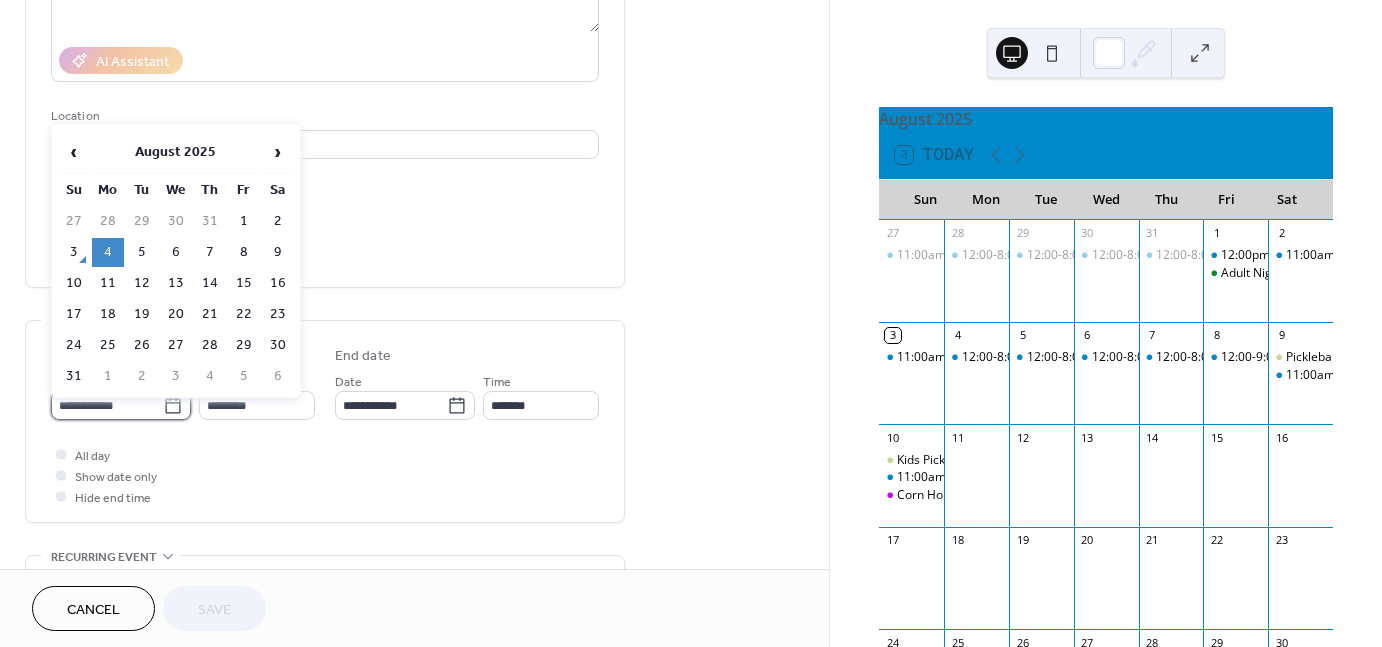 click on "**********" at bounding box center (107, 405) 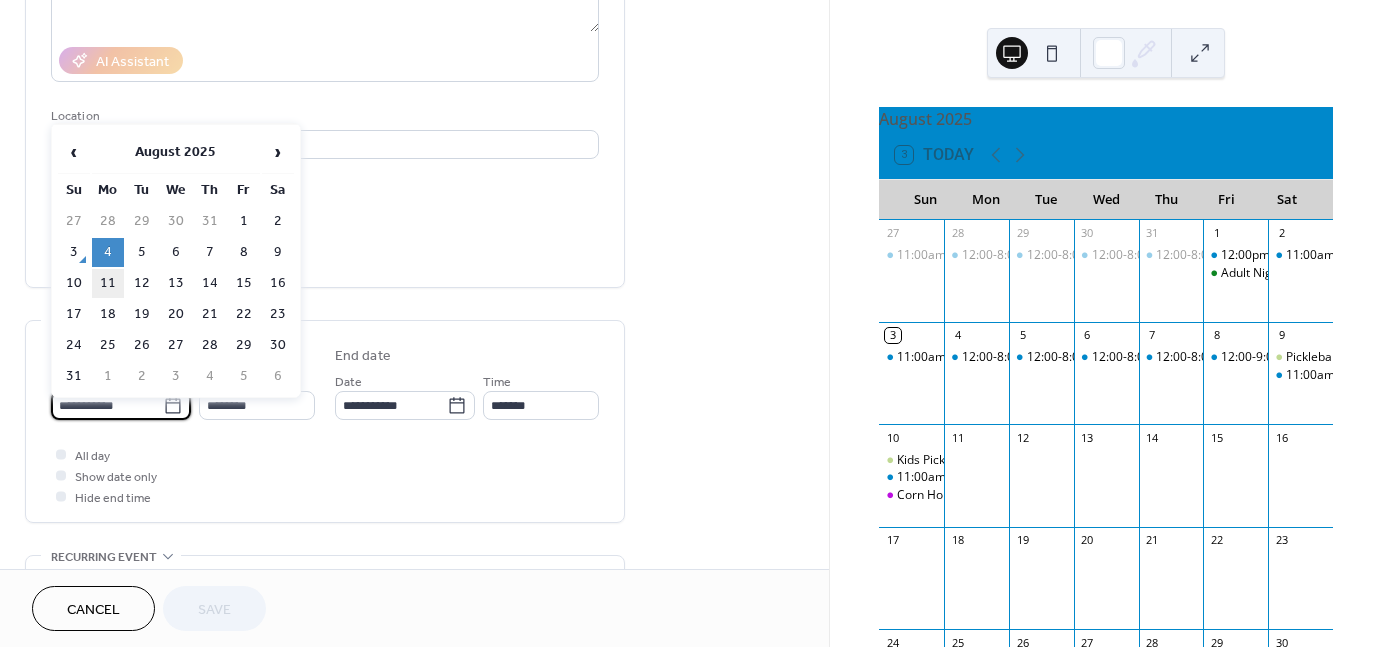 click on "11" at bounding box center [108, 283] 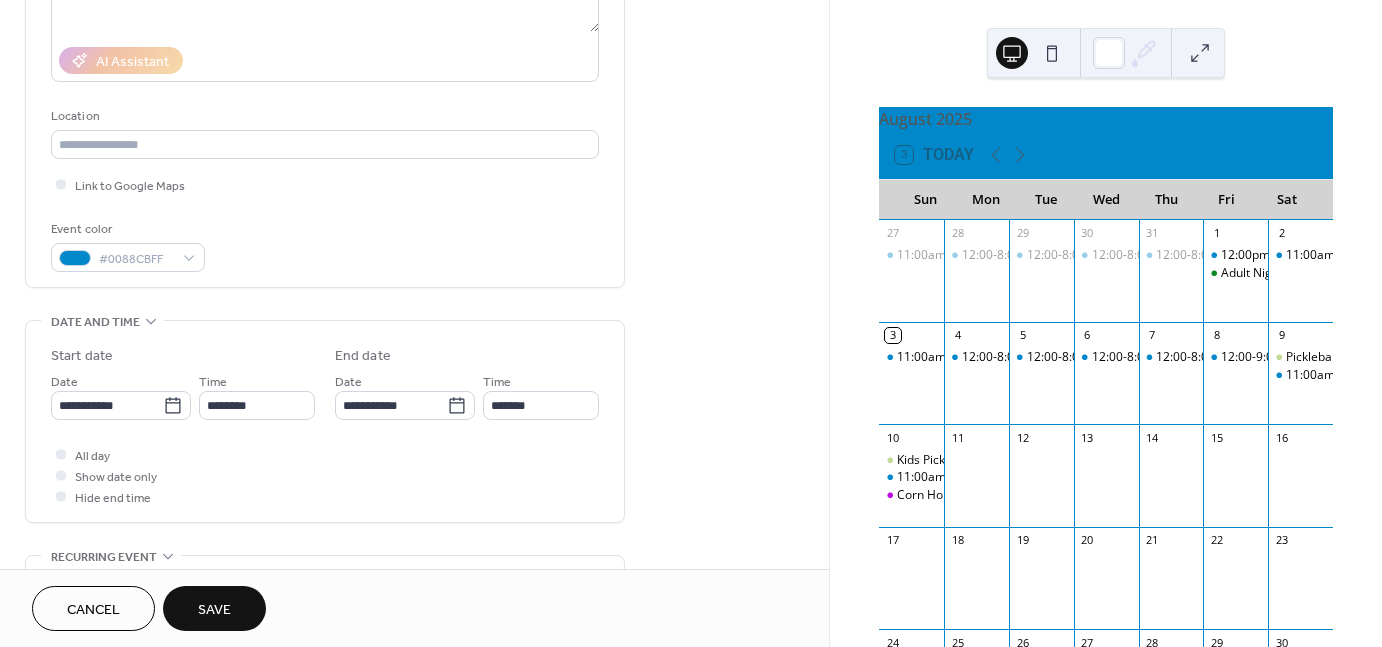 click on "Save" at bounding box center (214, 610) 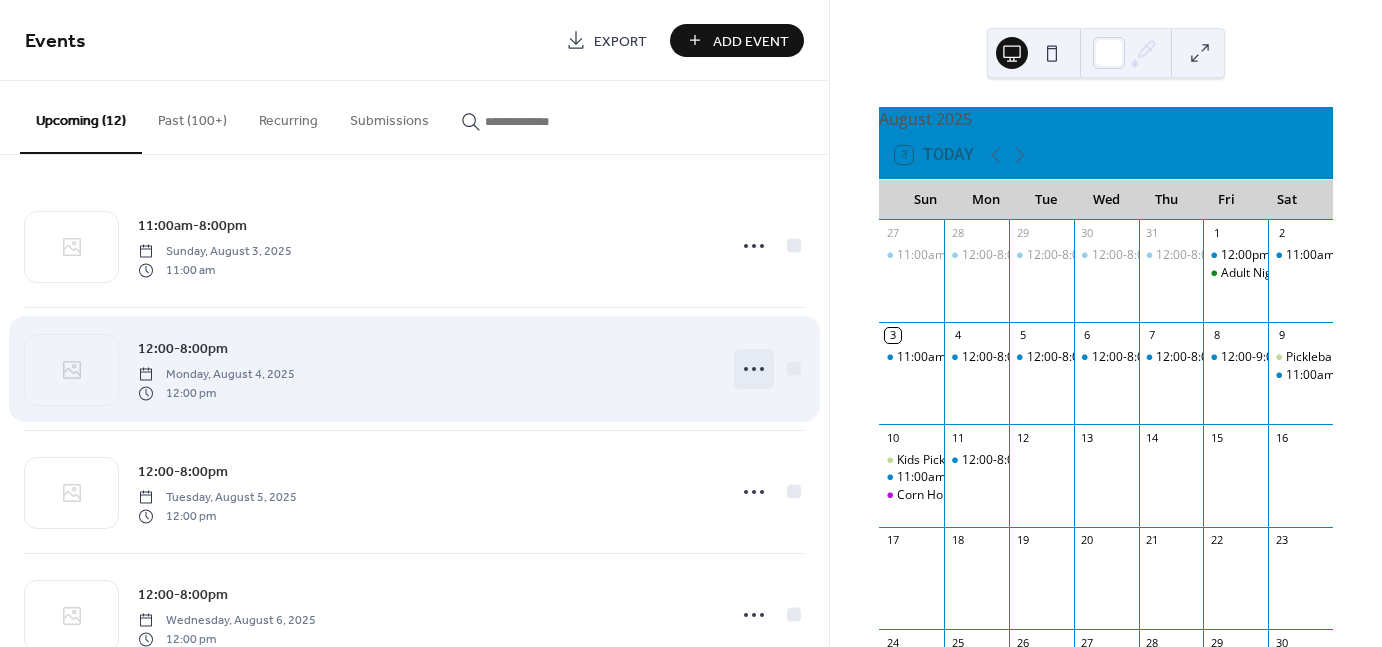 click 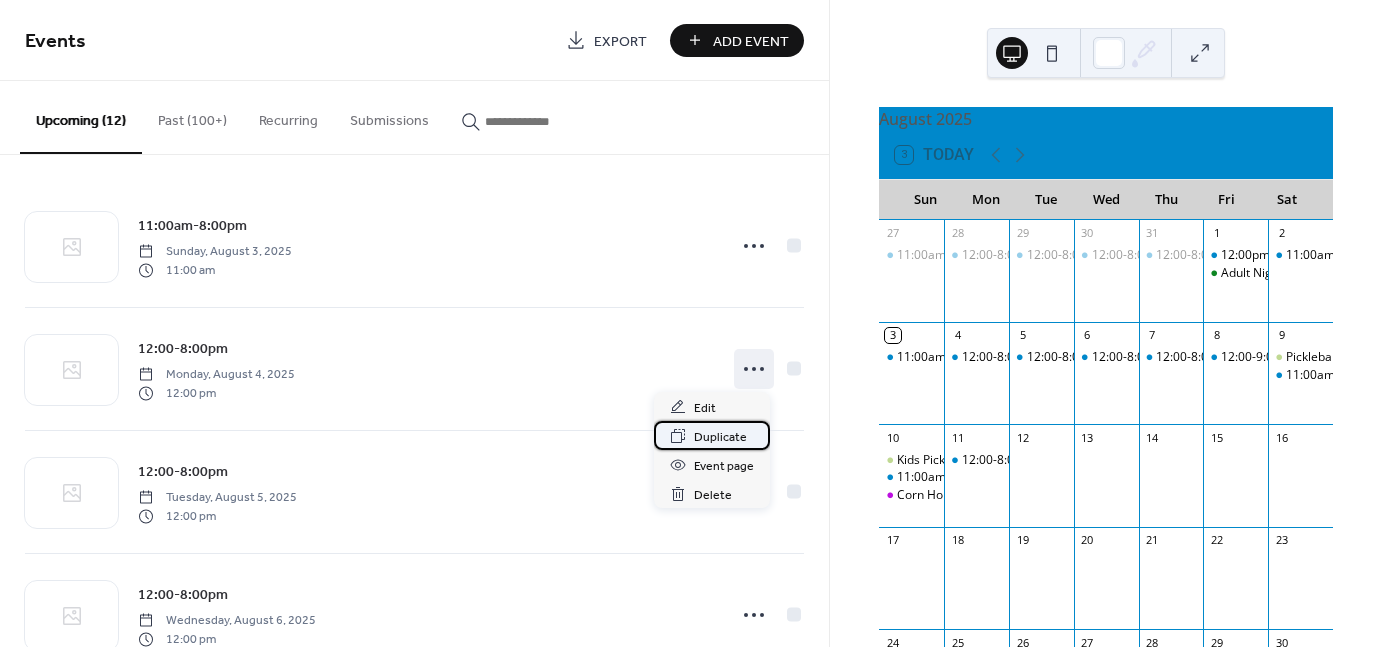 click on "Duplicate" at bounding box center (720, 437) 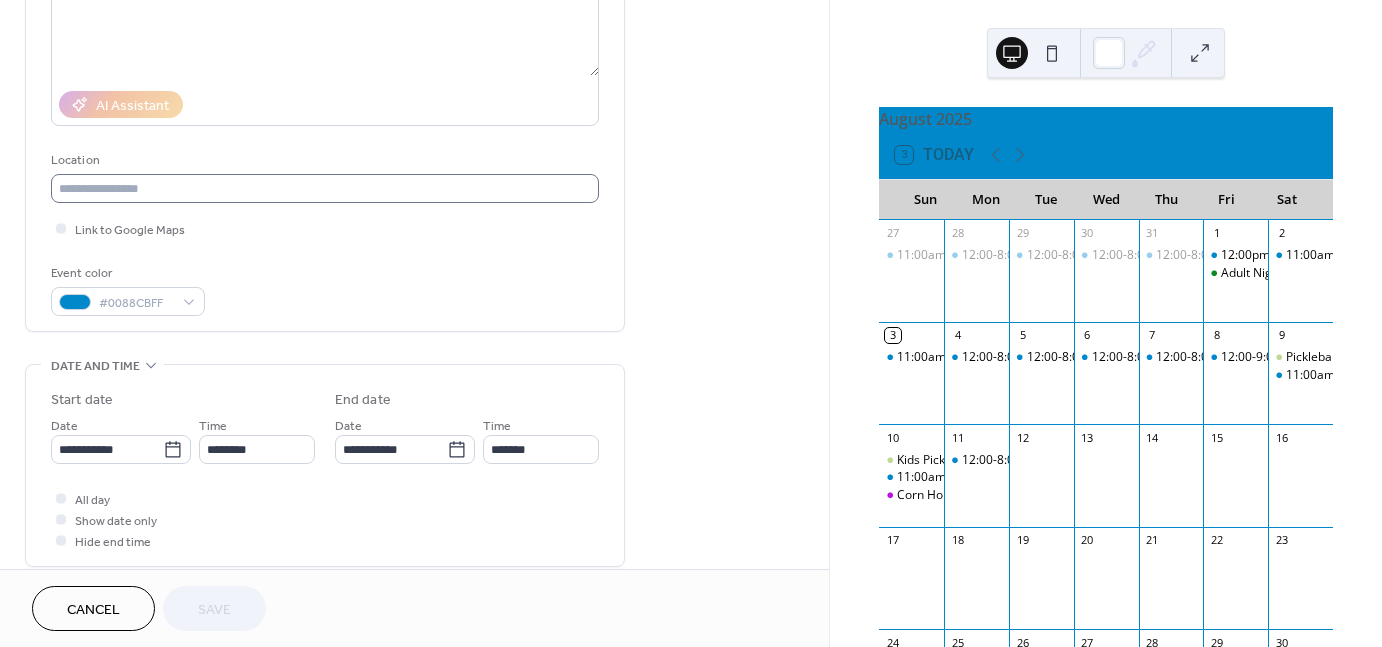 scroll, scrollTop: 288, scrollLeft: 0, axis: vertical 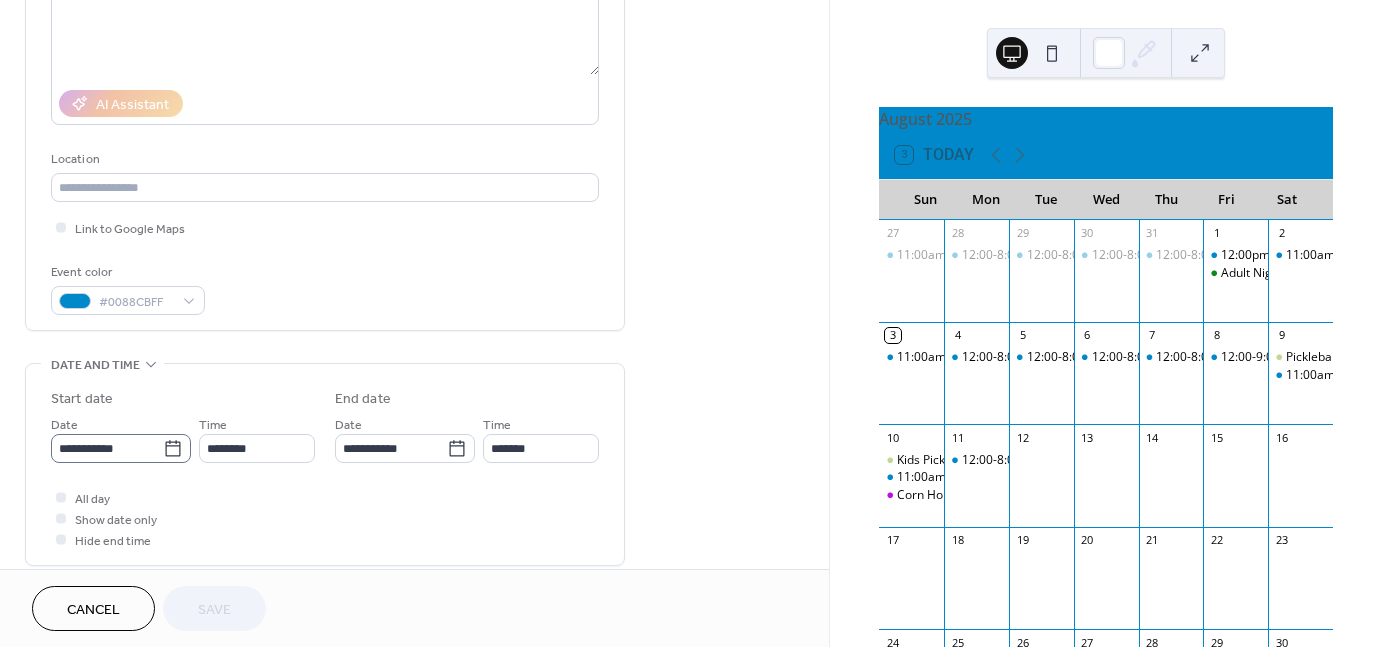 click 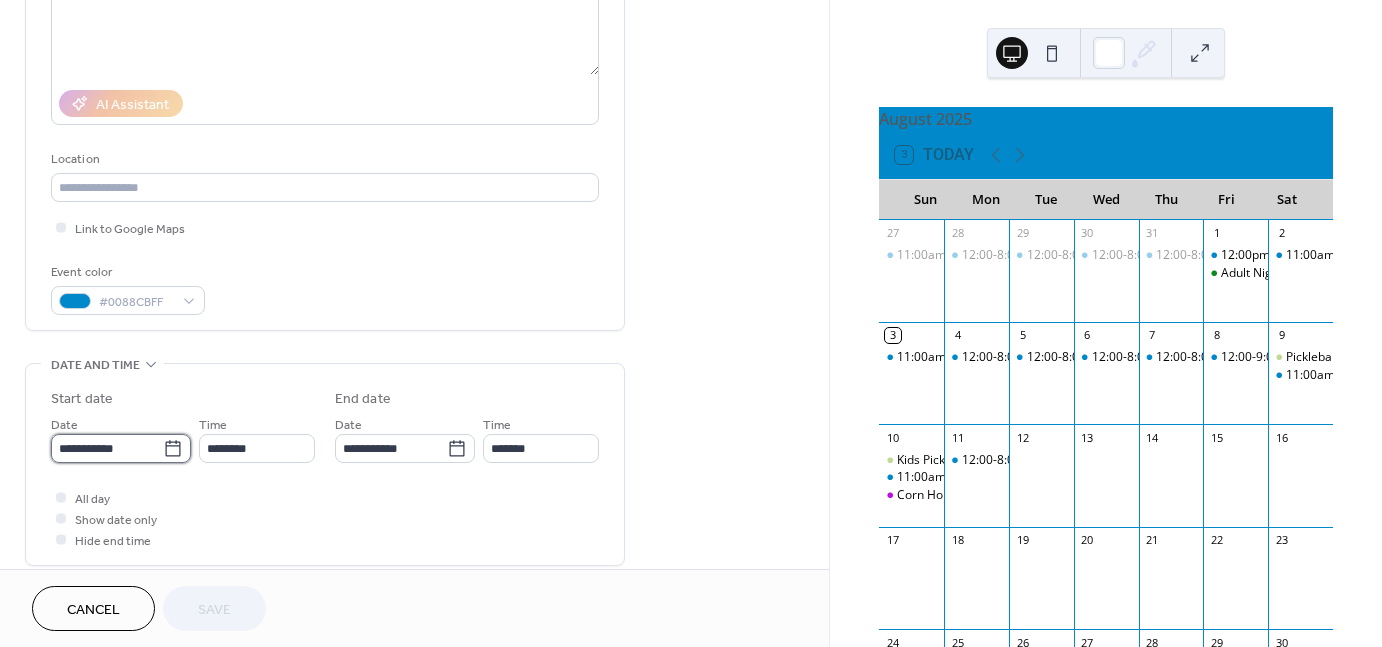 click on "**********" at bounding box center (107, 448) 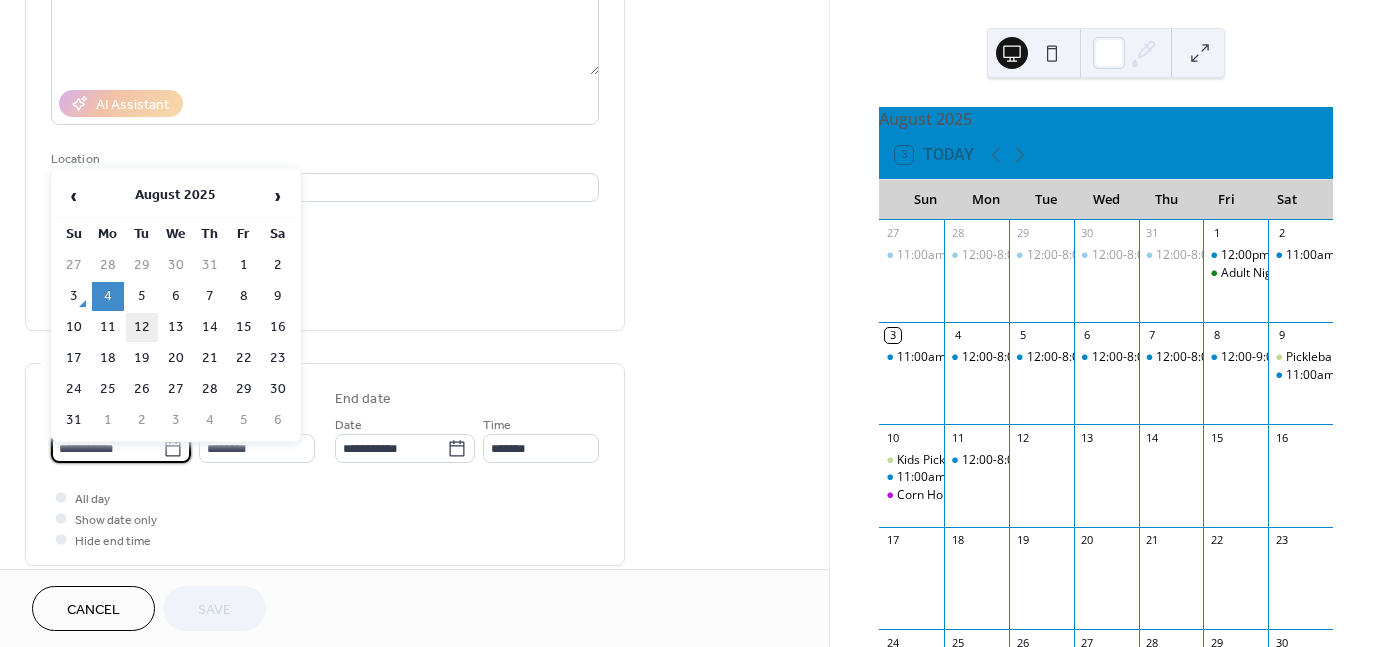 click on "12" at bounding box center (142, 327) 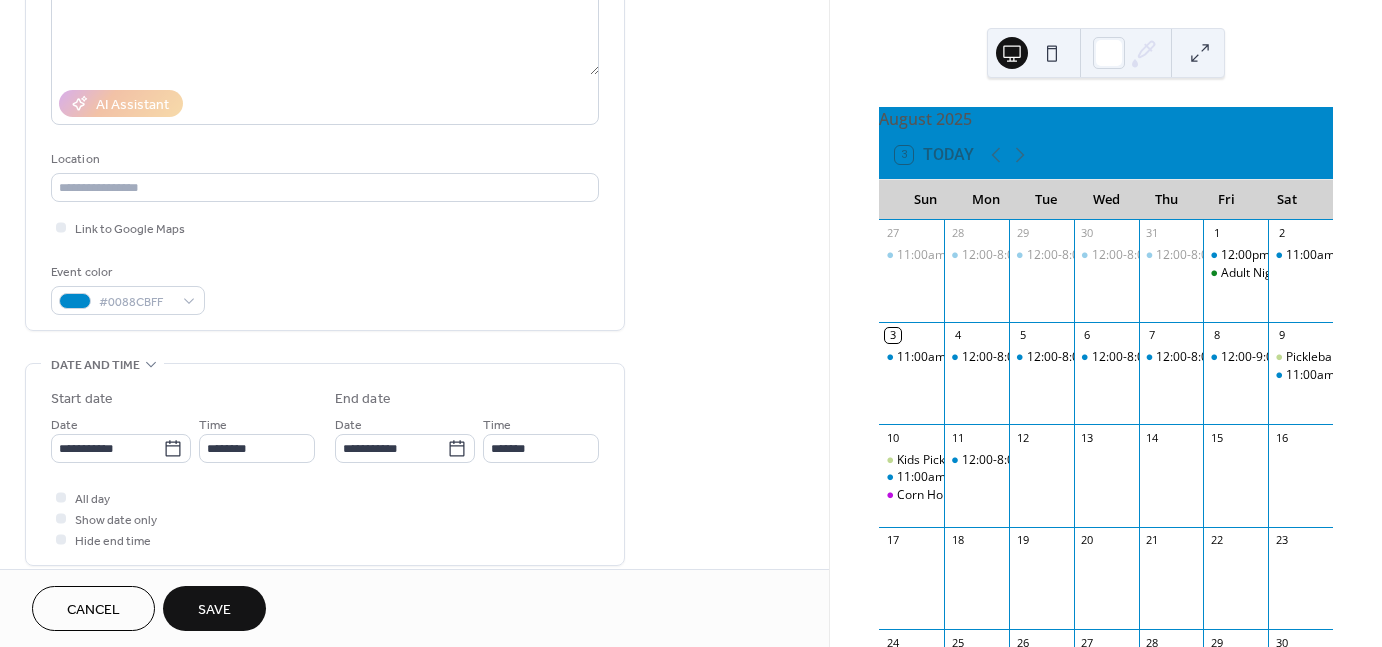 click on "Save" at bounding box center (214, 610) 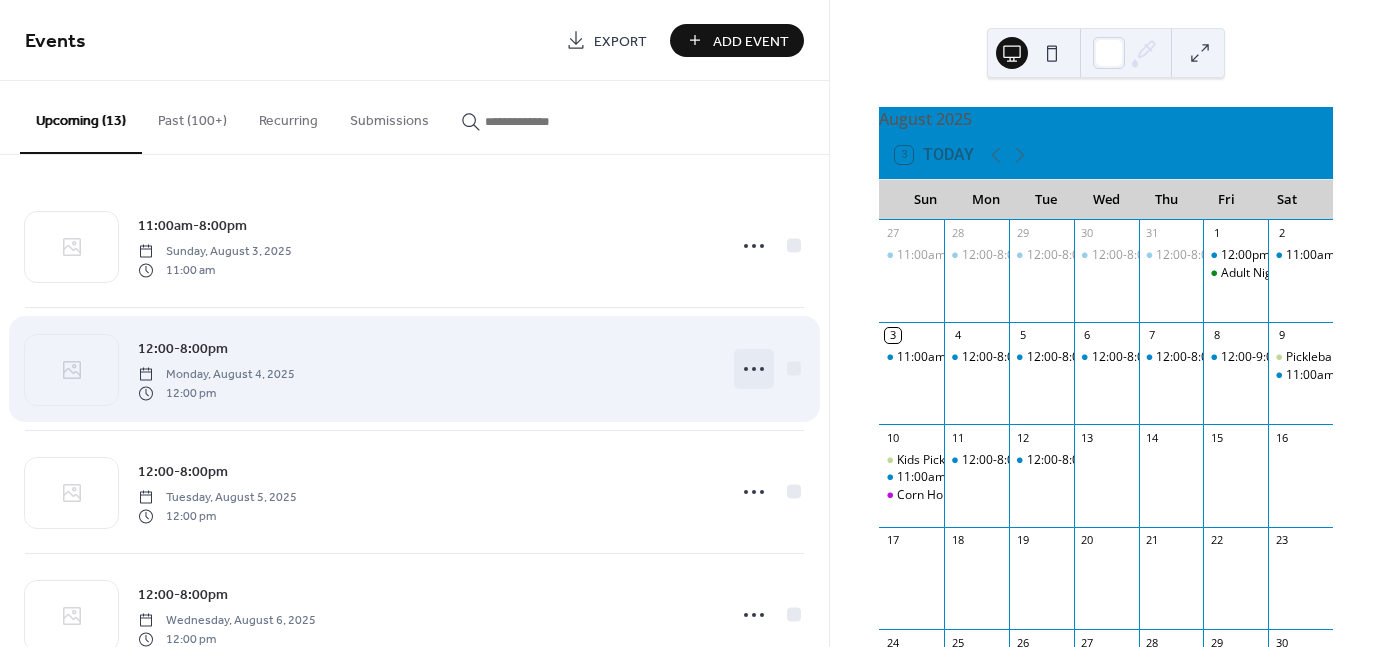 click 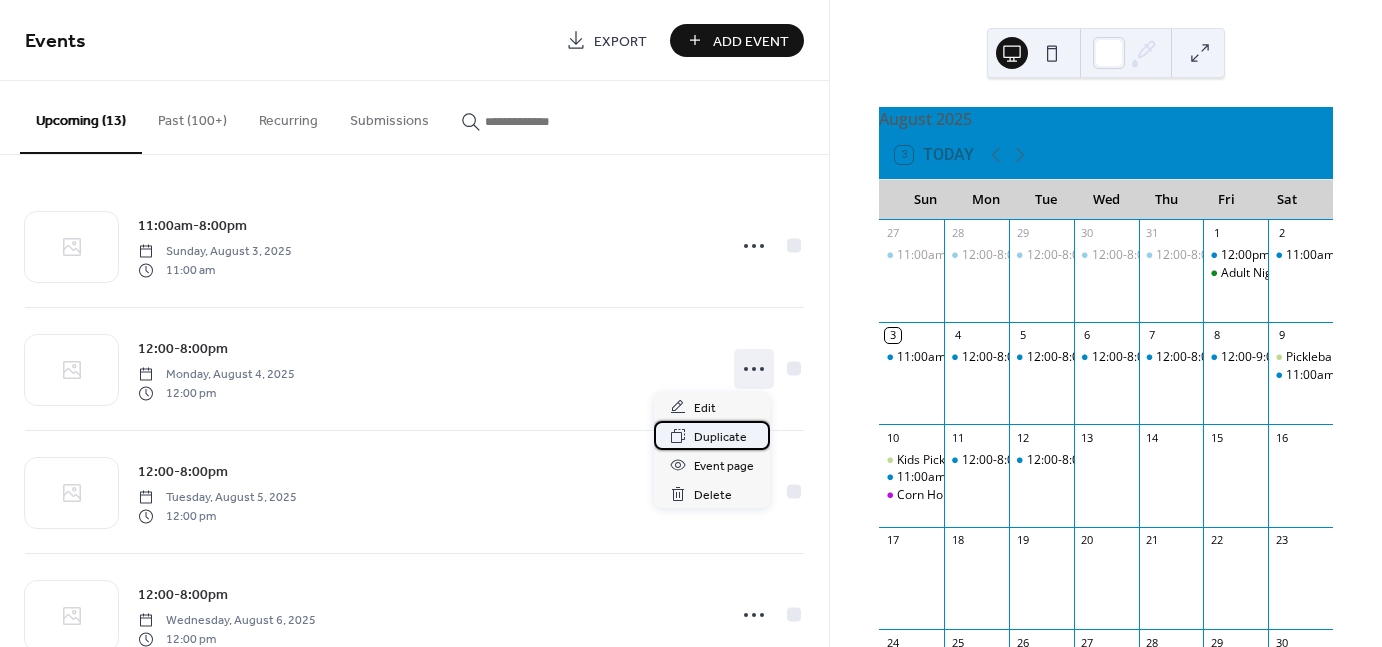 click on "Duplicate" at bounding box center [720, 437] 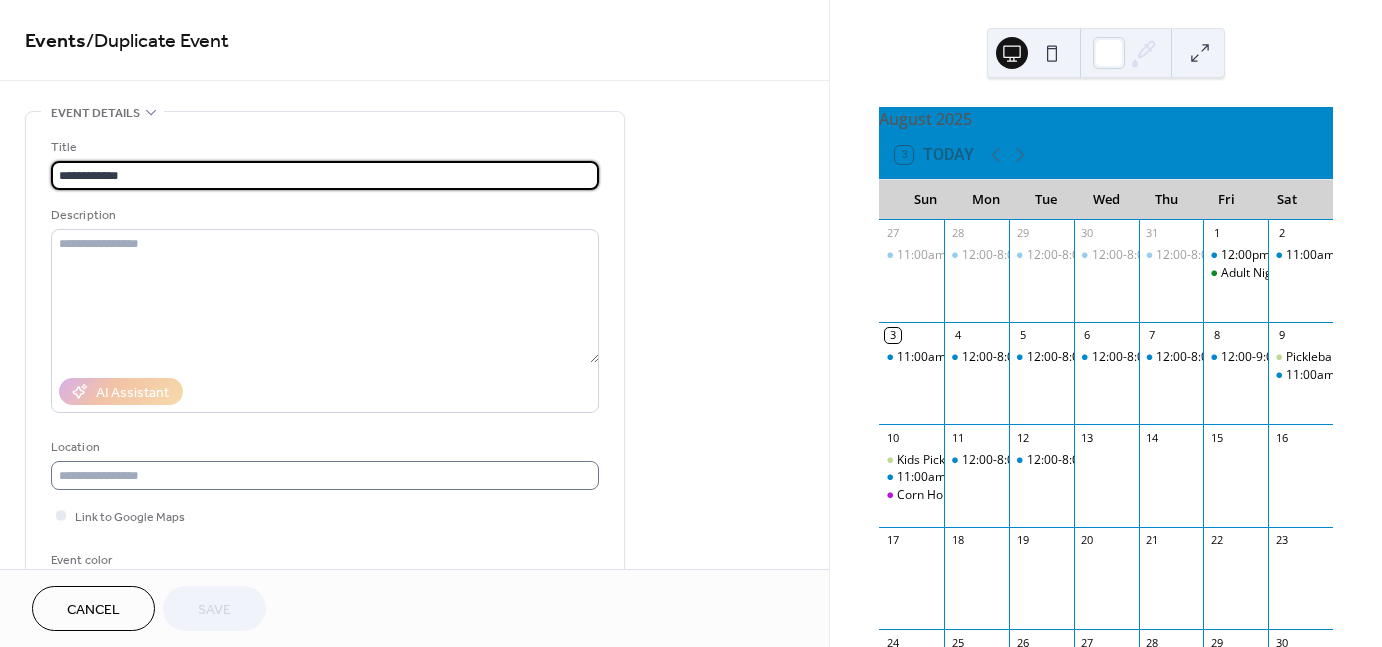 scroll, scrollTop: 315, scrollLeft: 0, axis: vertical 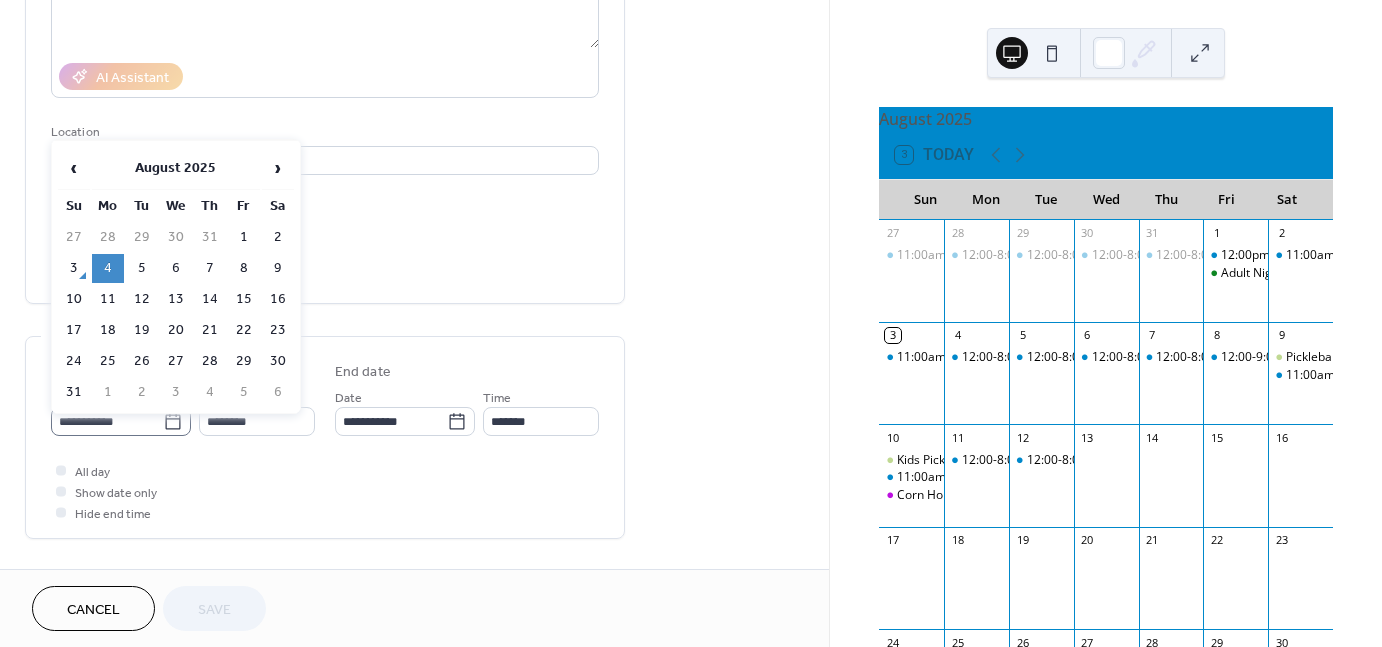 click 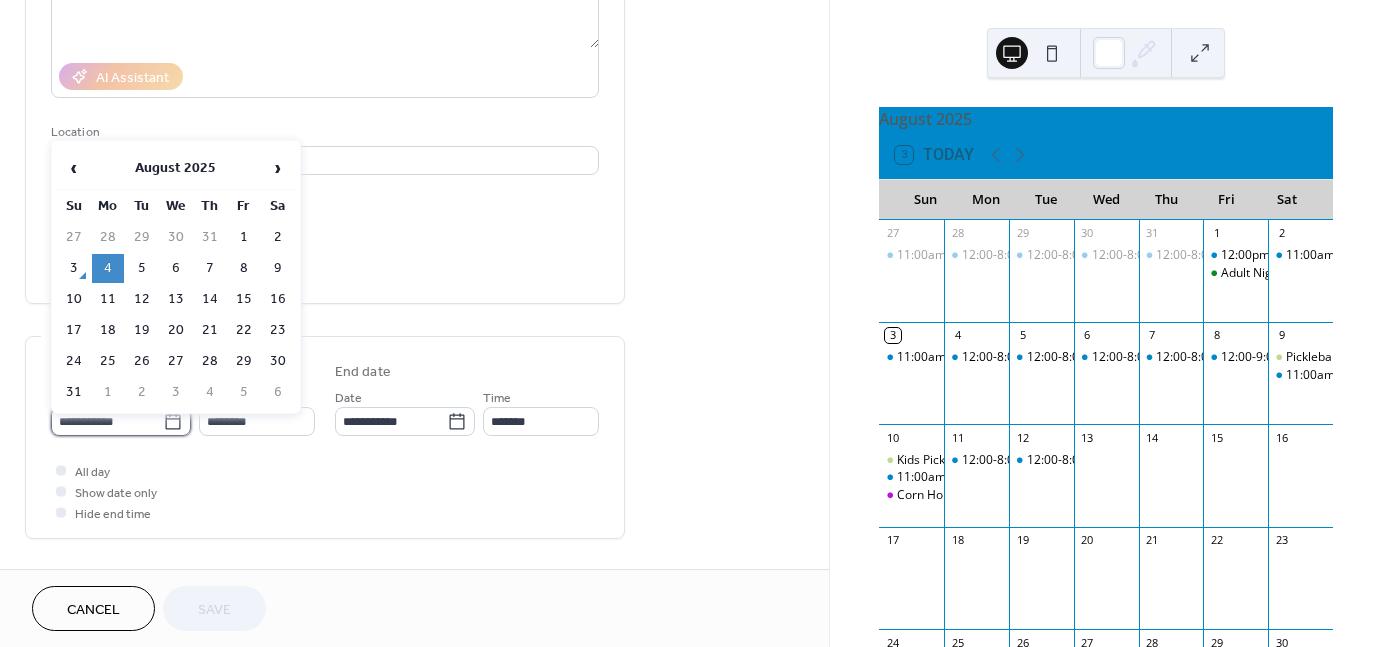 click on "**********" at bounding box center [107, 421] 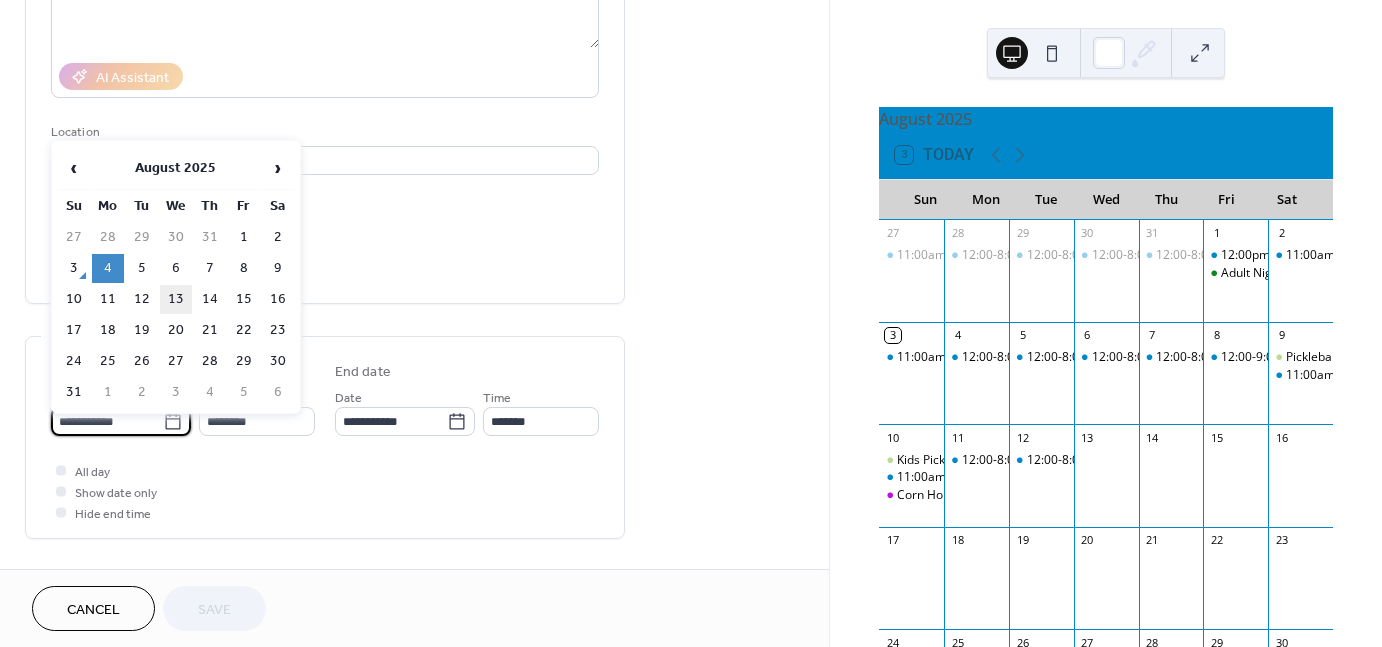 click on "13" at bounding box center [176, 299] 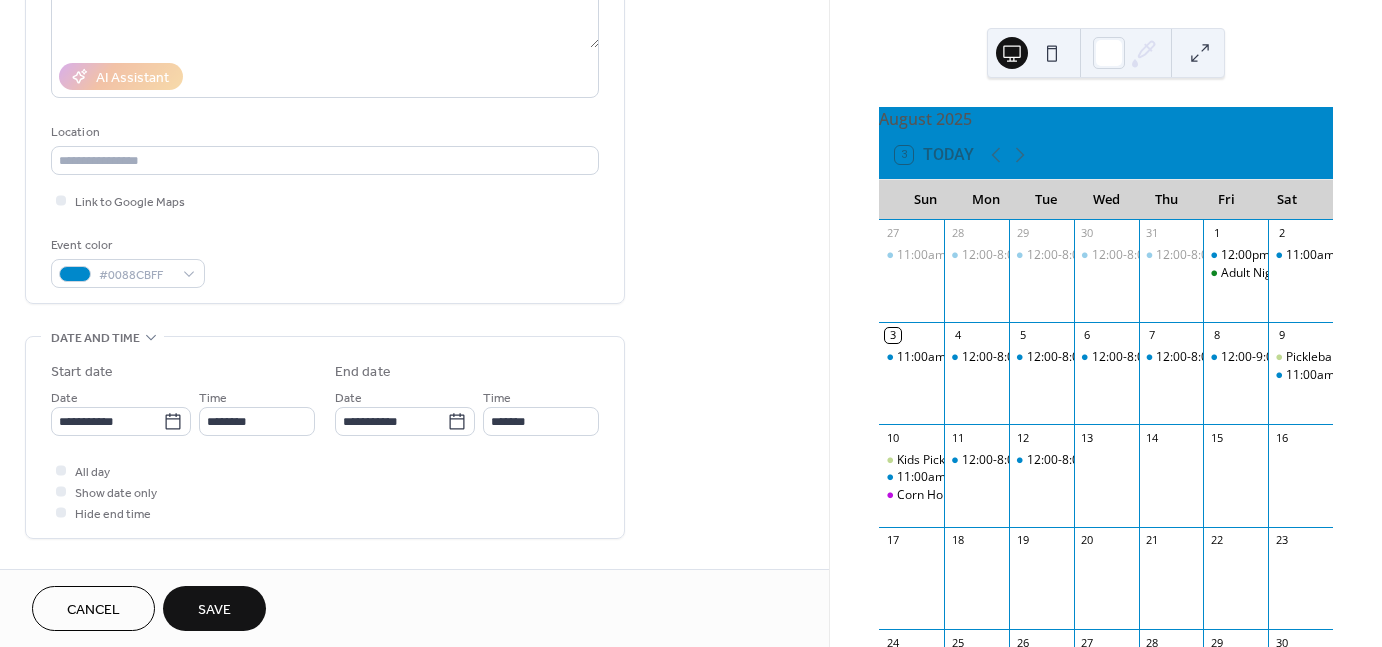 click on "Save" at bounding box center [214, 610] 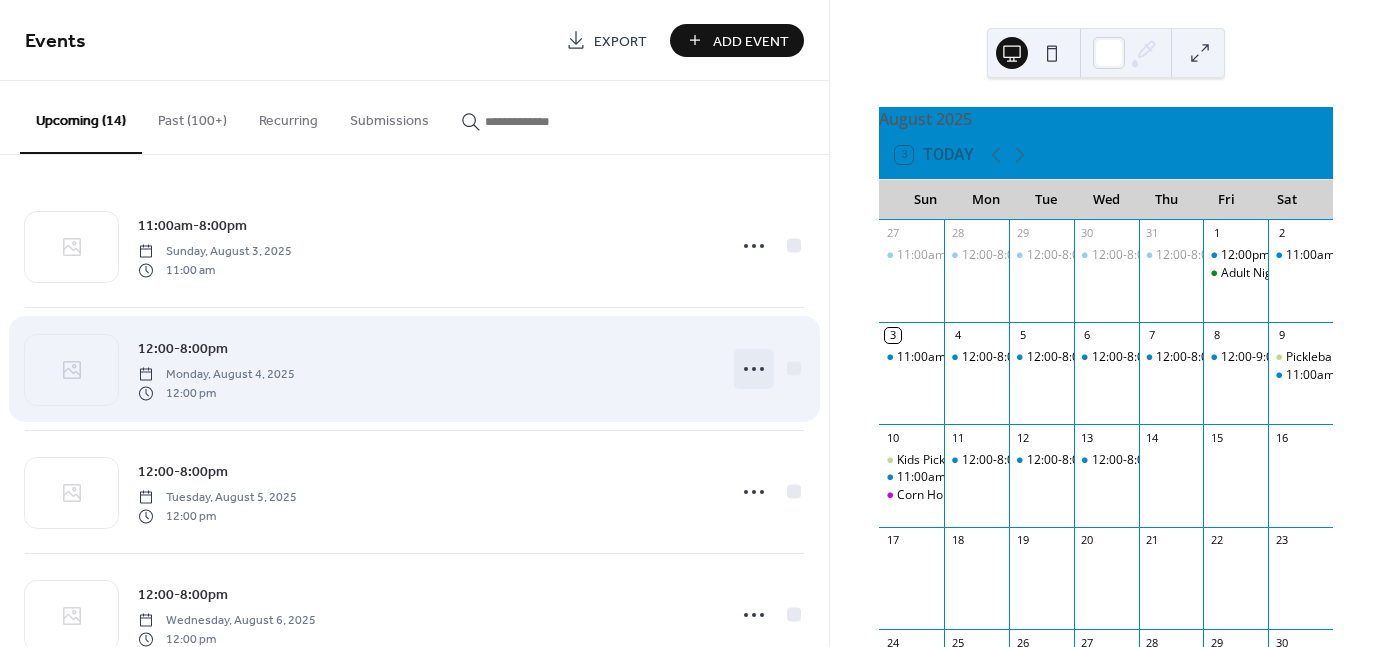 click 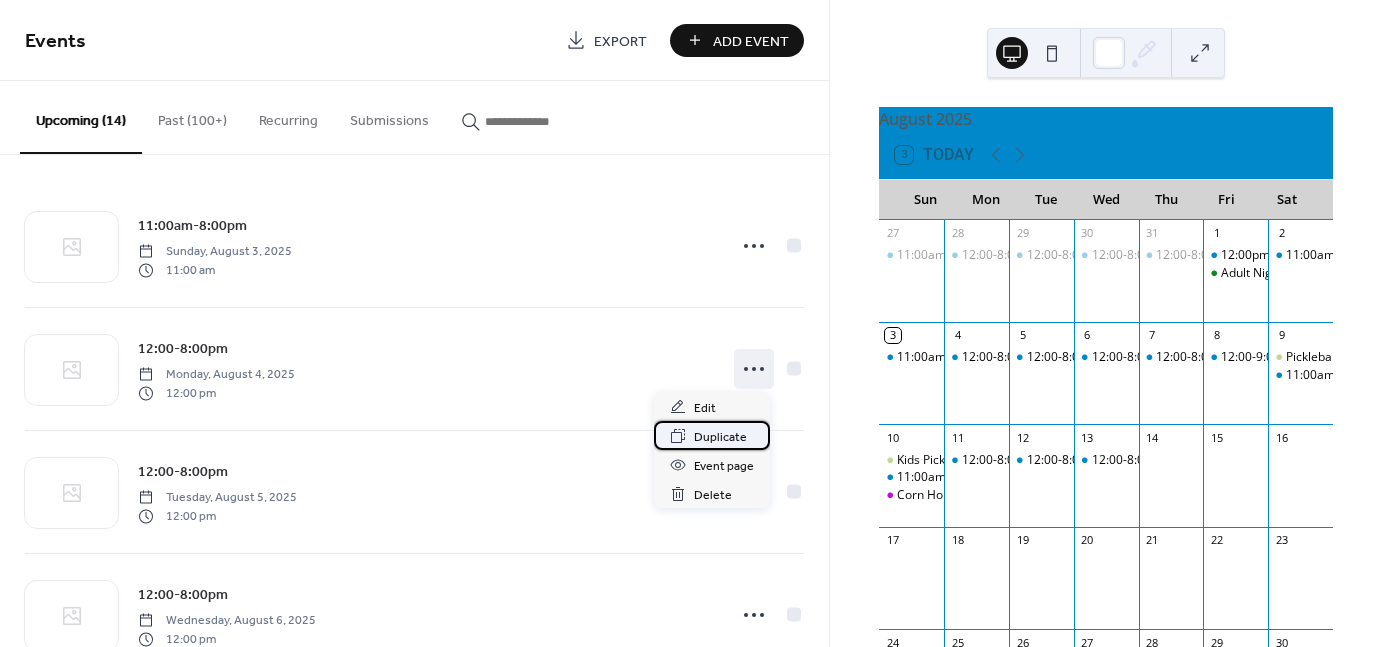 click on "Duplicate" at bounding box center [720, 437] 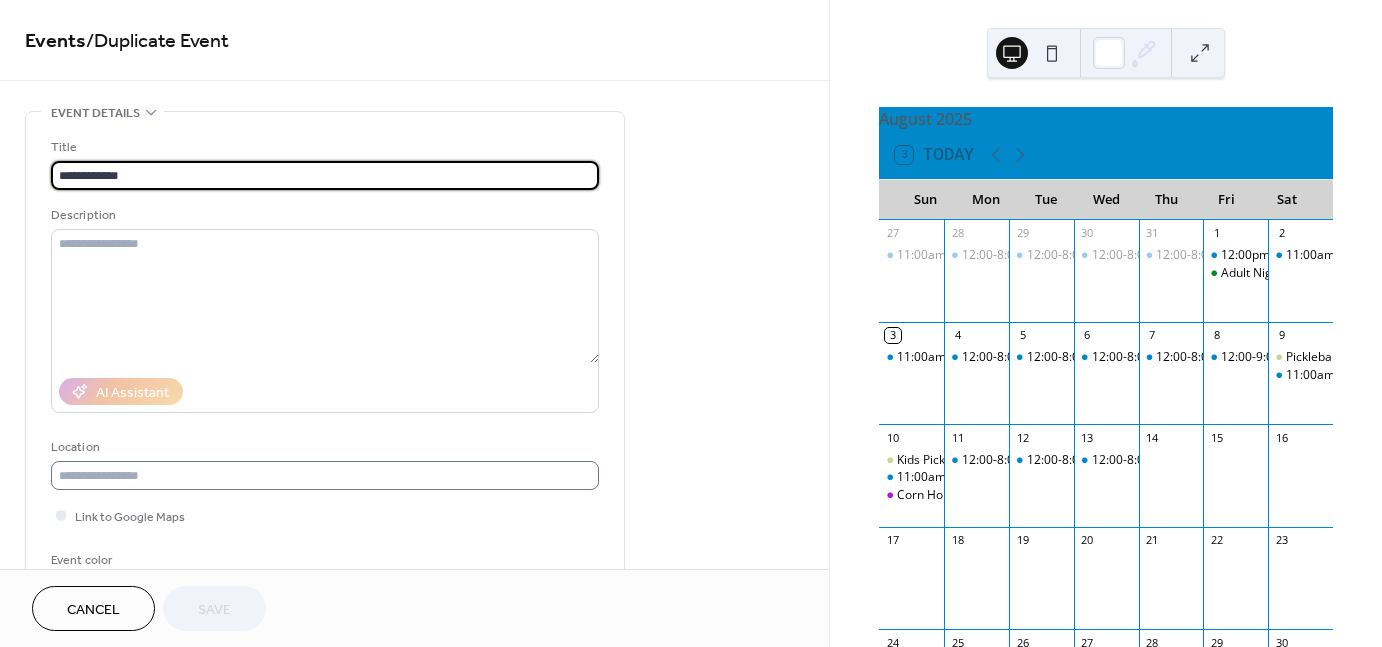 scroll, scrollTop: 288, scrollLeft: 0, axis: vertical 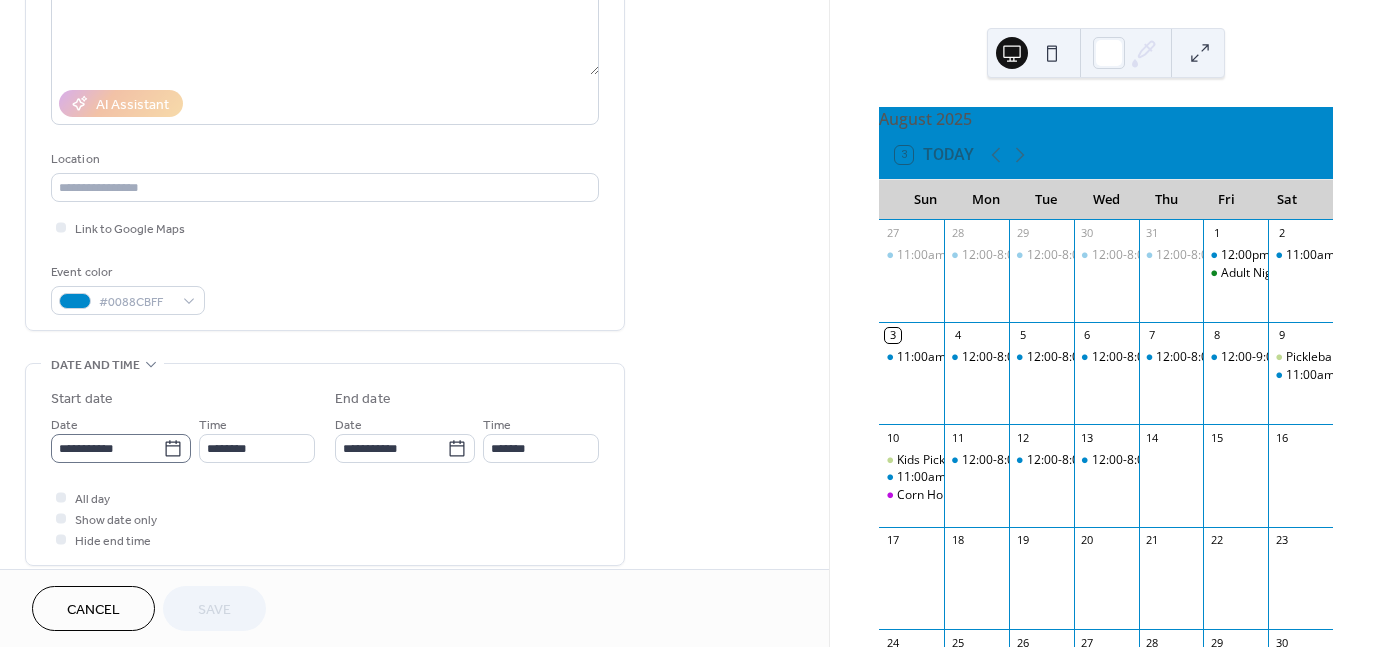 click 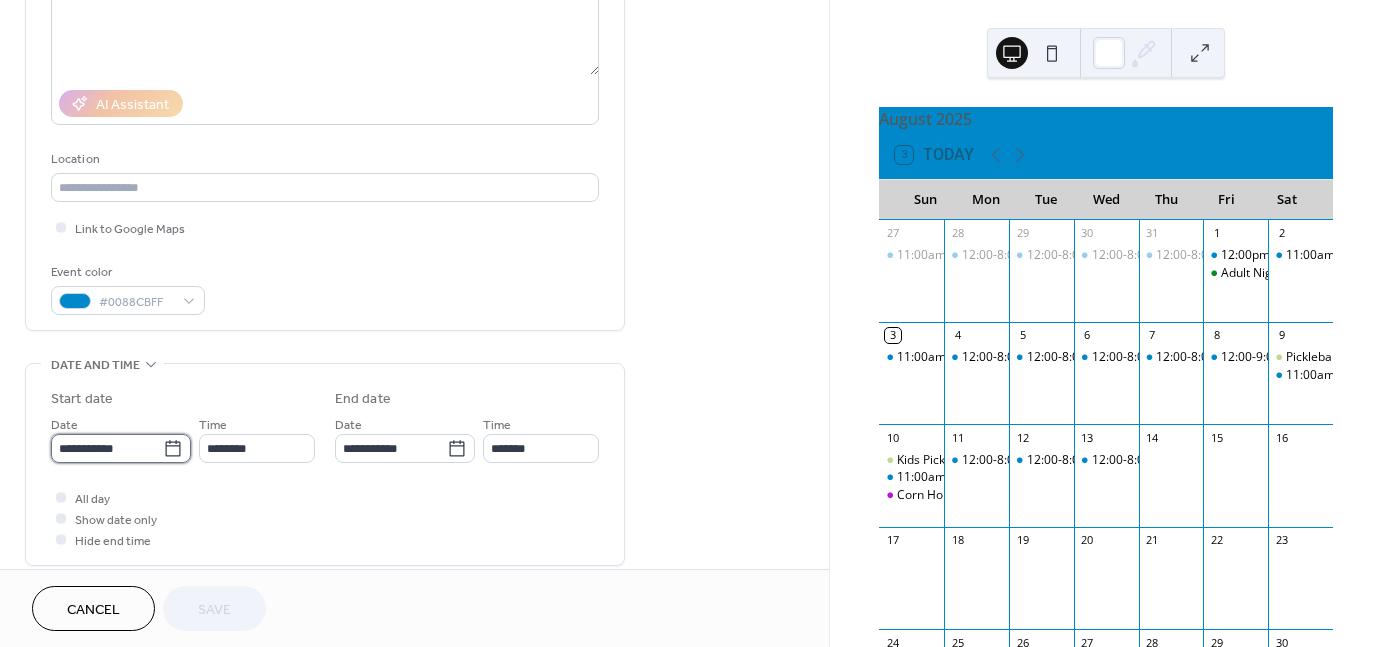 click on "**********" at bounding box center [107, 448] 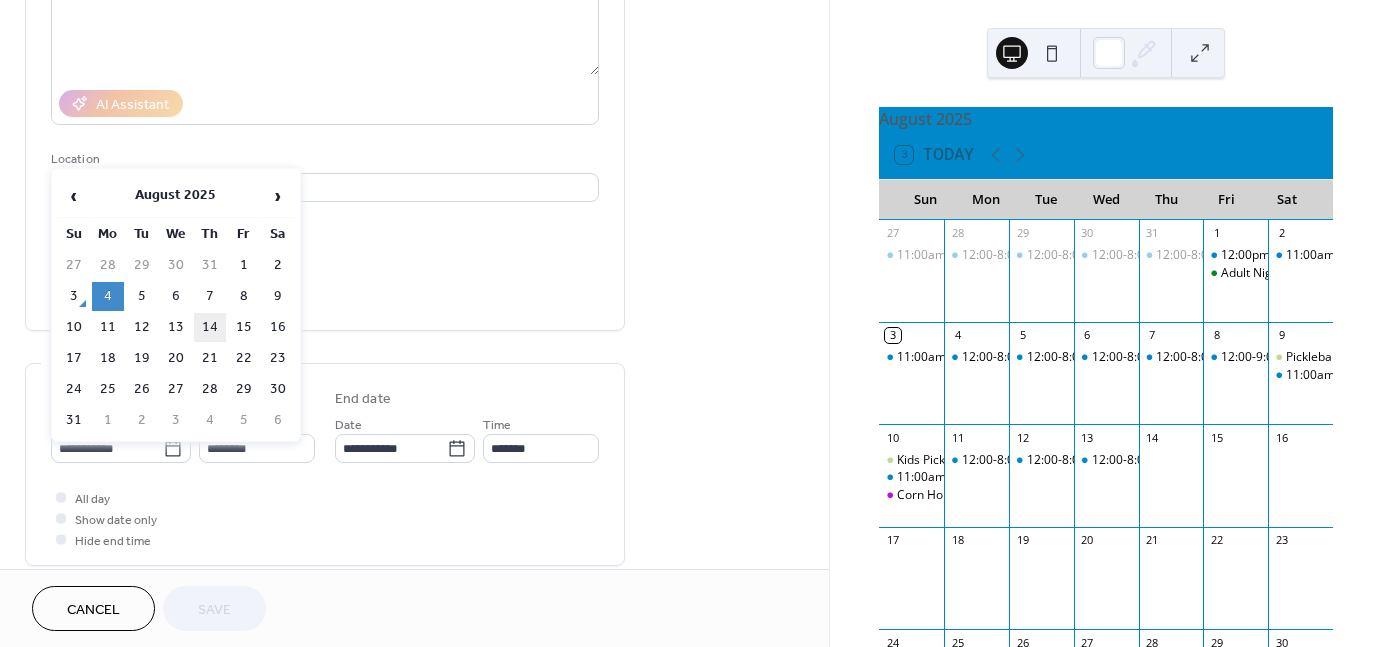 click on "14" at bounding box center (210, 327) 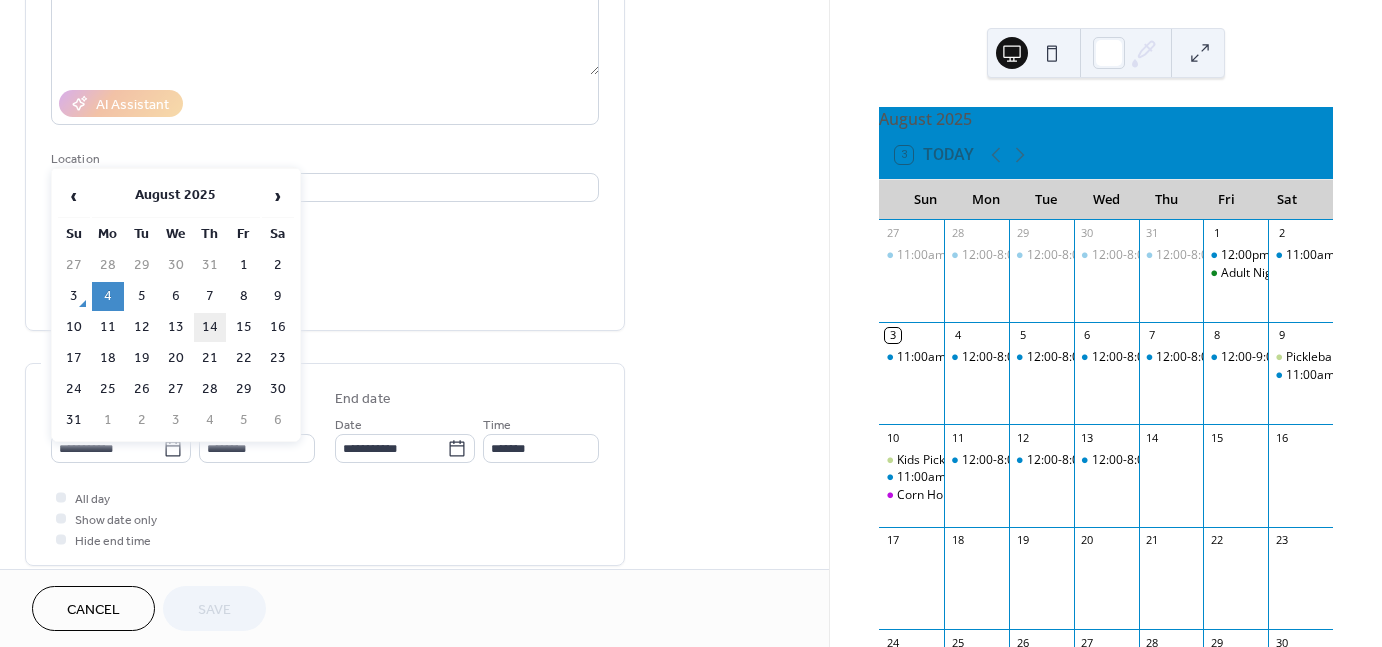 type on "**********" 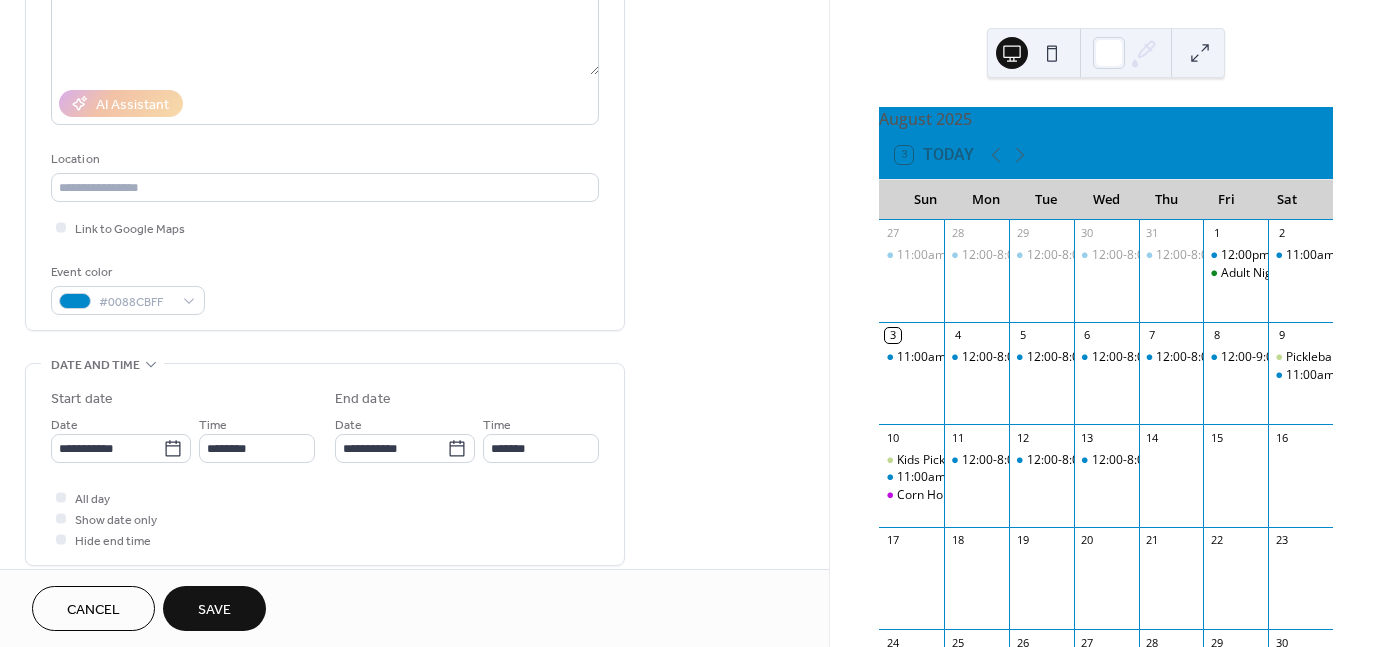 click on "Save" at bounding box center (214, 610) 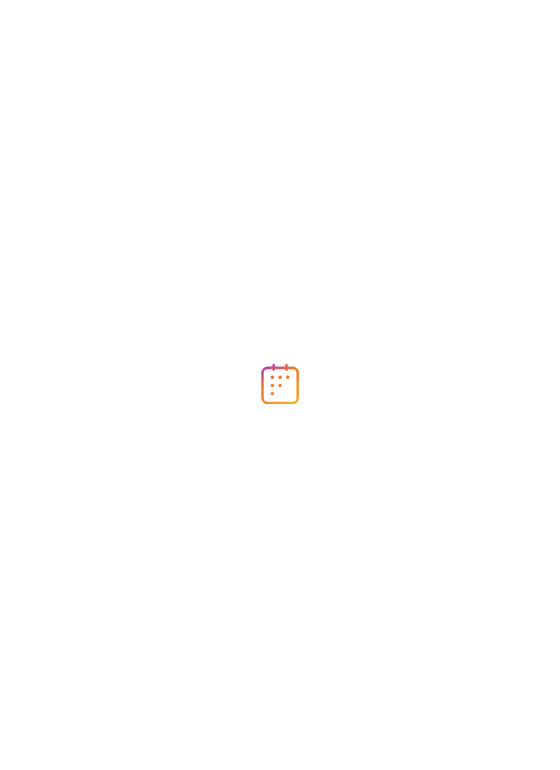 scroll, scrollTop: 0, scrollLeft: 0, axis: both 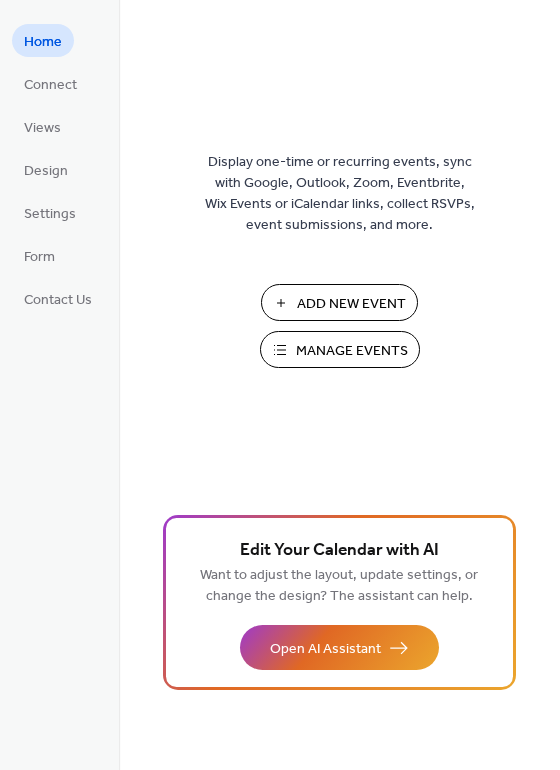click on "Manage Events" at bounding box center (352, 351) 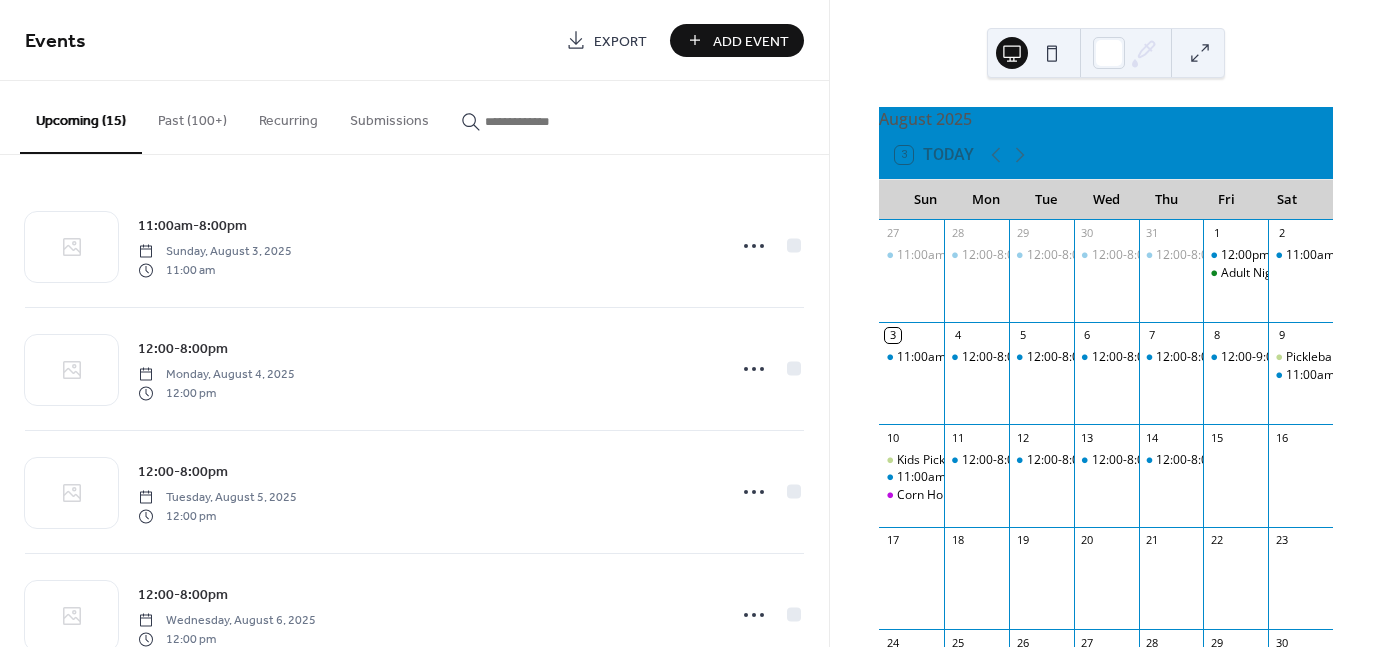 scroll, scrollTop: 0, scrollLeft: 0, axis: both 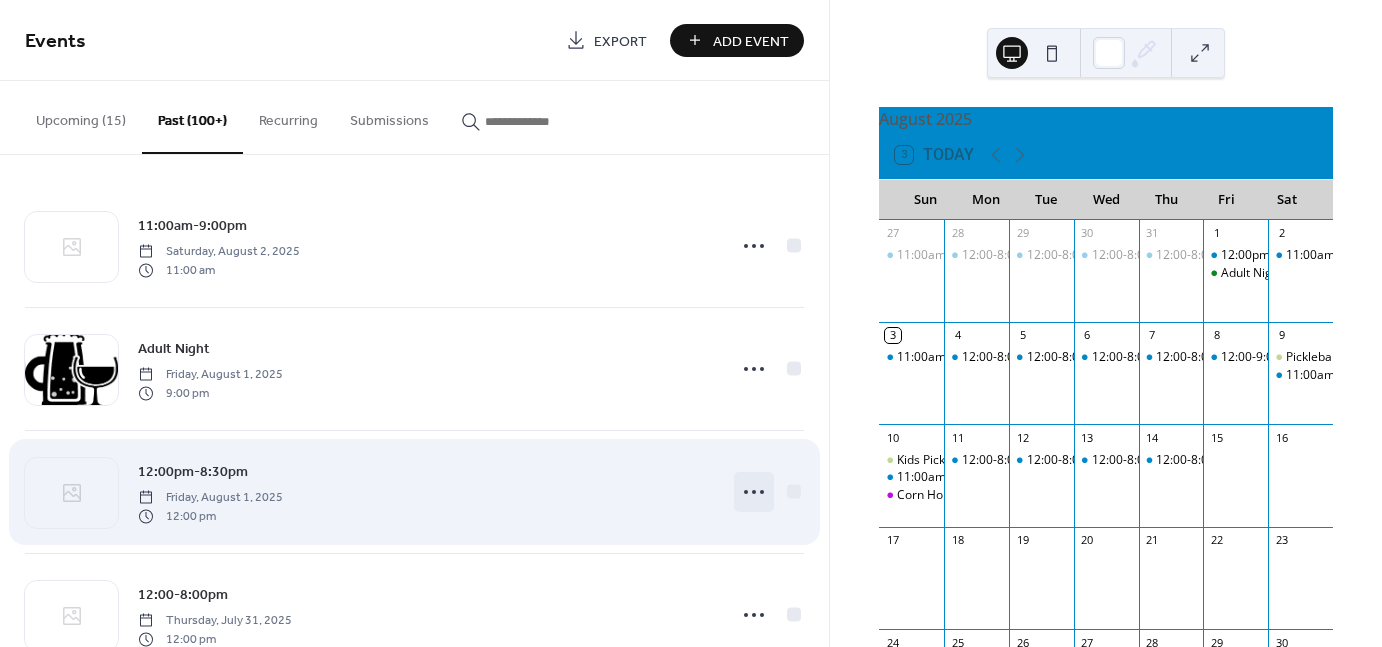 click 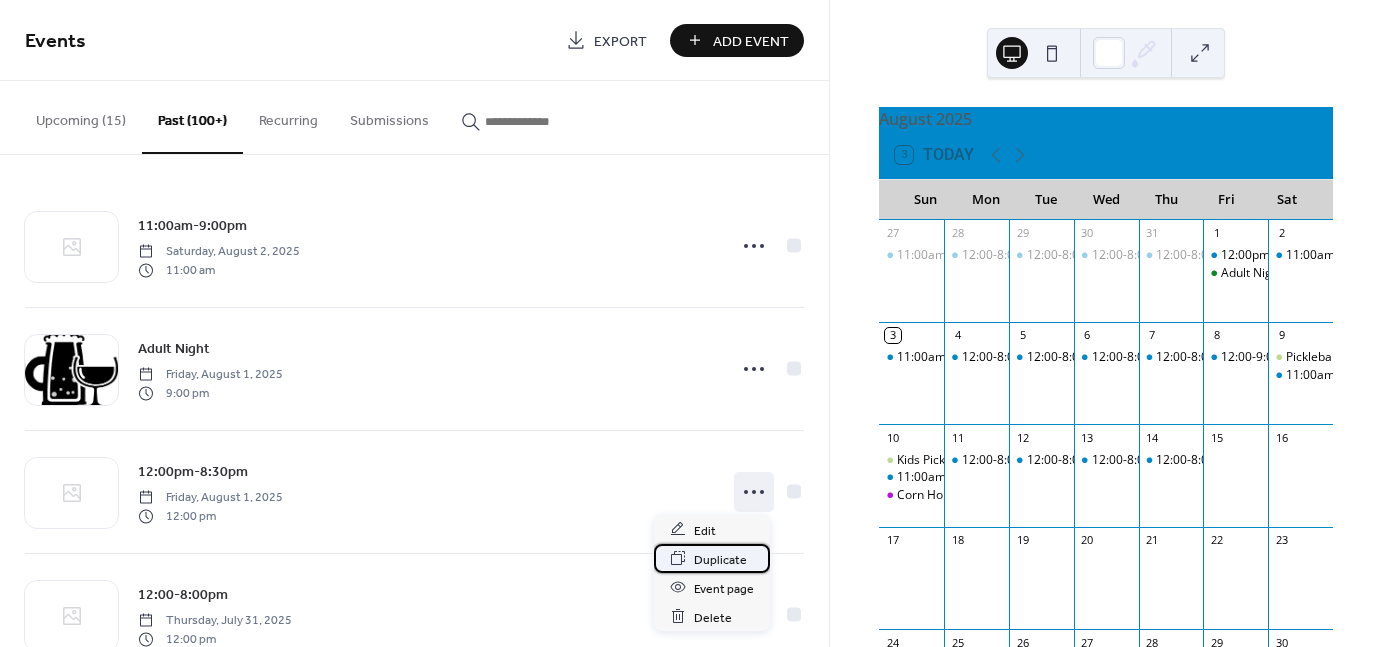 click on "Duplicate" at bounding box center (720, 559) 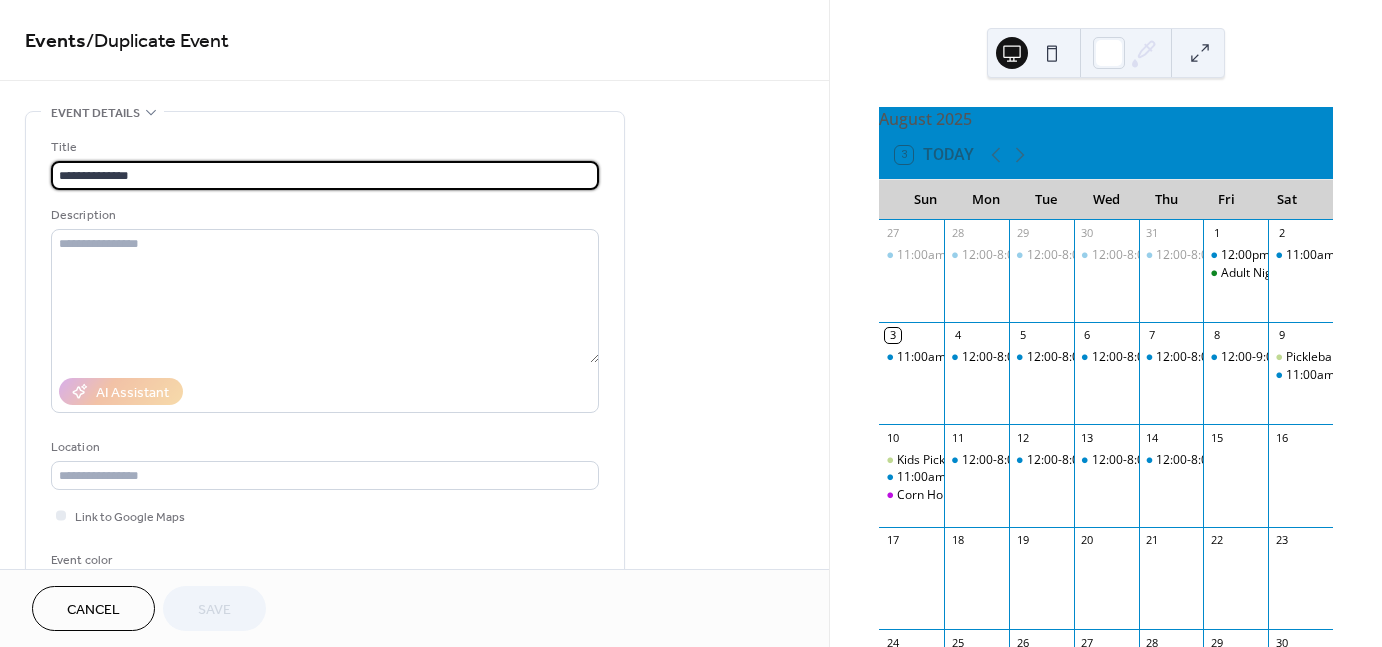 scroll, scrollTop: 368, scrollLeft: 0, axis: vertical 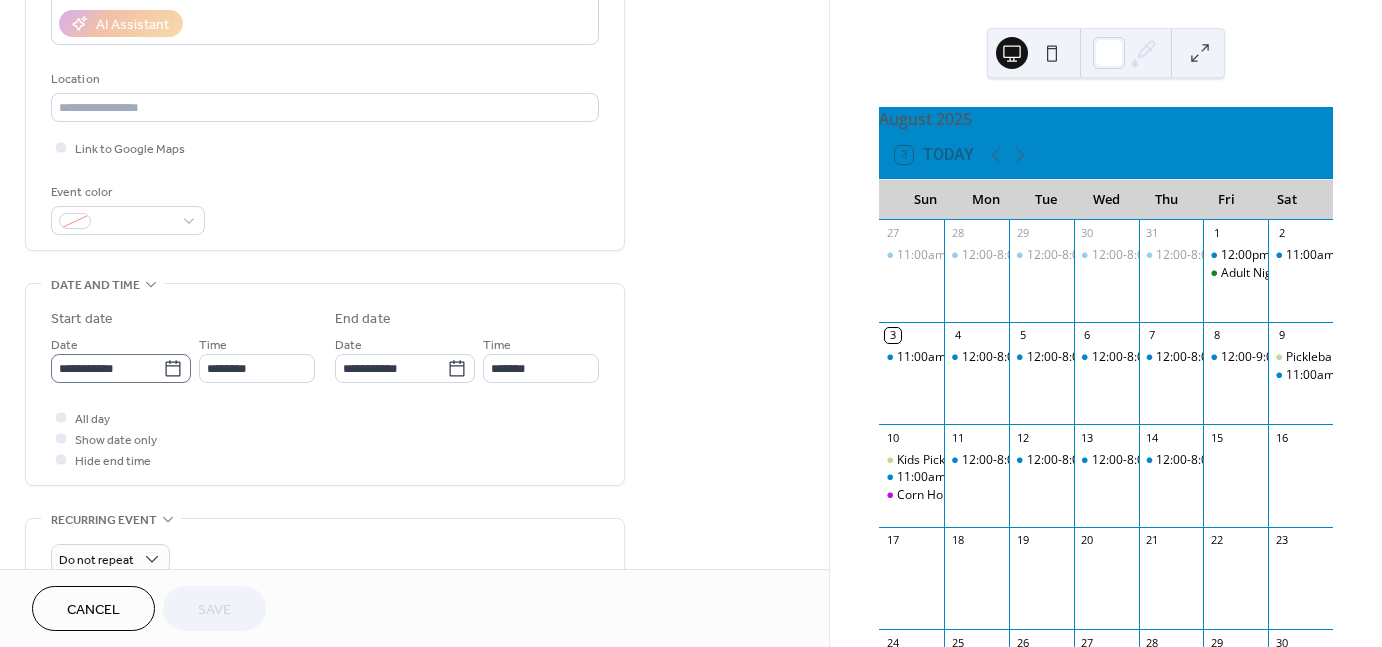 click 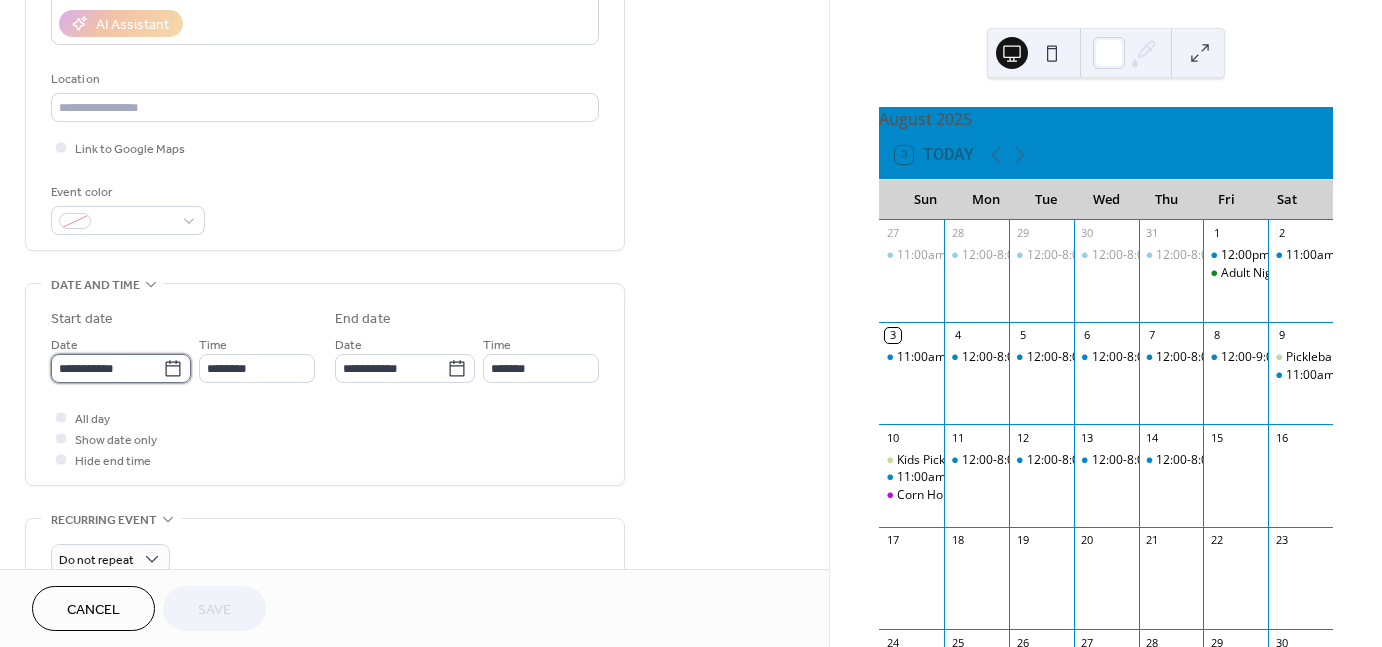 click on "**********" at bounding box center (107, 368) 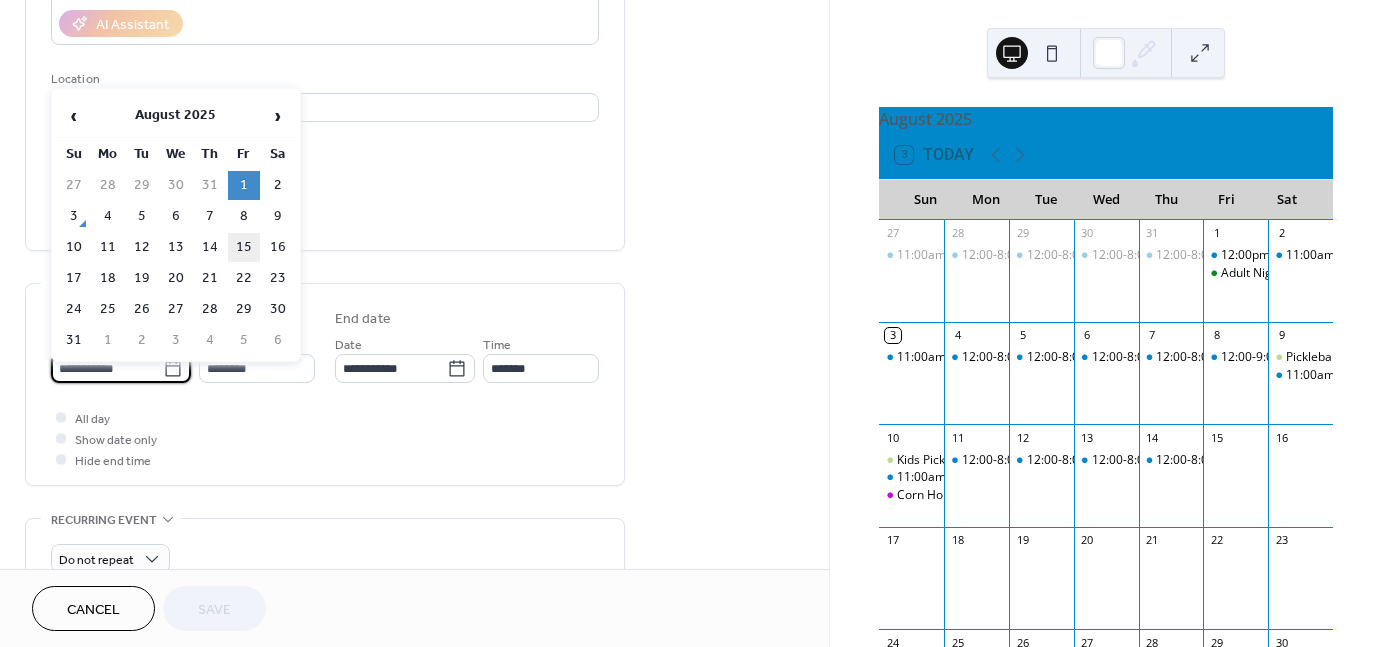 click on "15" at bounding box center [244, 247] 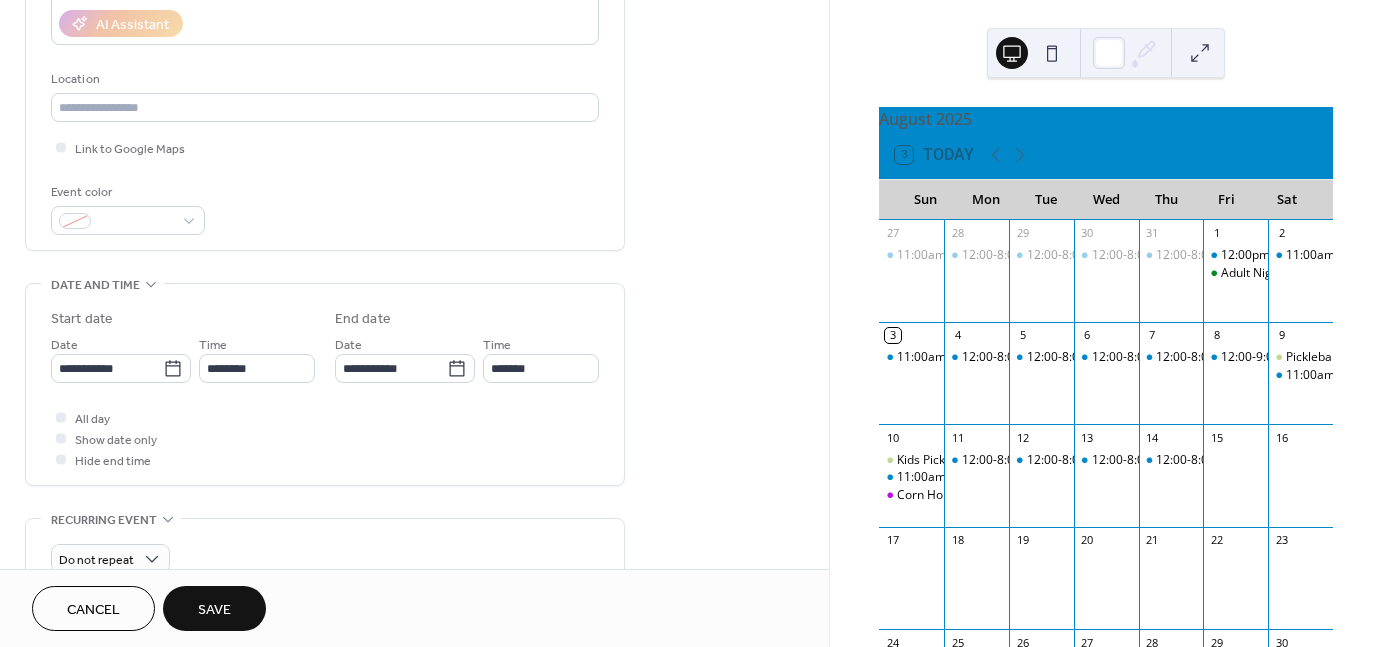 click on "Save" at bounding box center [214, 608] 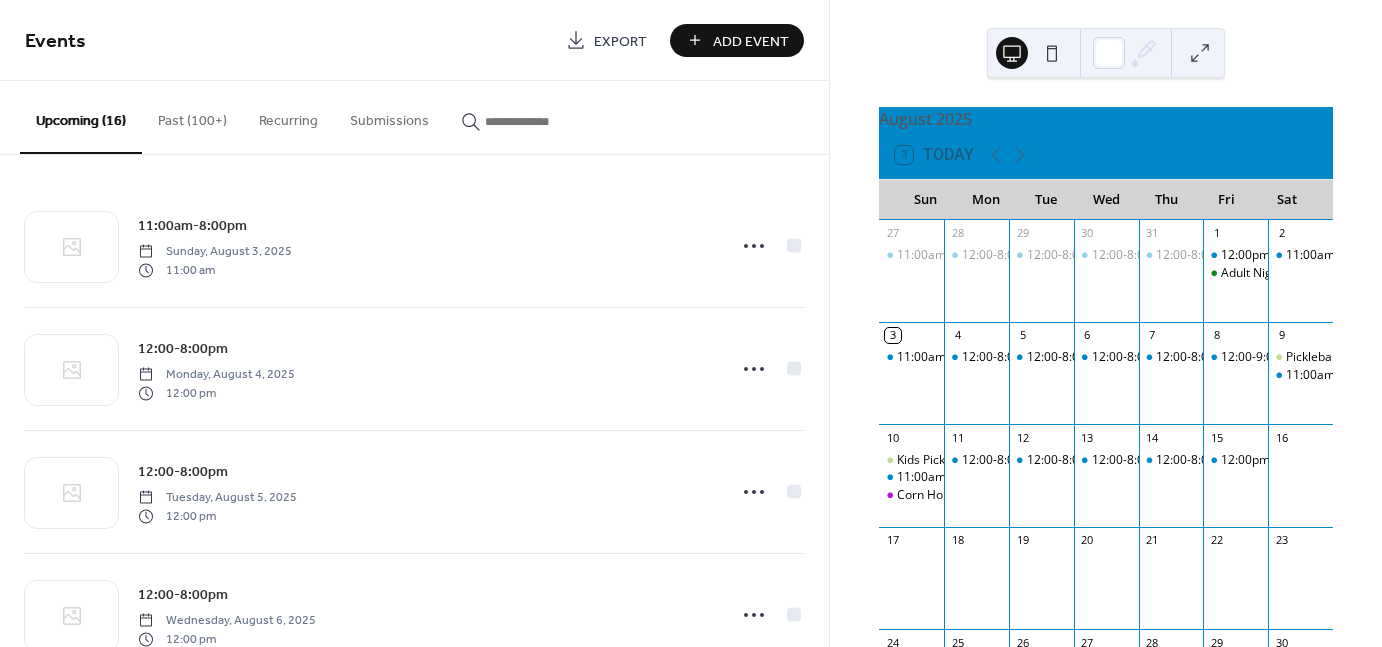 click at bounding box center (545, 121) 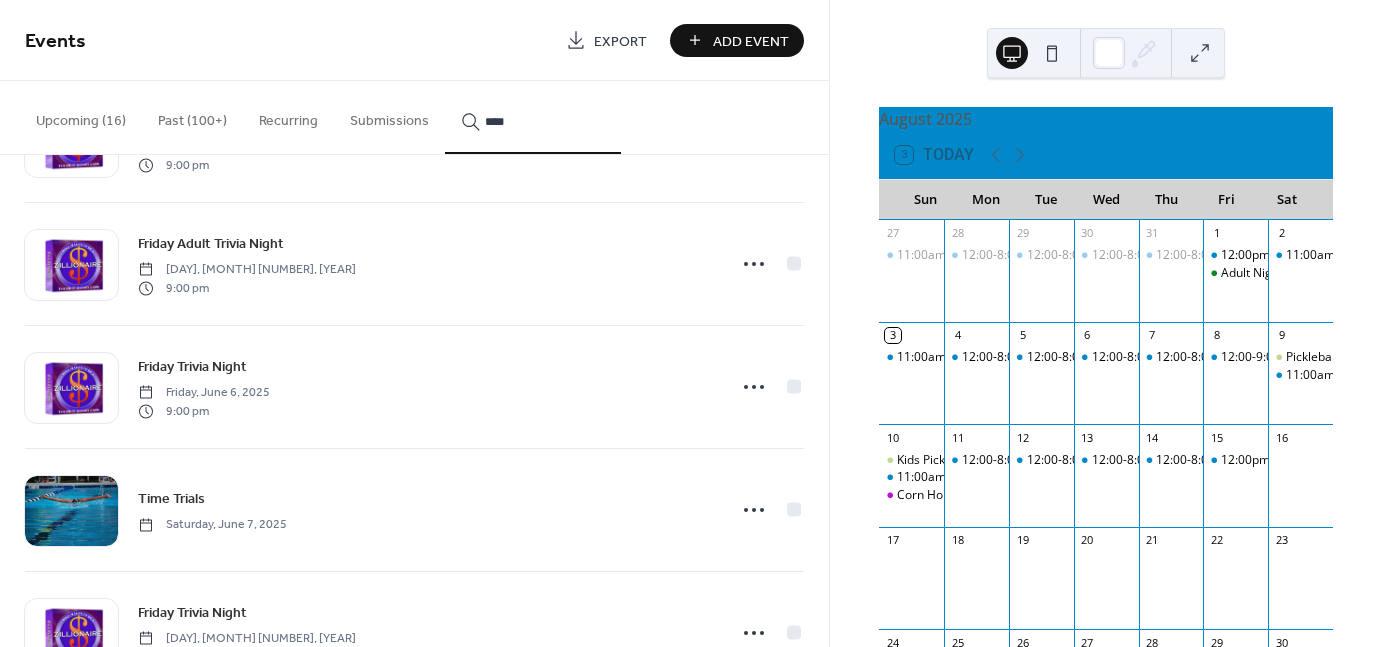 scroll, scrollTop: 723, scrollLeft: 0, axis: vertical 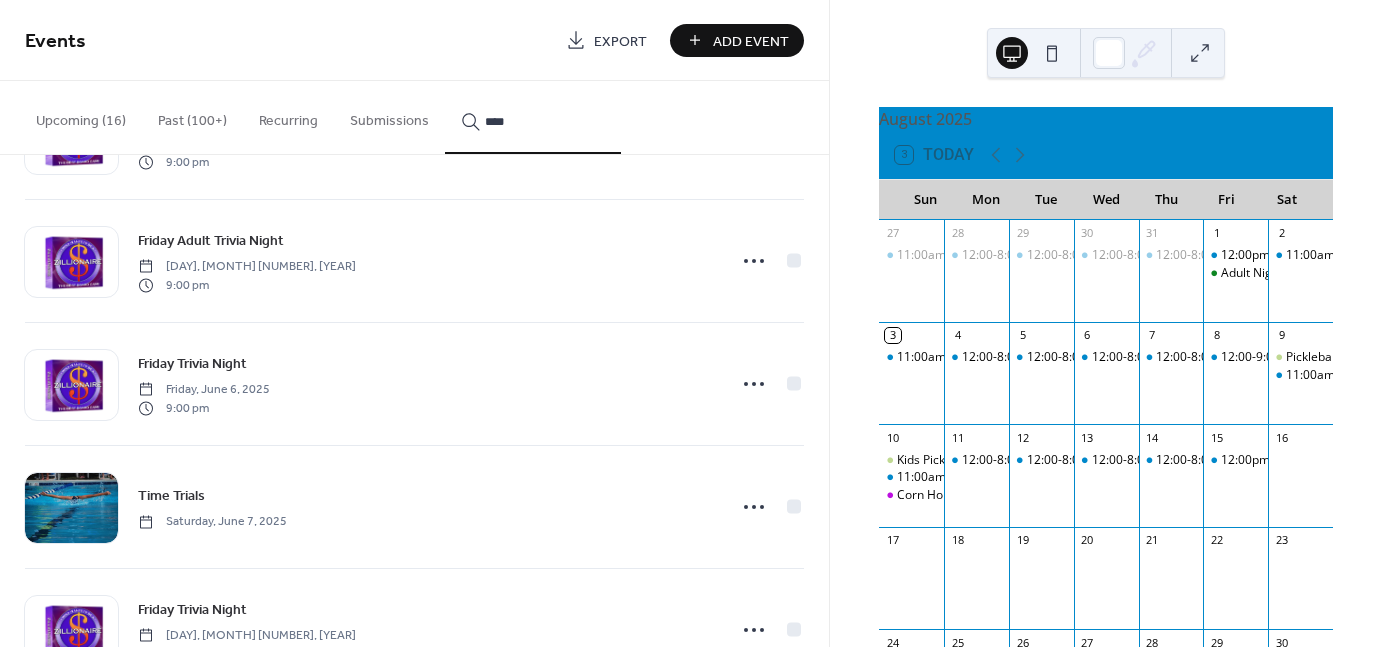 type on "****" 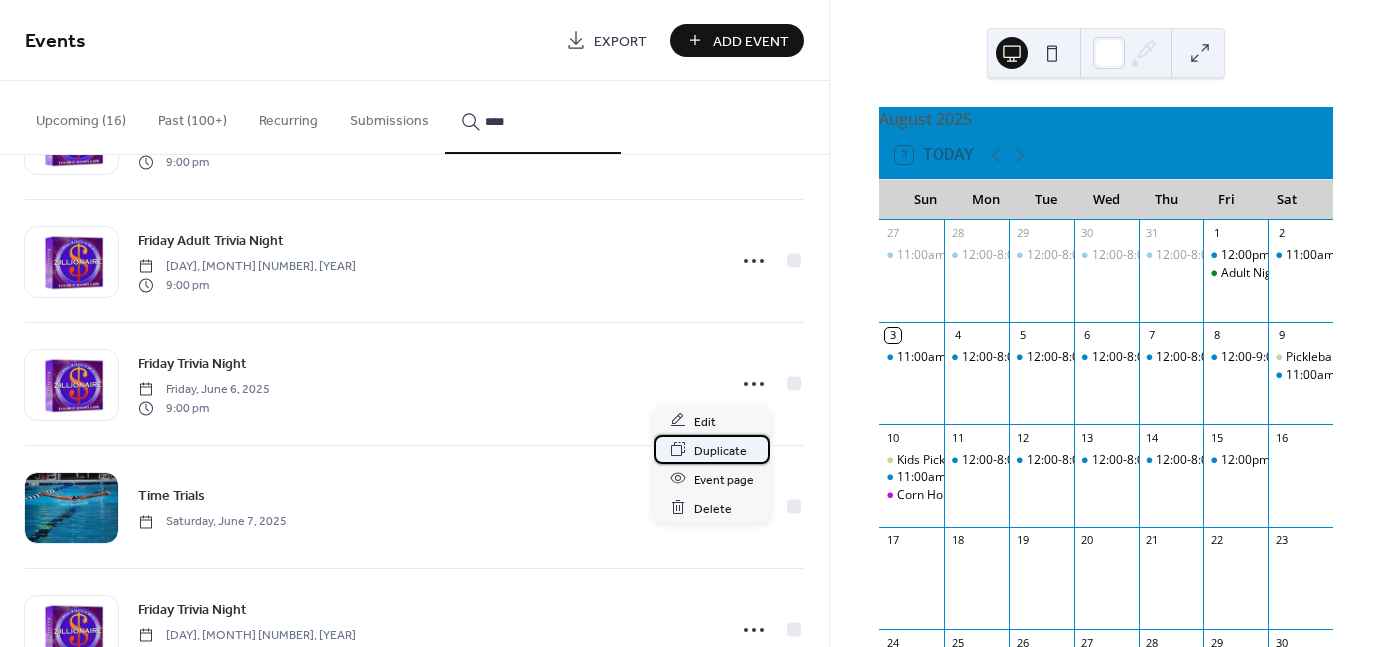 click on "Duplicate" at bounding box center [720, 450] 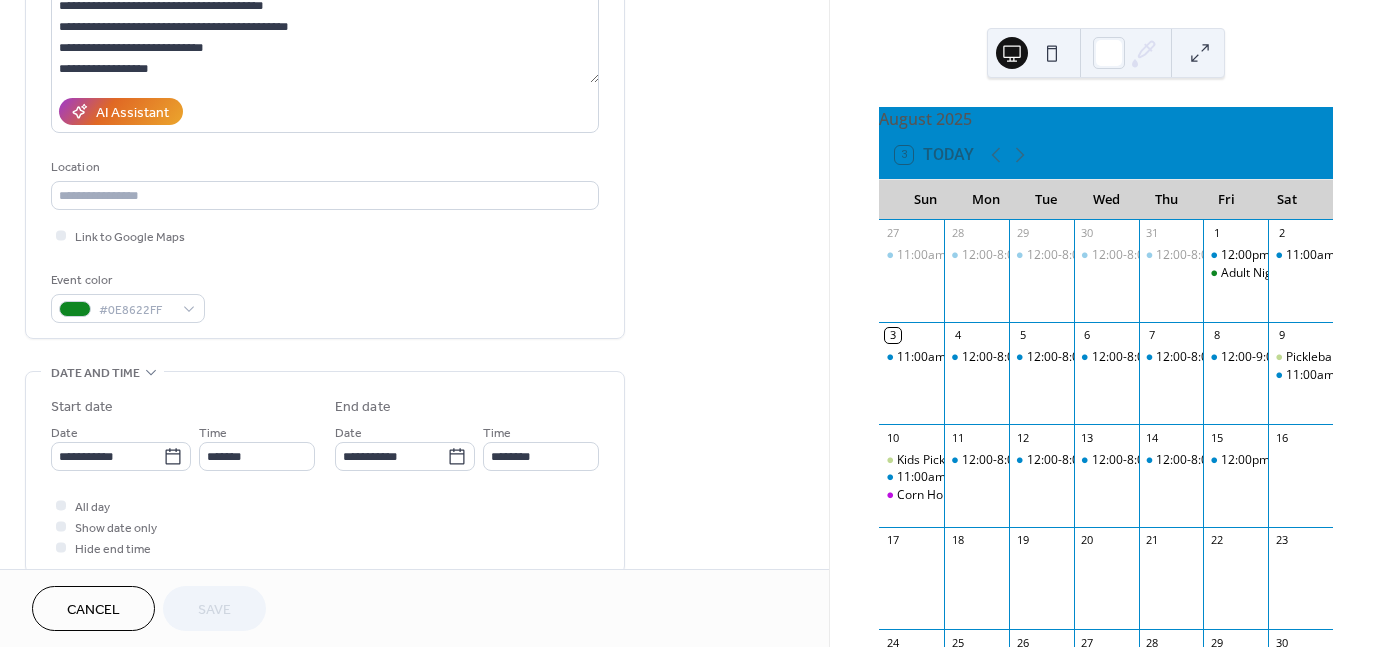 scroll, scrollTop: 288, scrollLeft: 0, axis: vertical 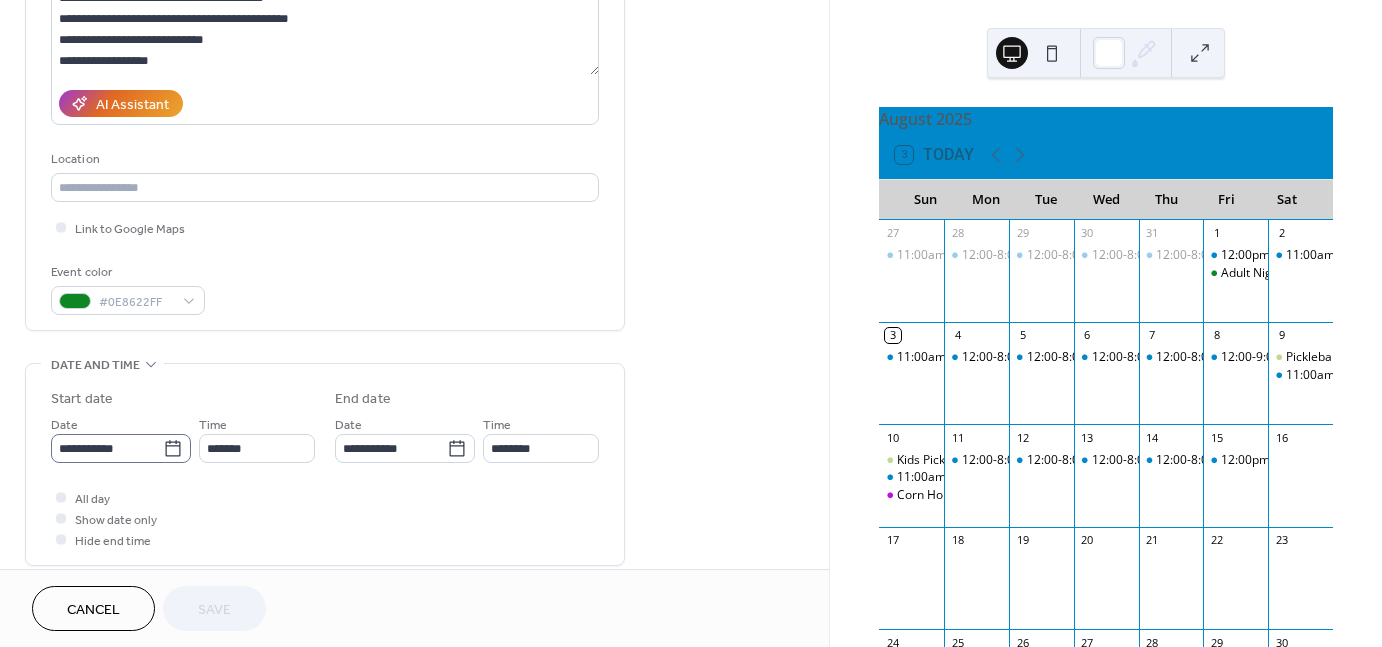 click 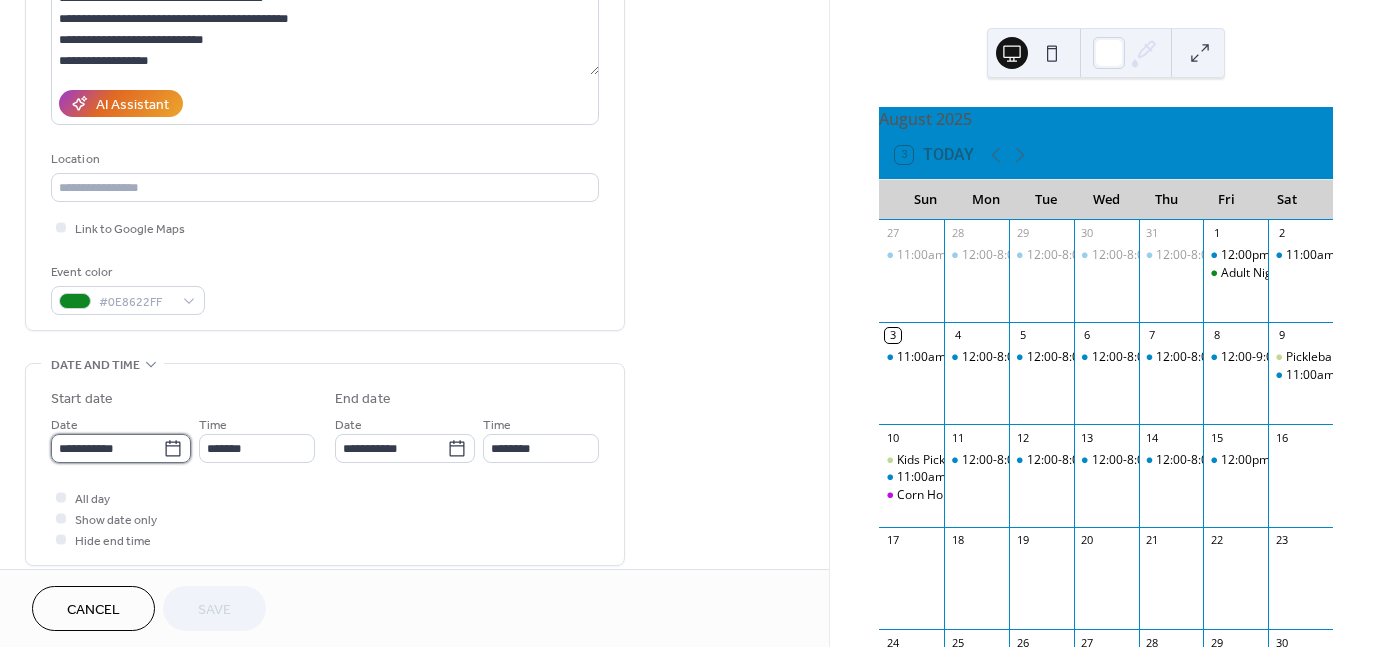 click on "**********" at bounding box center [107, 448] 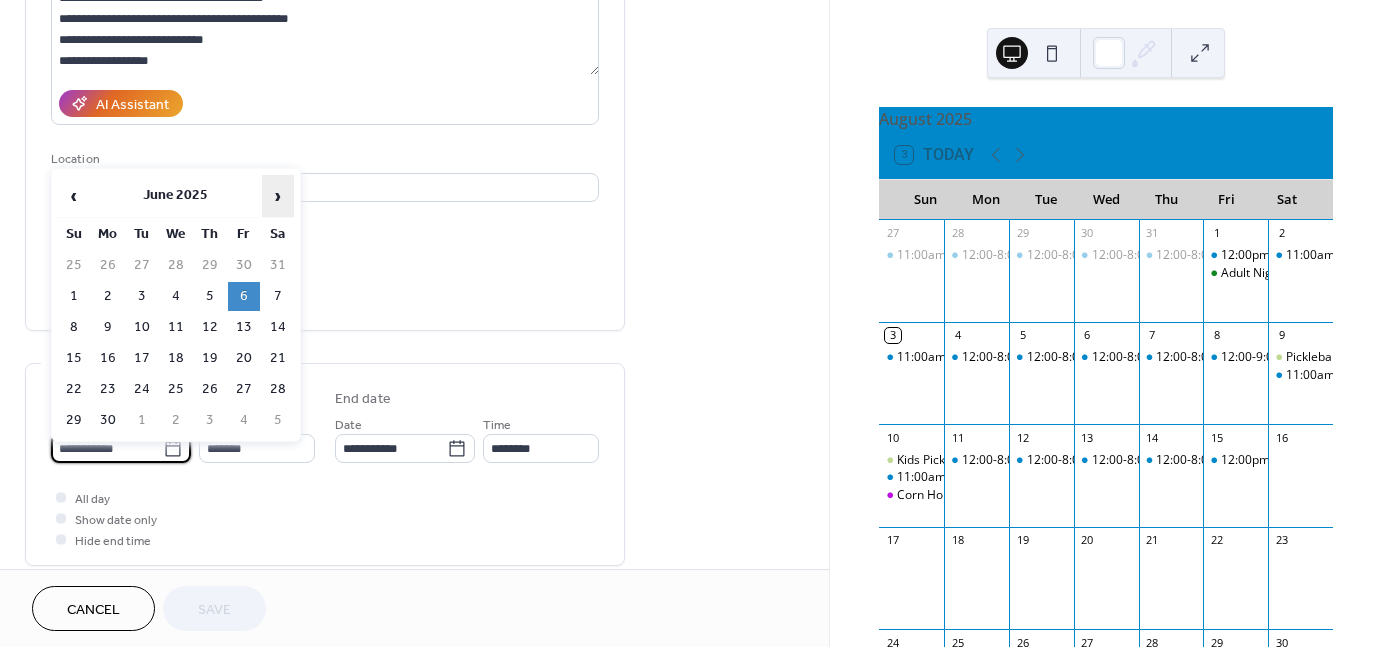 click on "›" at bounding box center (278, 196) 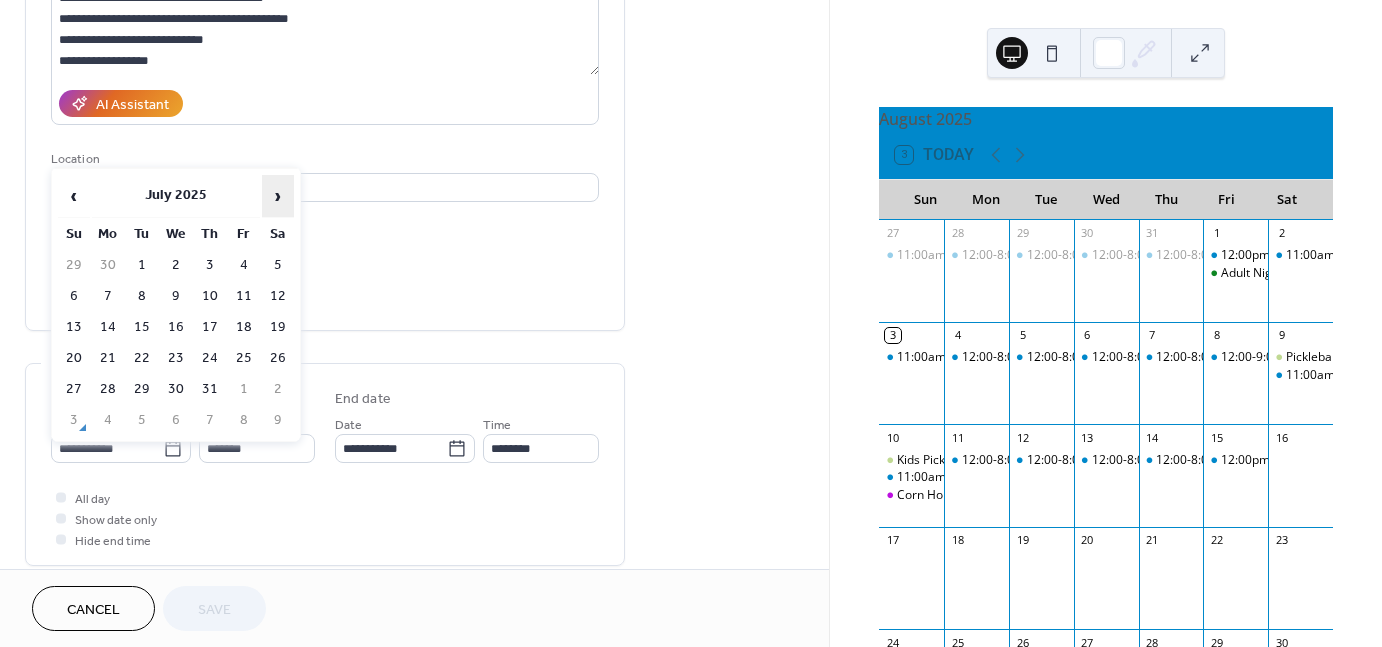 click on "›" at bounding box center (278, 196) 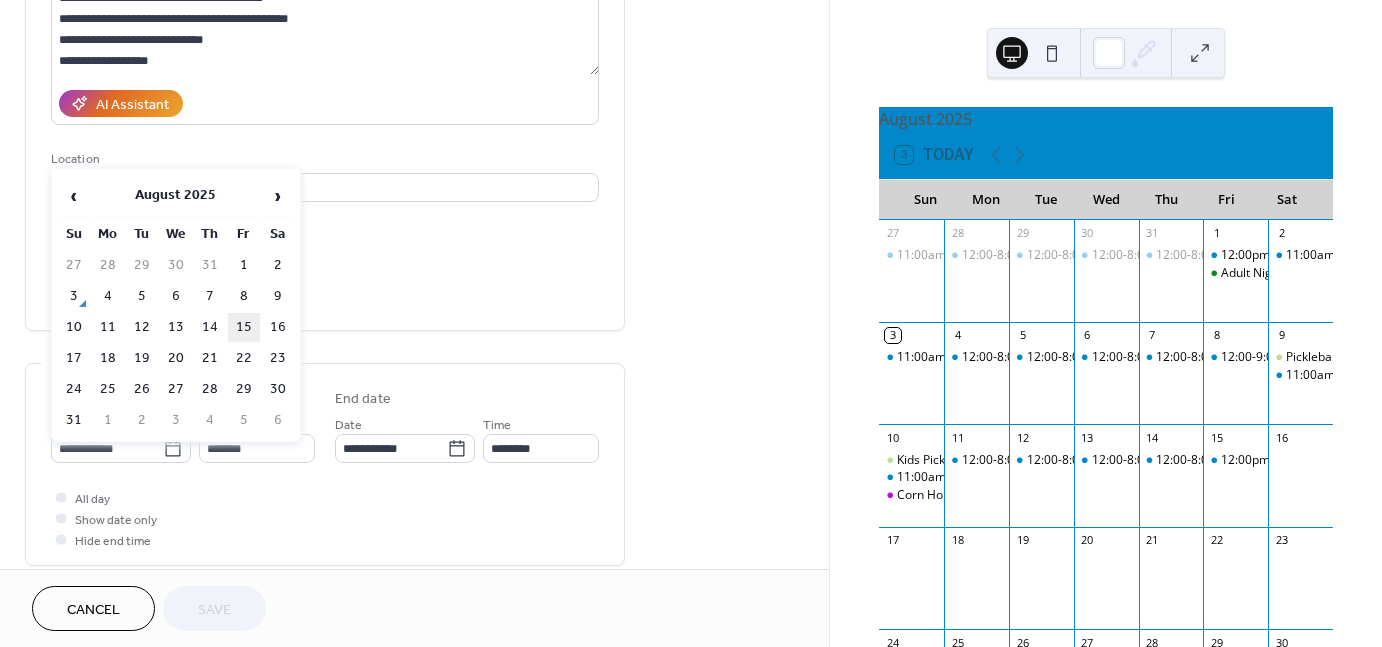 click on "15" at bounding box center [244, 327] 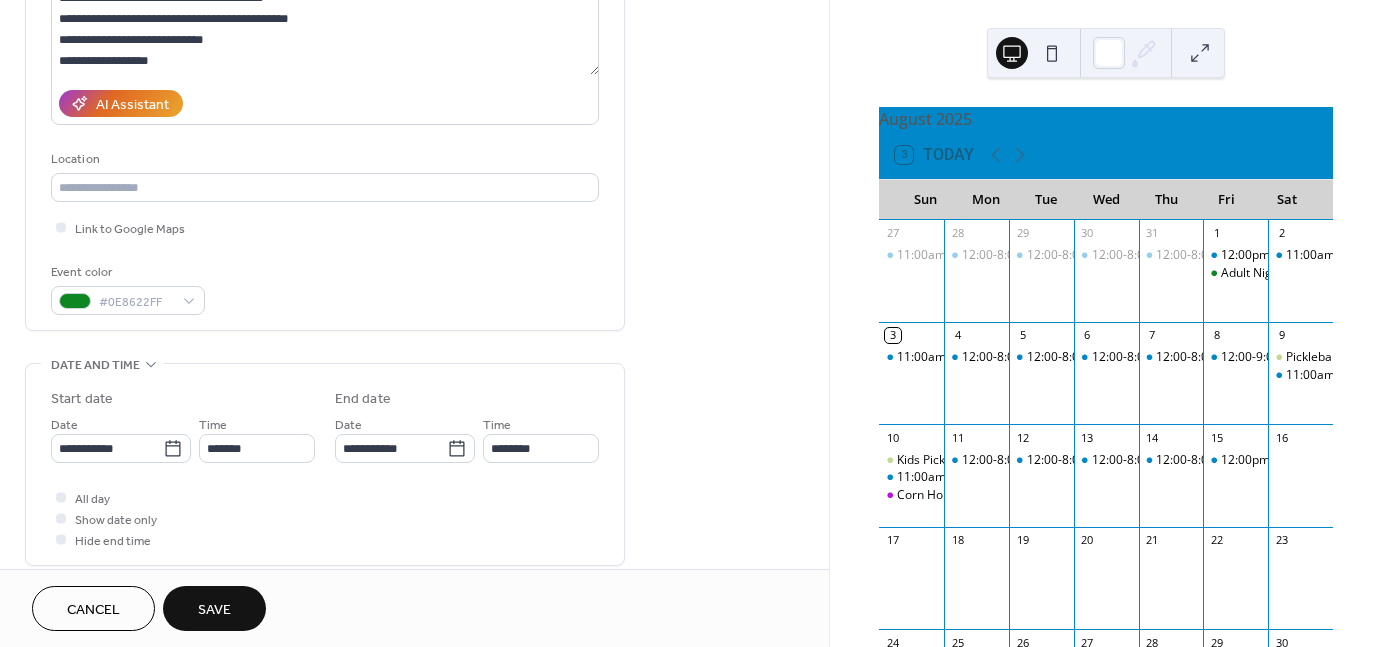 click on "Save" at bounding box center (214, 610) 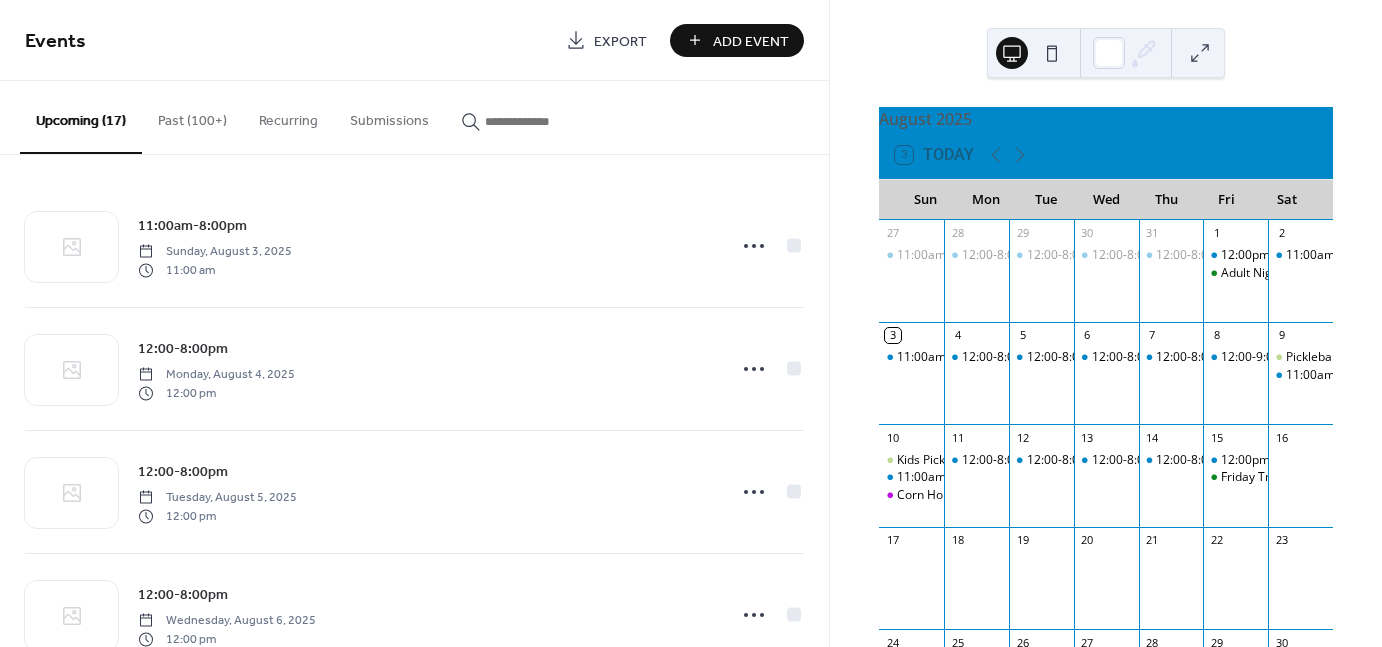 click at bounding box center [545, 121] 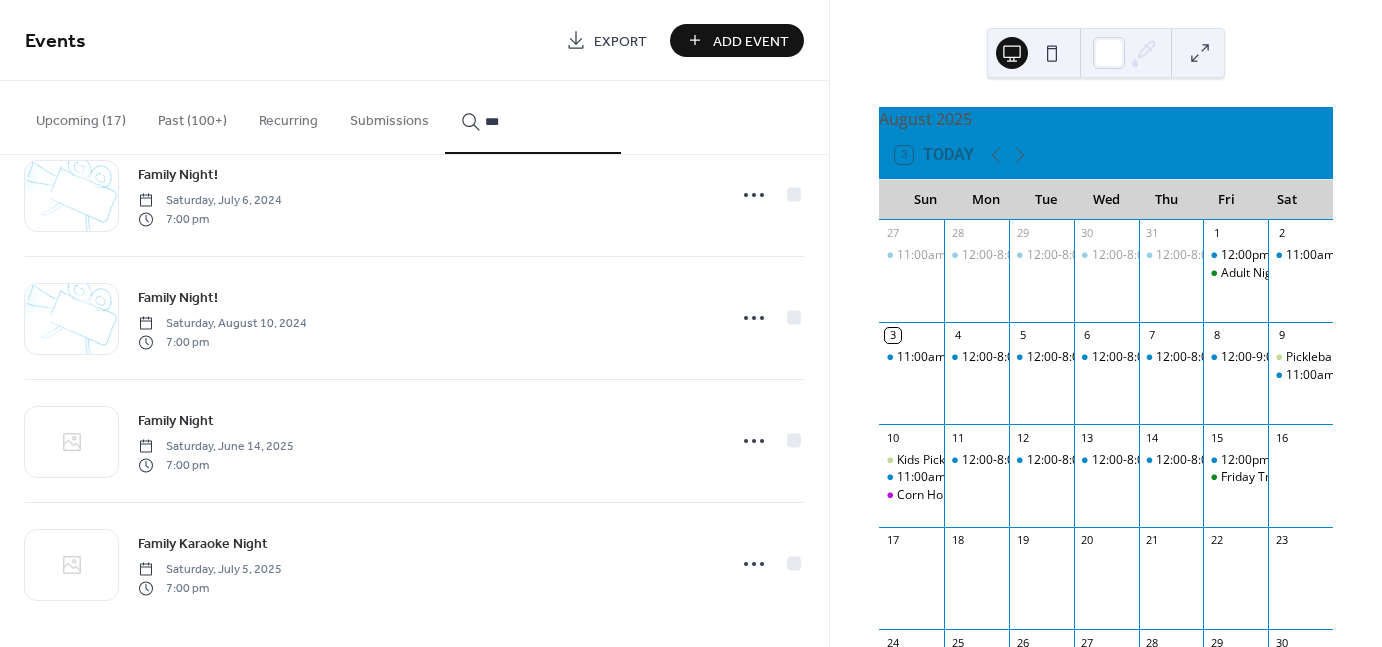 scroll, scrollTop: 1899, scrollLeft: 0, axis: vertical 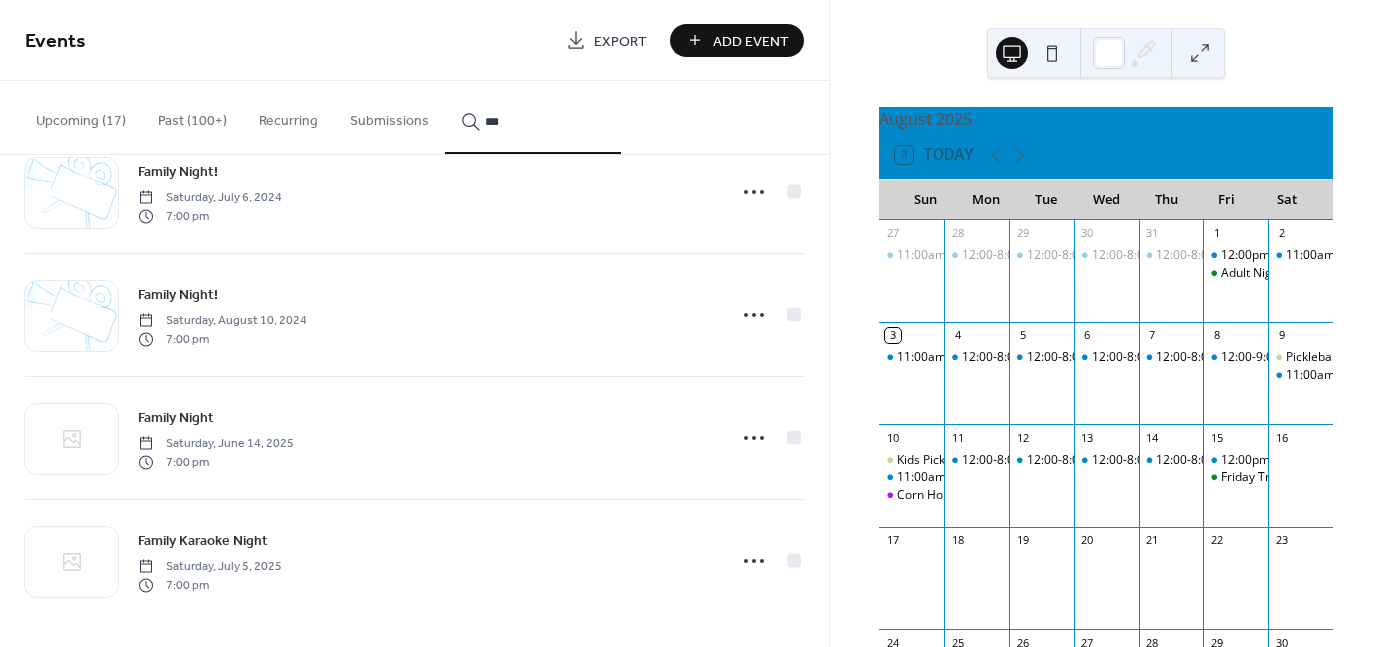 type on "***" 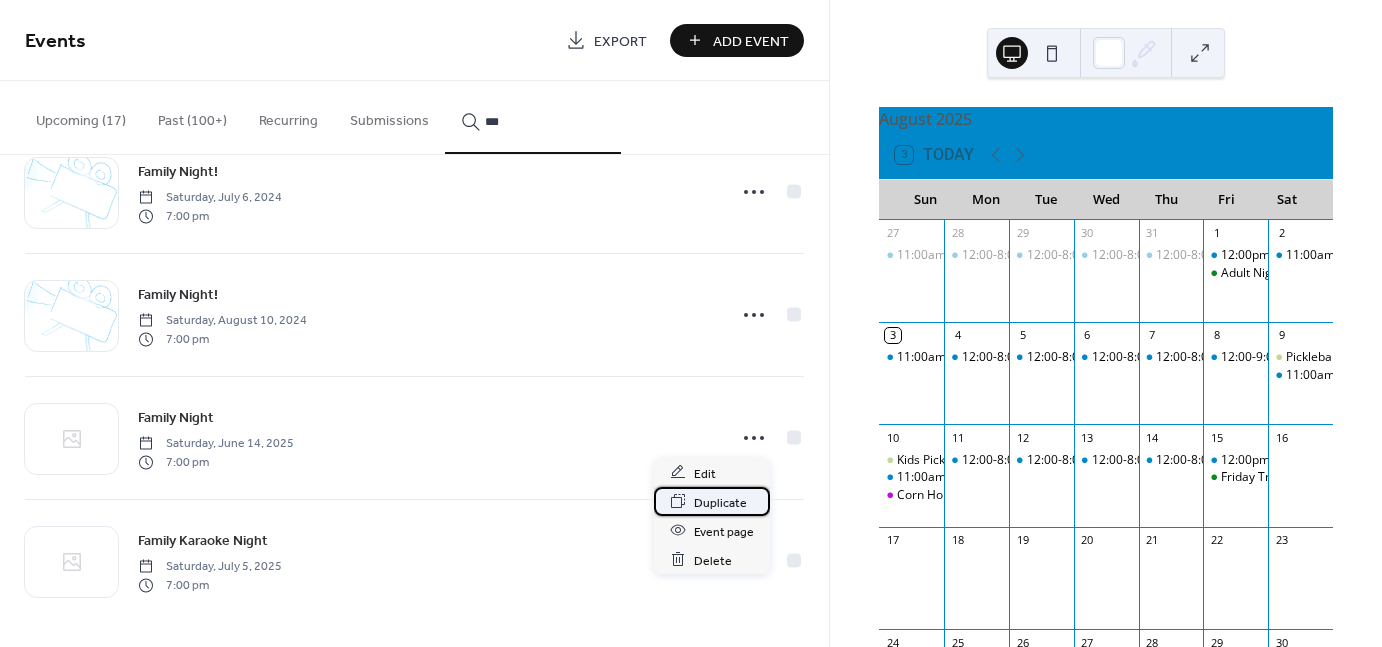 click on "Duplicate" at bounding box center (720, 502) 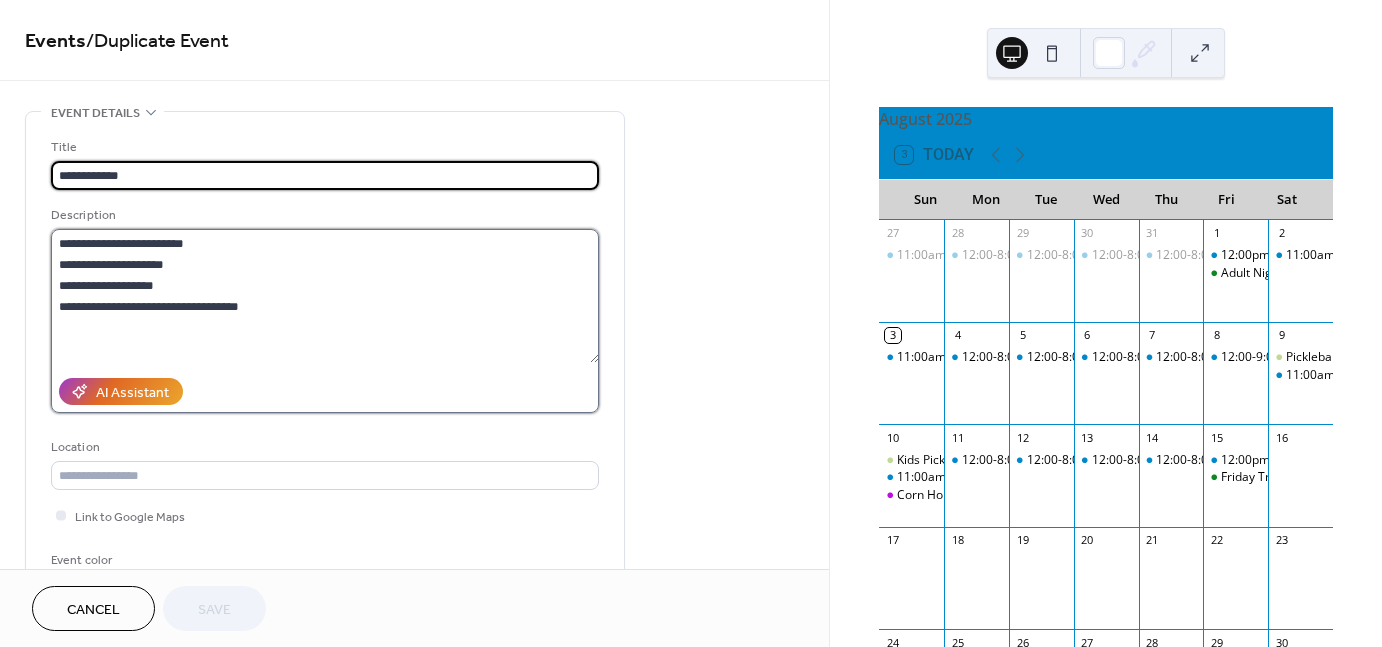 click on "**********" at bounding box center [325, 296] 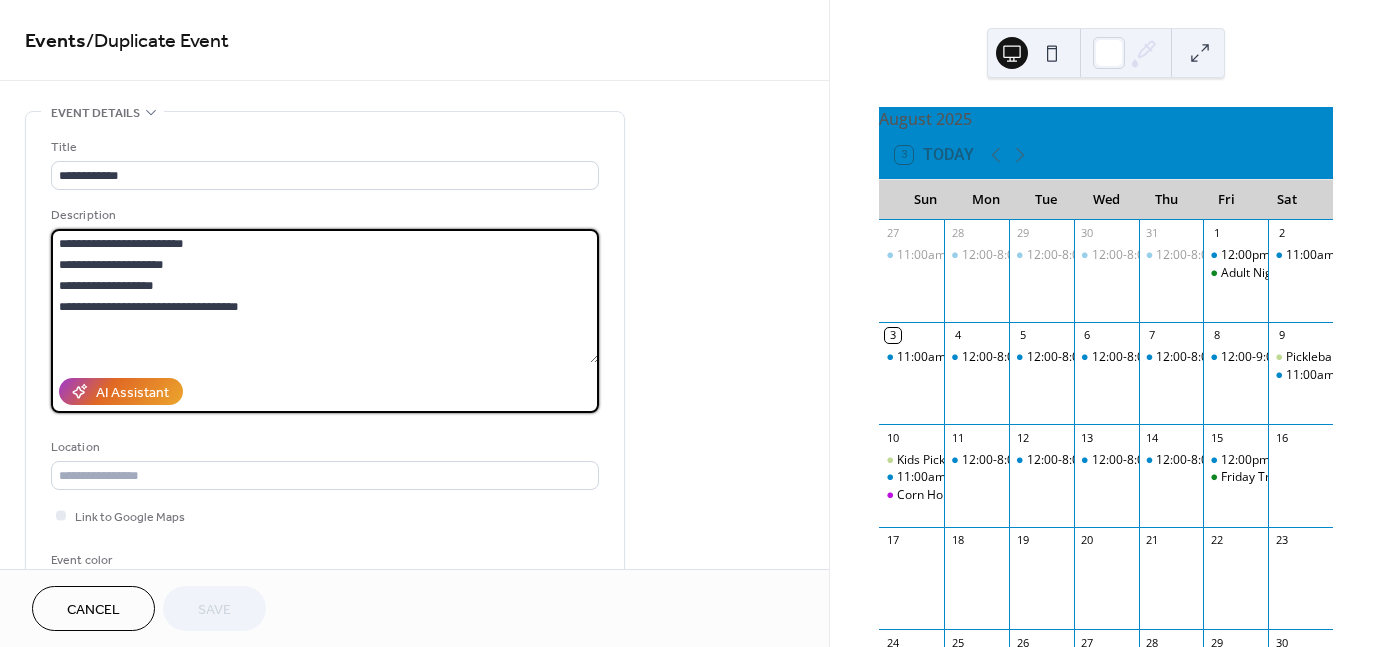 click on "**********" at bounding box center (325, 296) 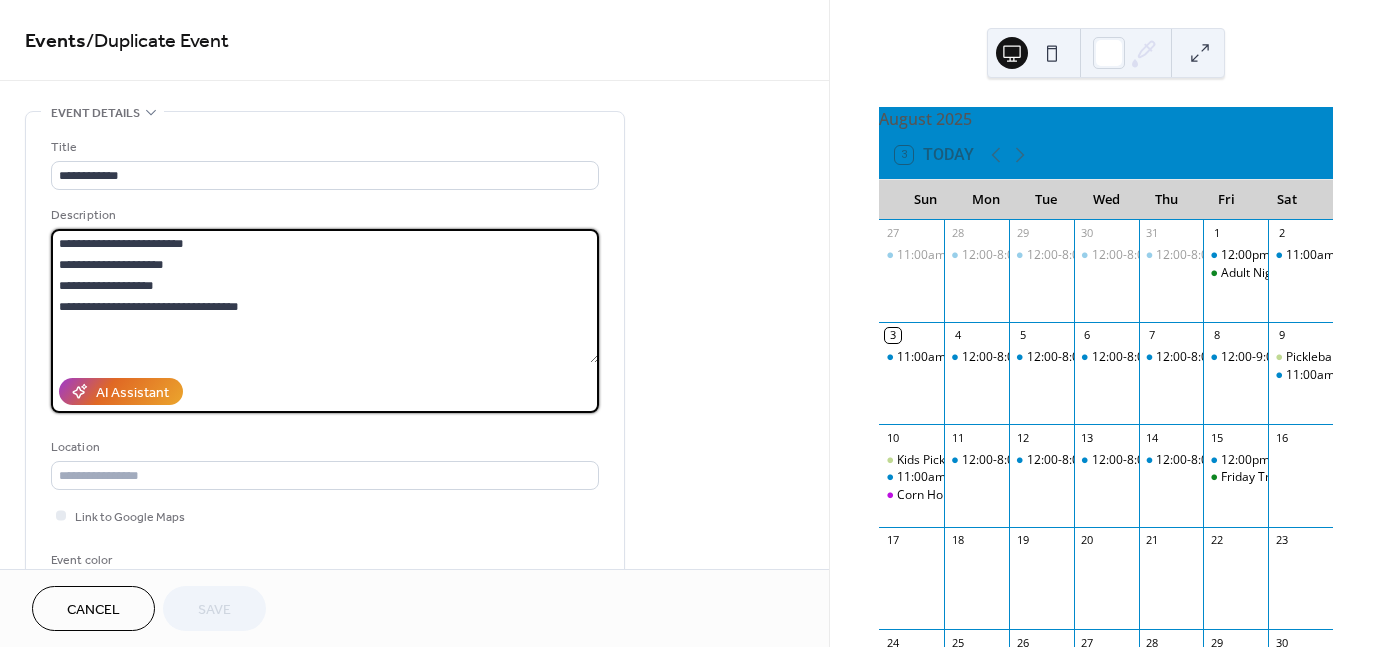 click on "**********" at bounding box center [325, 296] 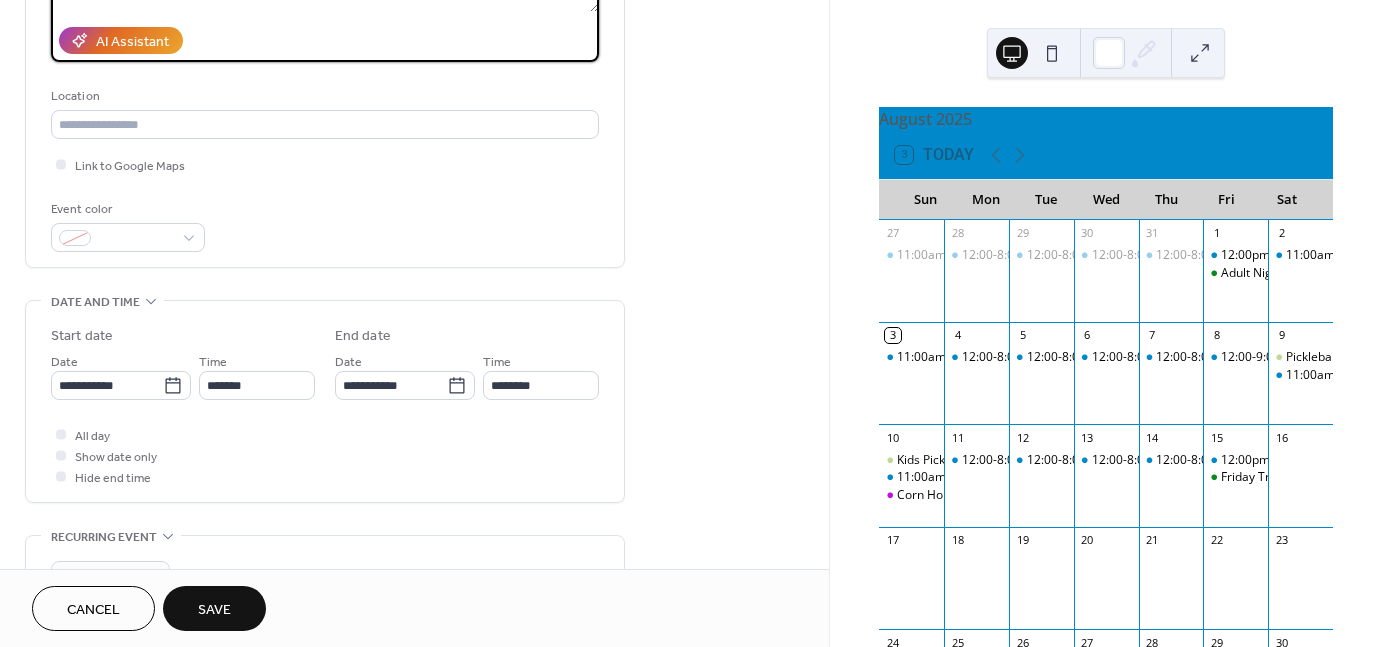 scroll, scrollTop: 352, scrollLeft: 0, axis: vertical 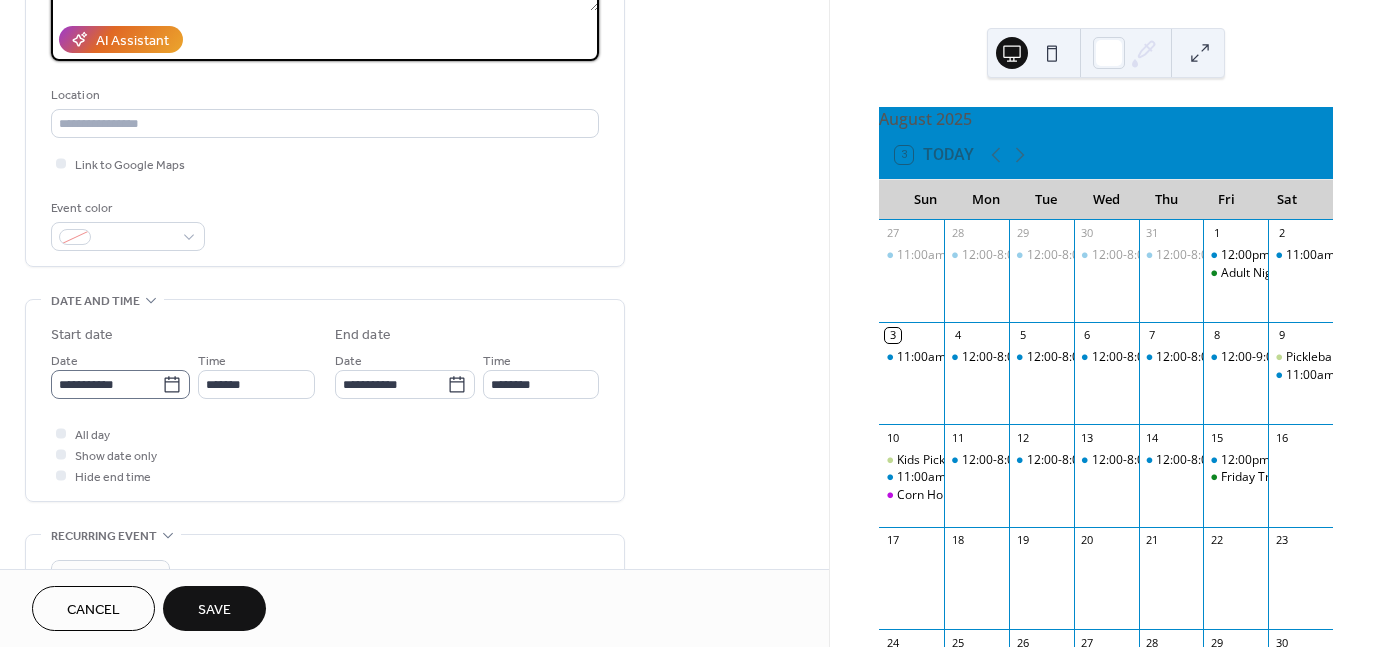type on "**********" 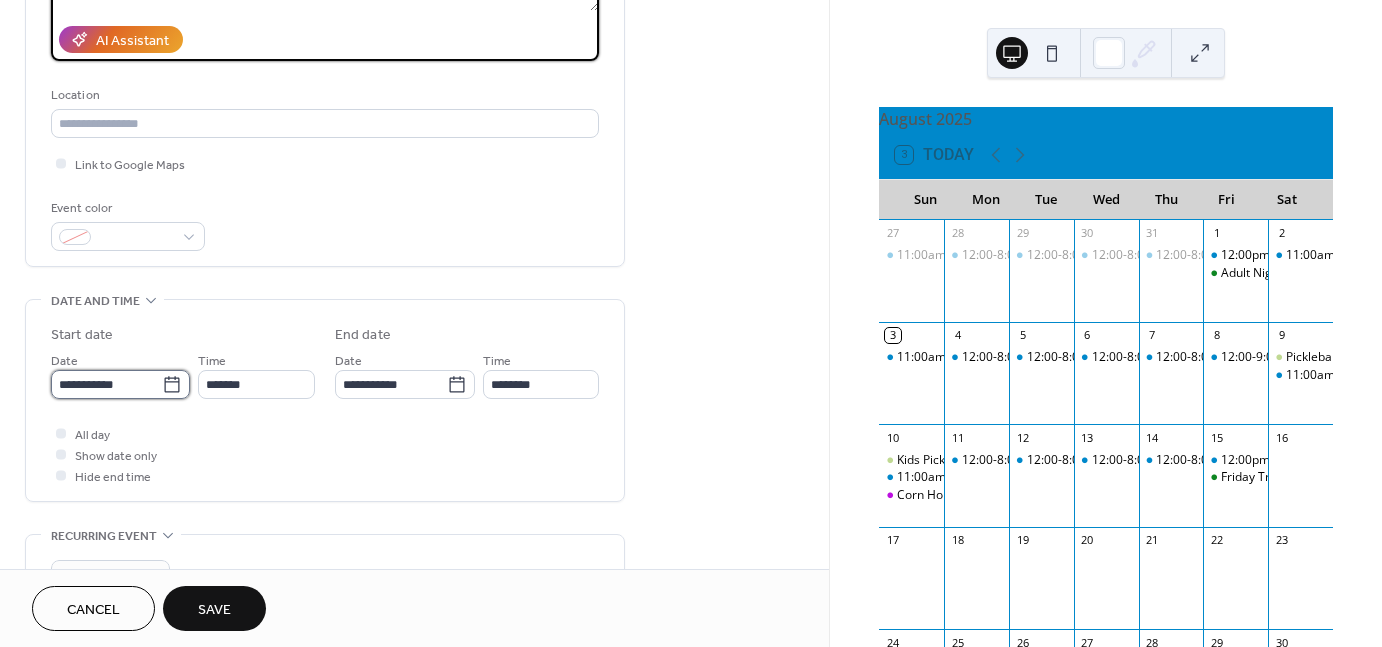 click on "**********" at bounding box center [106, 384] 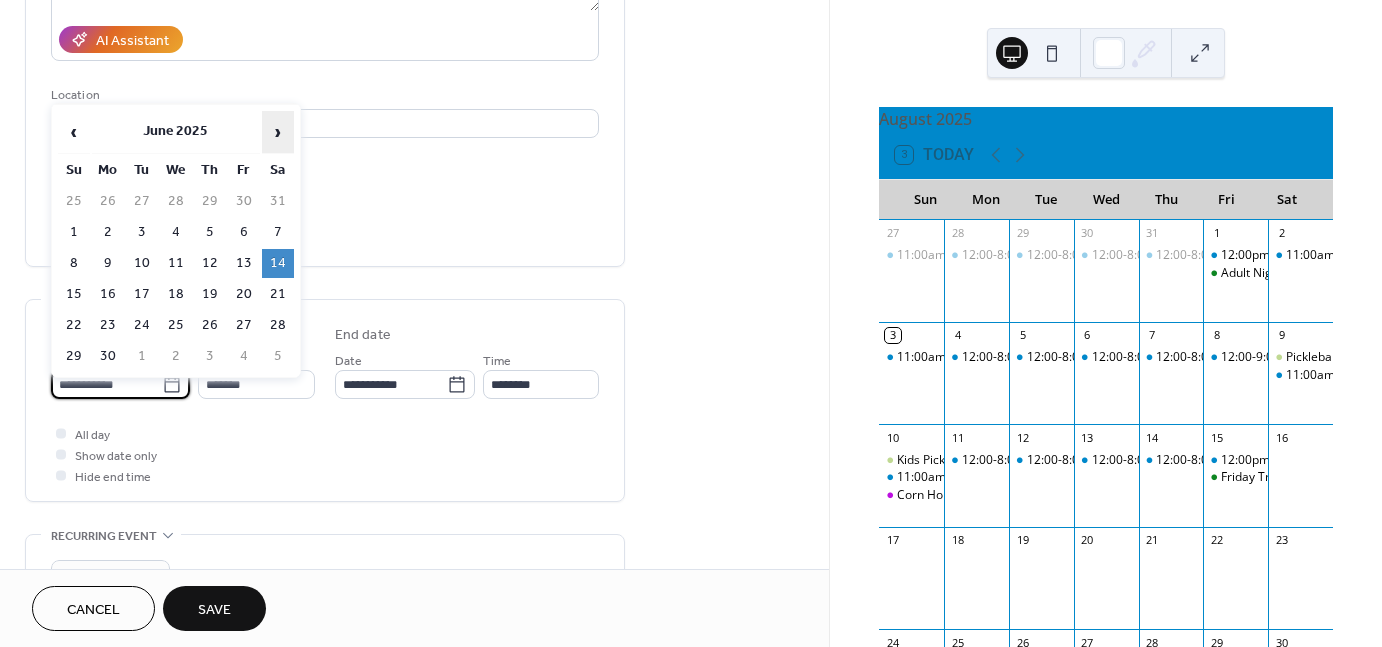 click on "›" at bounding box center [278, 132] 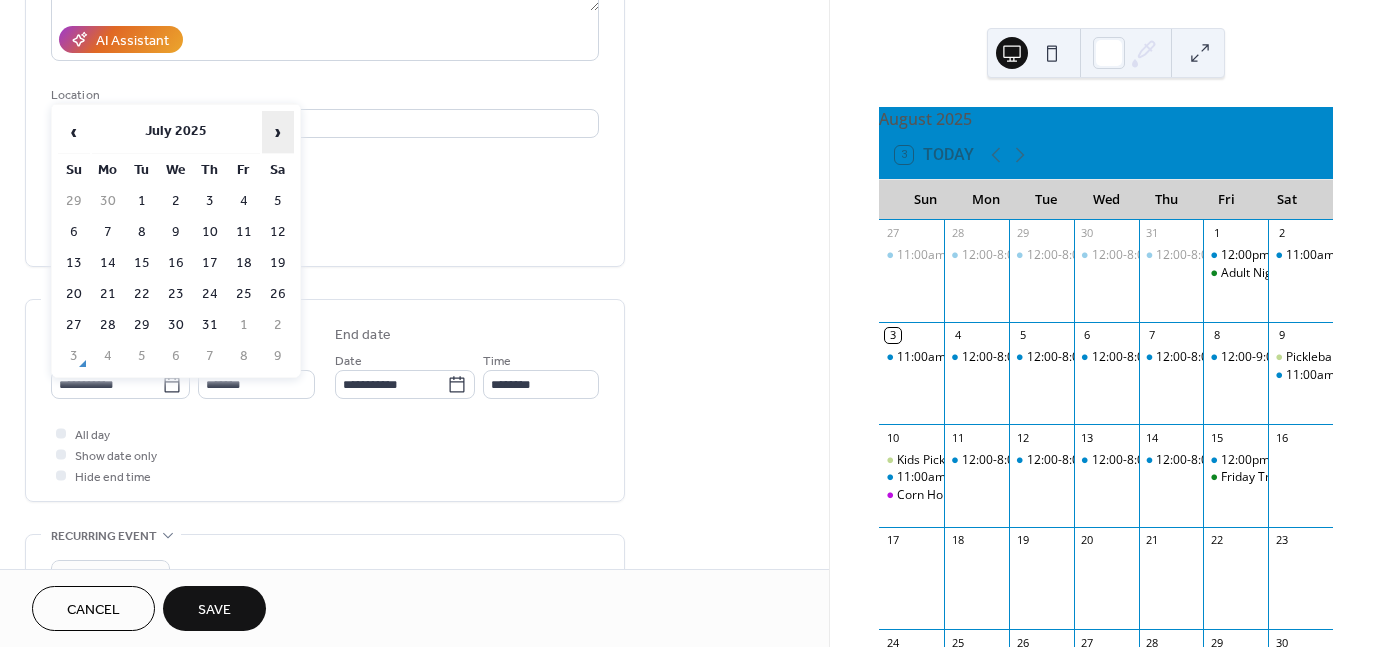 click on "›" at bounding box center [278, 132] 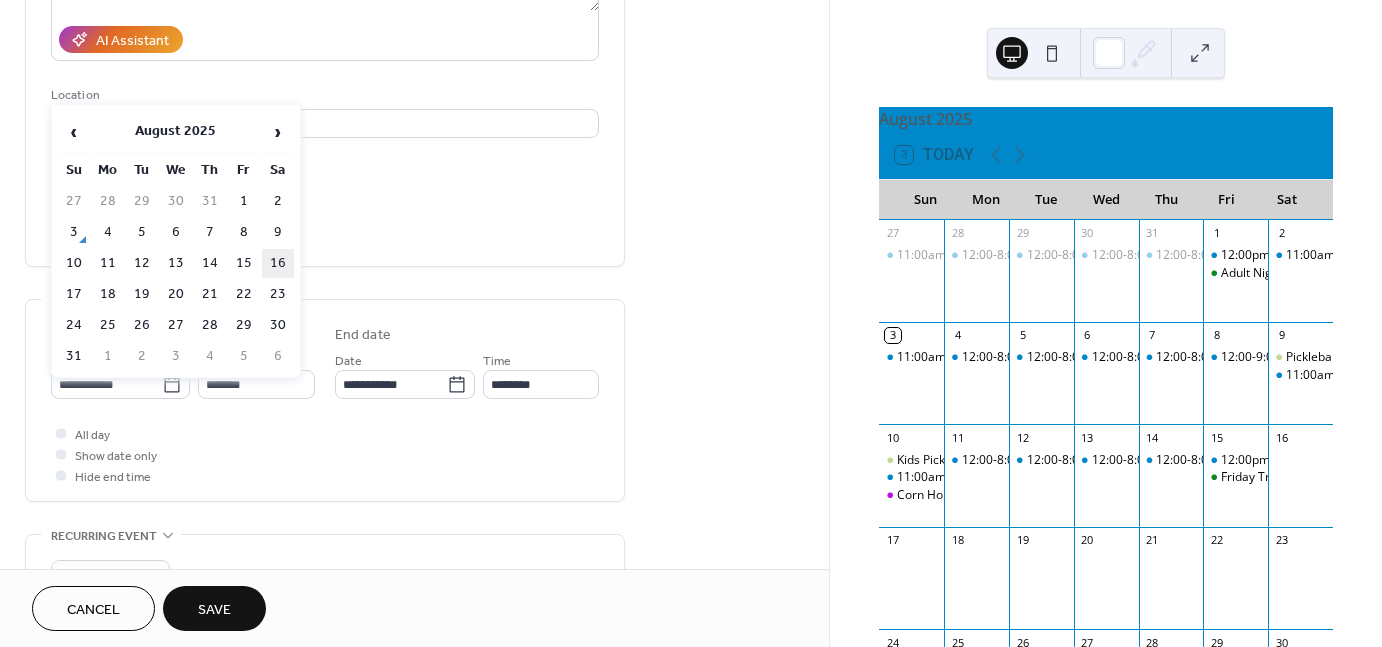 click on "16" at bounding box center [278, 263] 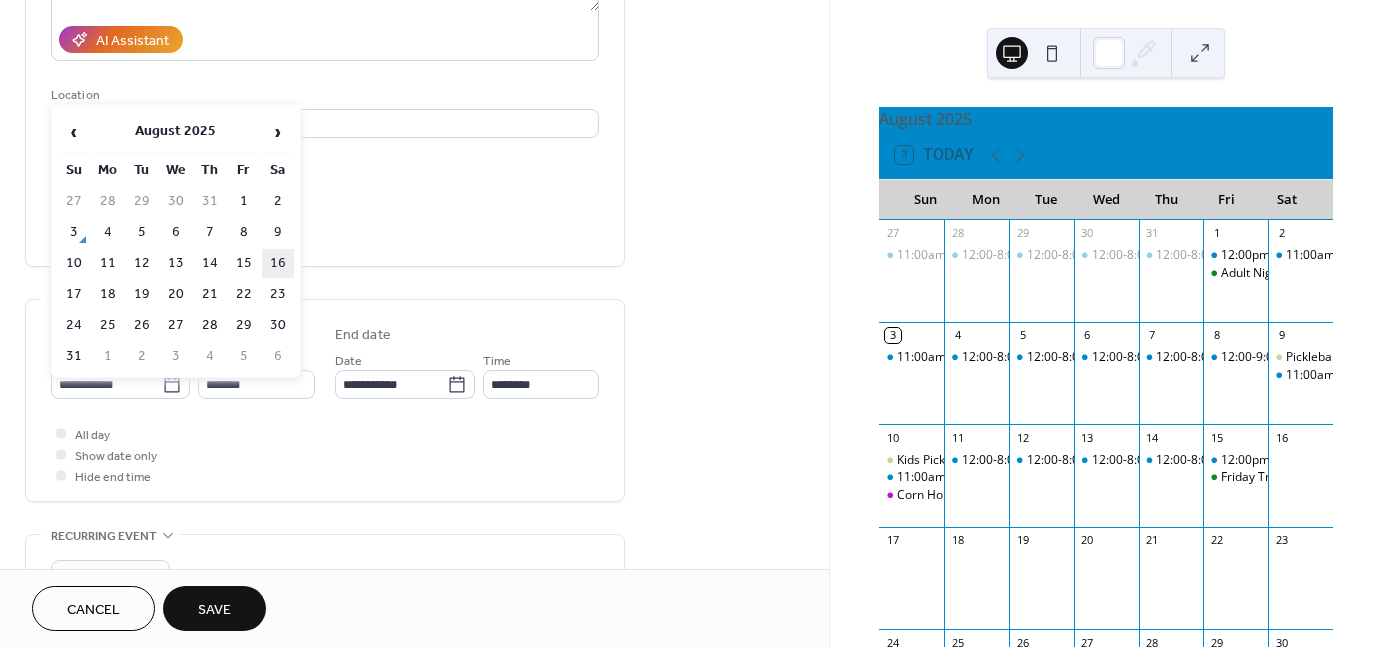 type on "**********" 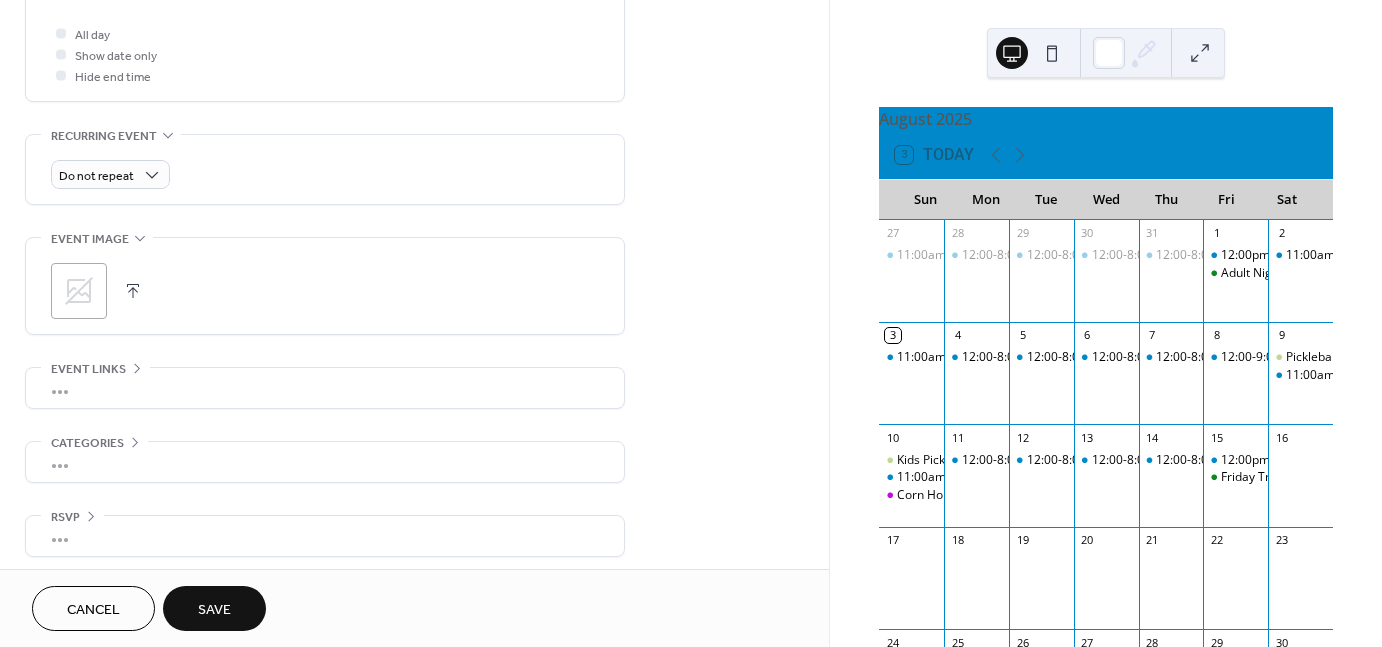 scroll, scrollTop: 757, scrollLeft: 0, axis: vertical 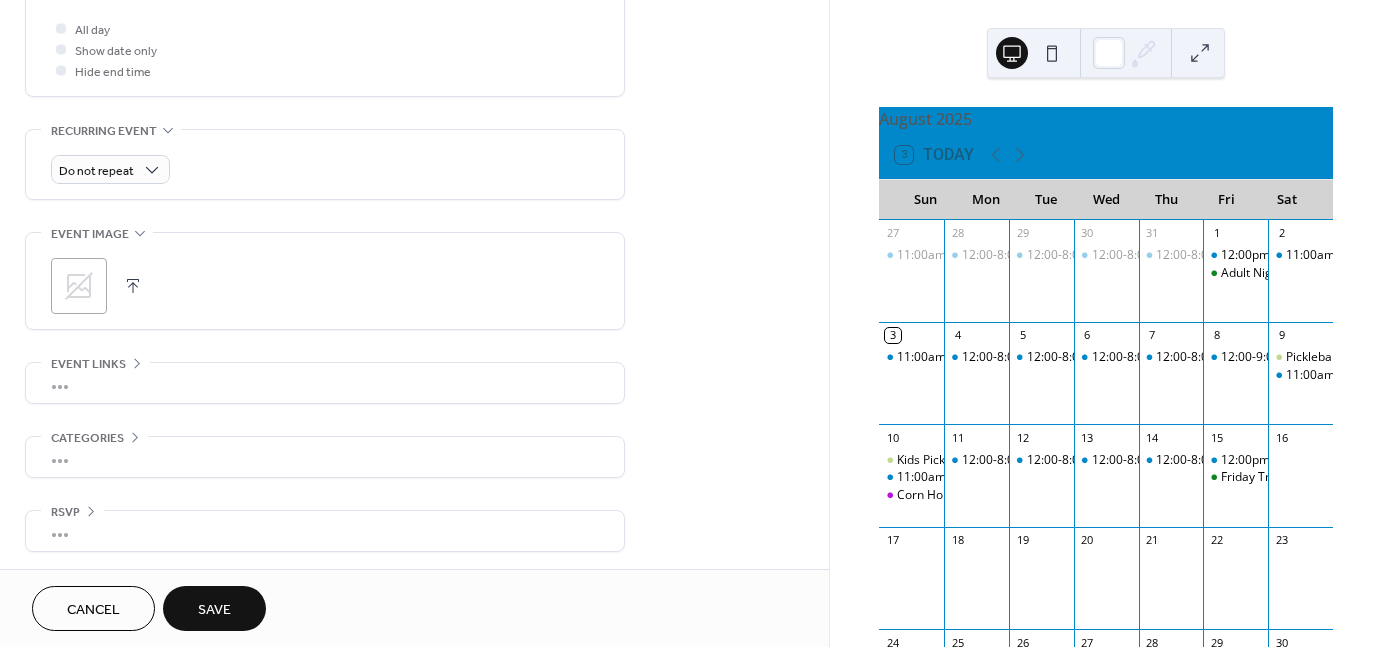 click on "Save" at bounding box center [214, 610] 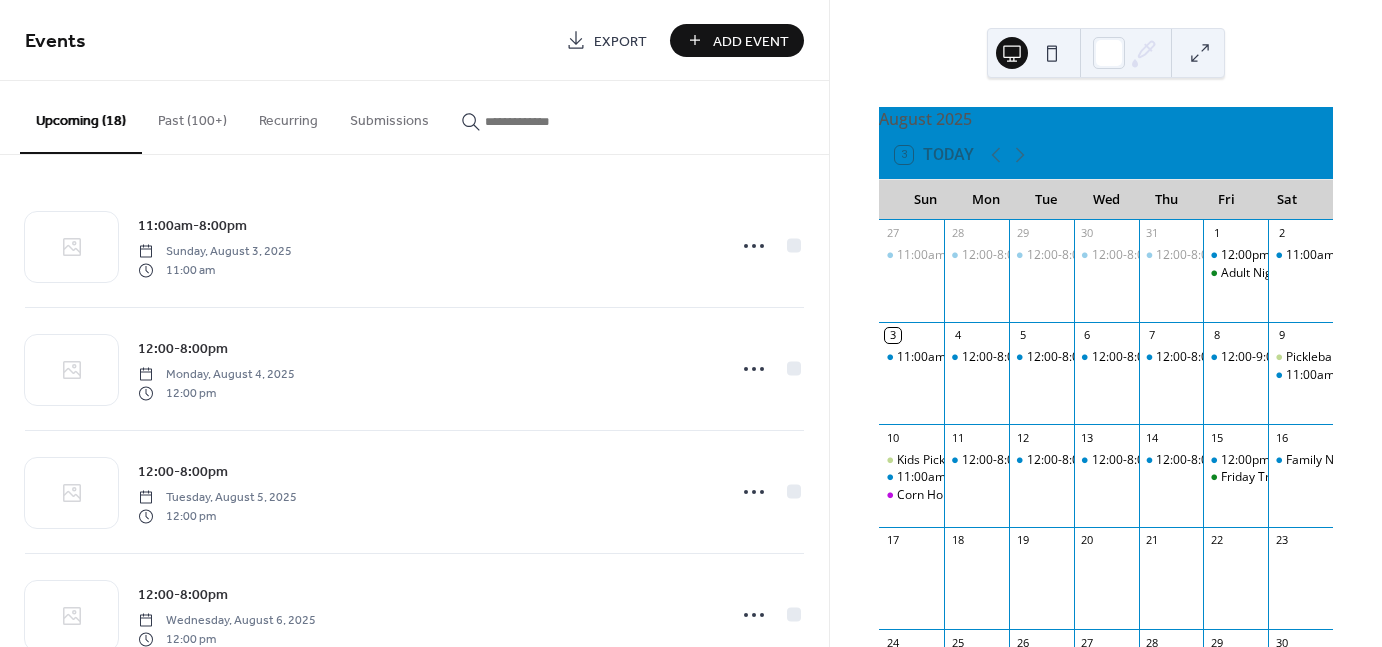 click at bounding box center [545, 121] 